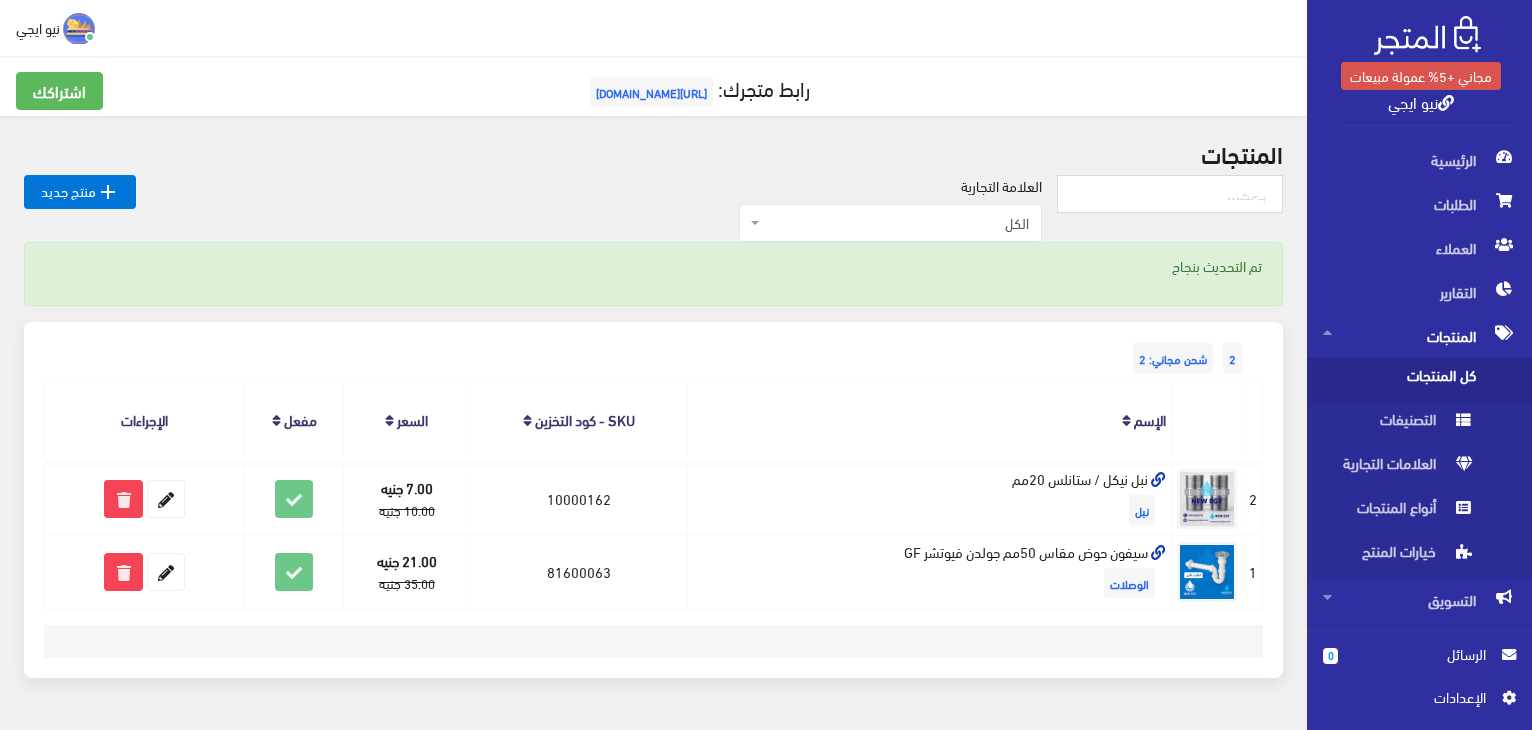scroll, scrollTop: 0, scrollLeft: 0, axis: both 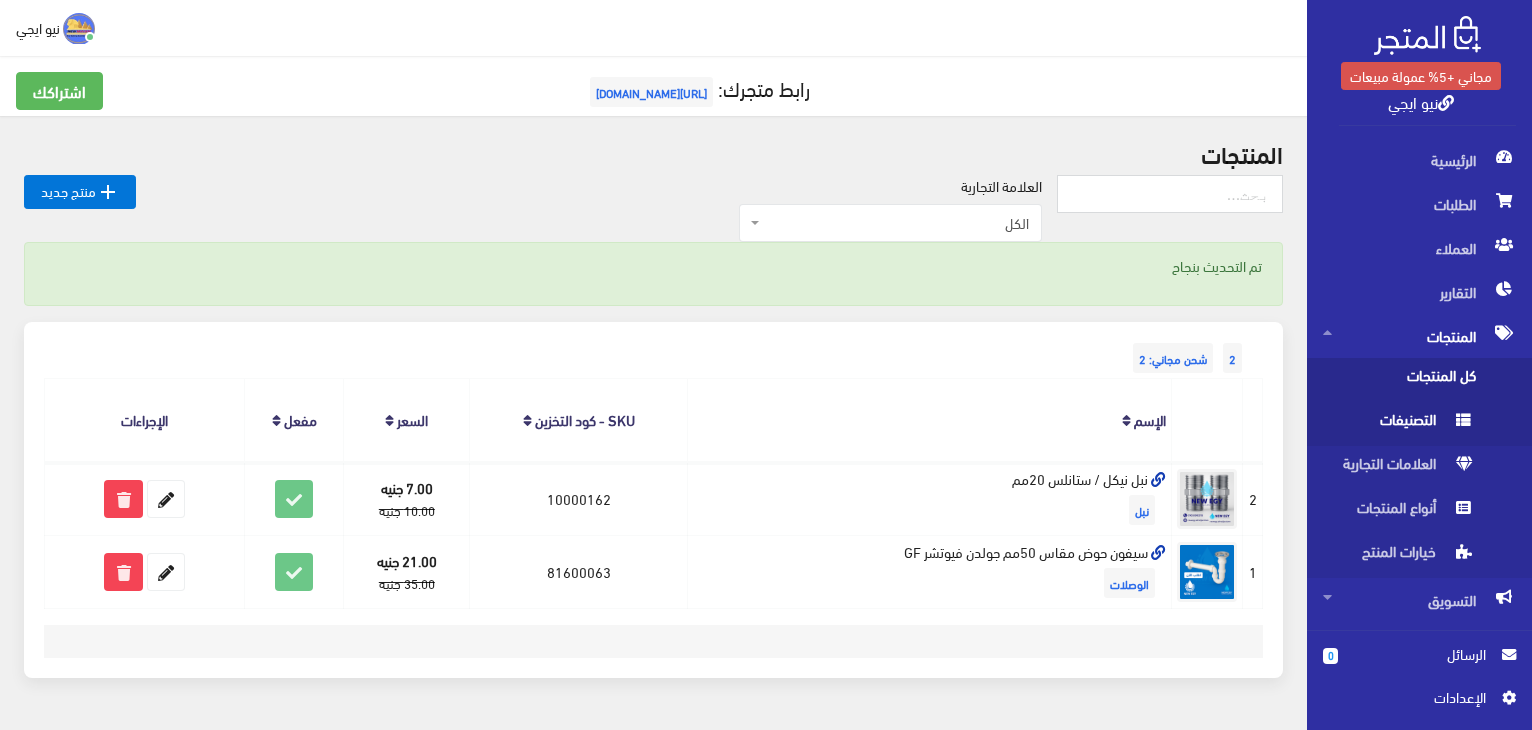click on "التصنيفات" at bounding box center (1399, 424) 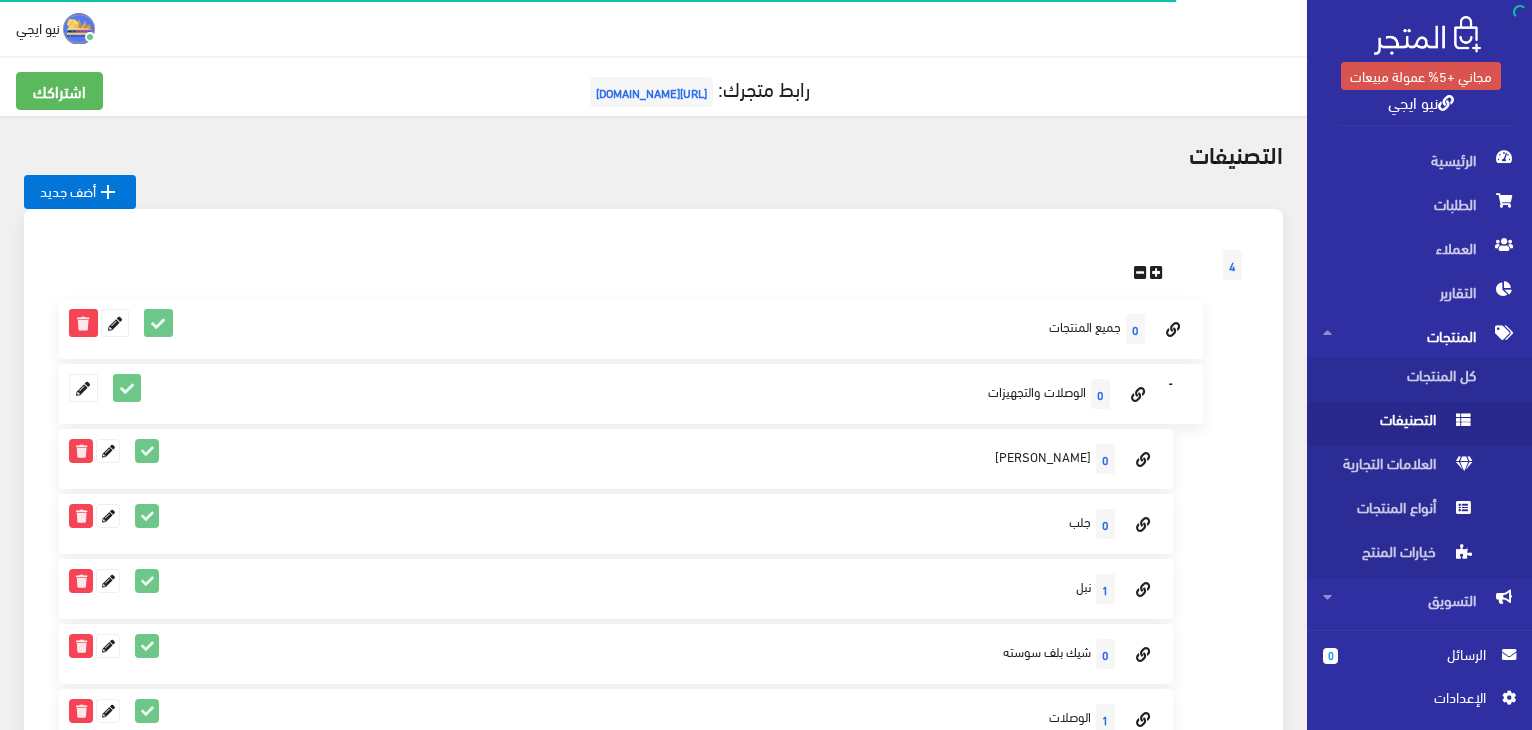 click on "التصنيفات
  أضف جديد
4
0" at bounding box center [653, 566] 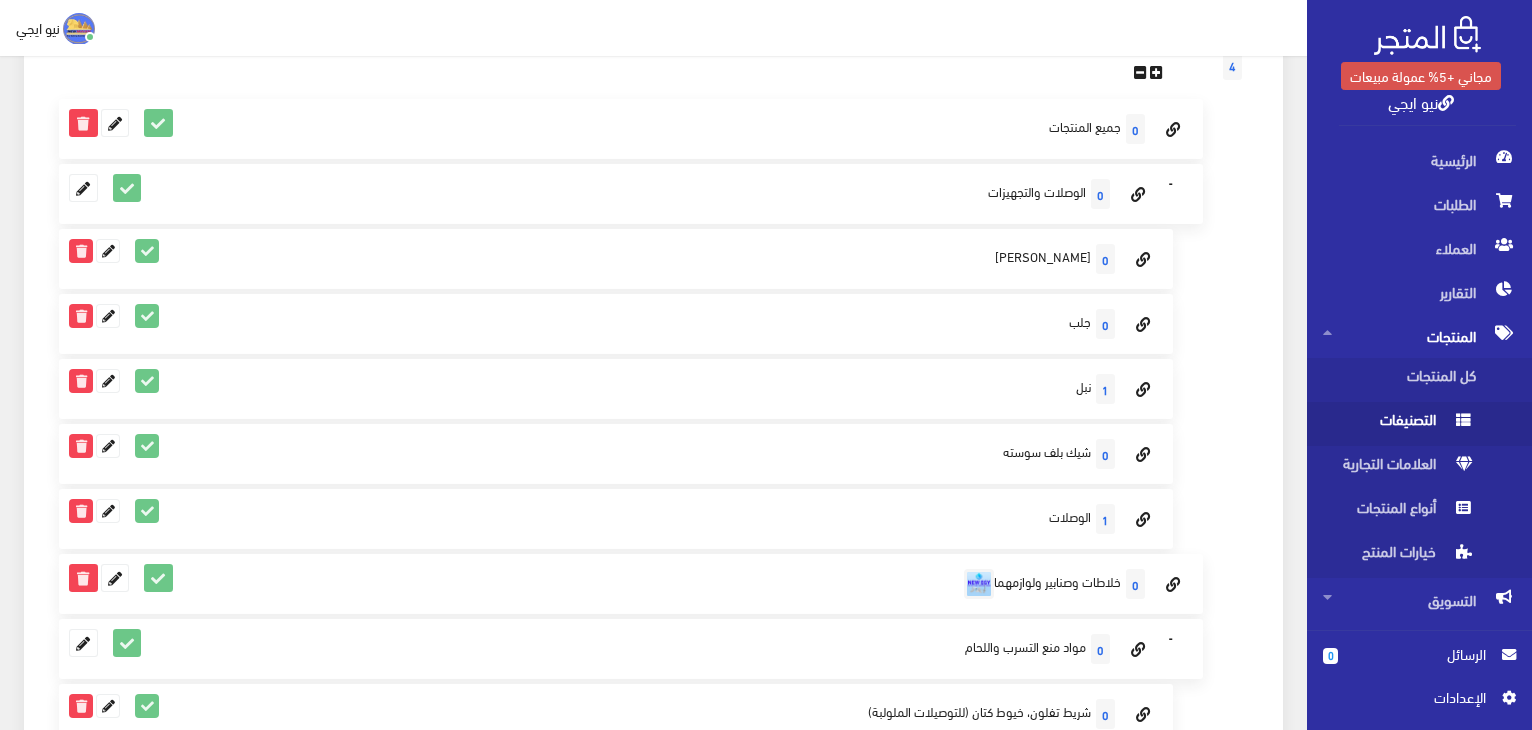 scroll, scrollTop: 240, scrollLeft: 0, axis: vertical 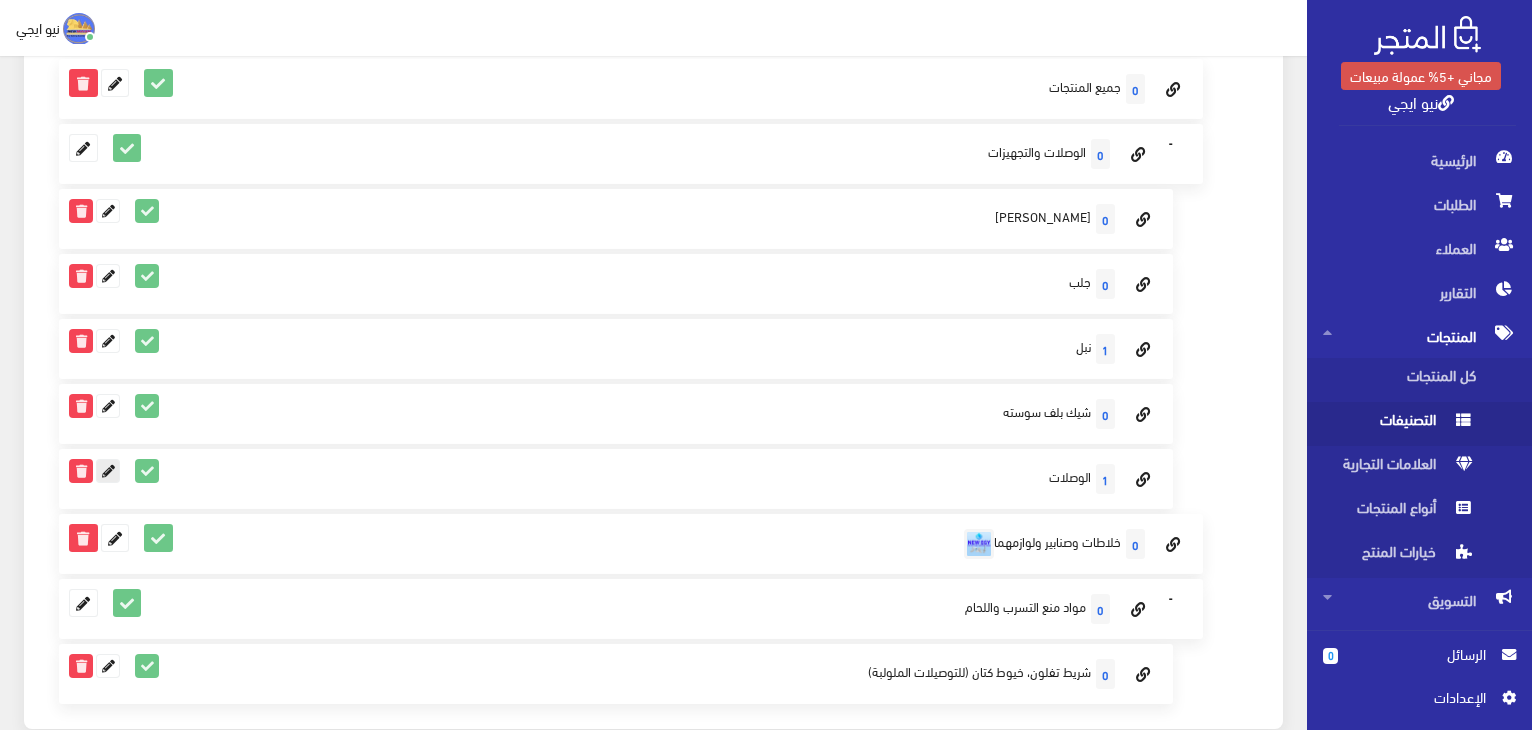 click at bounding box center [108, 471] 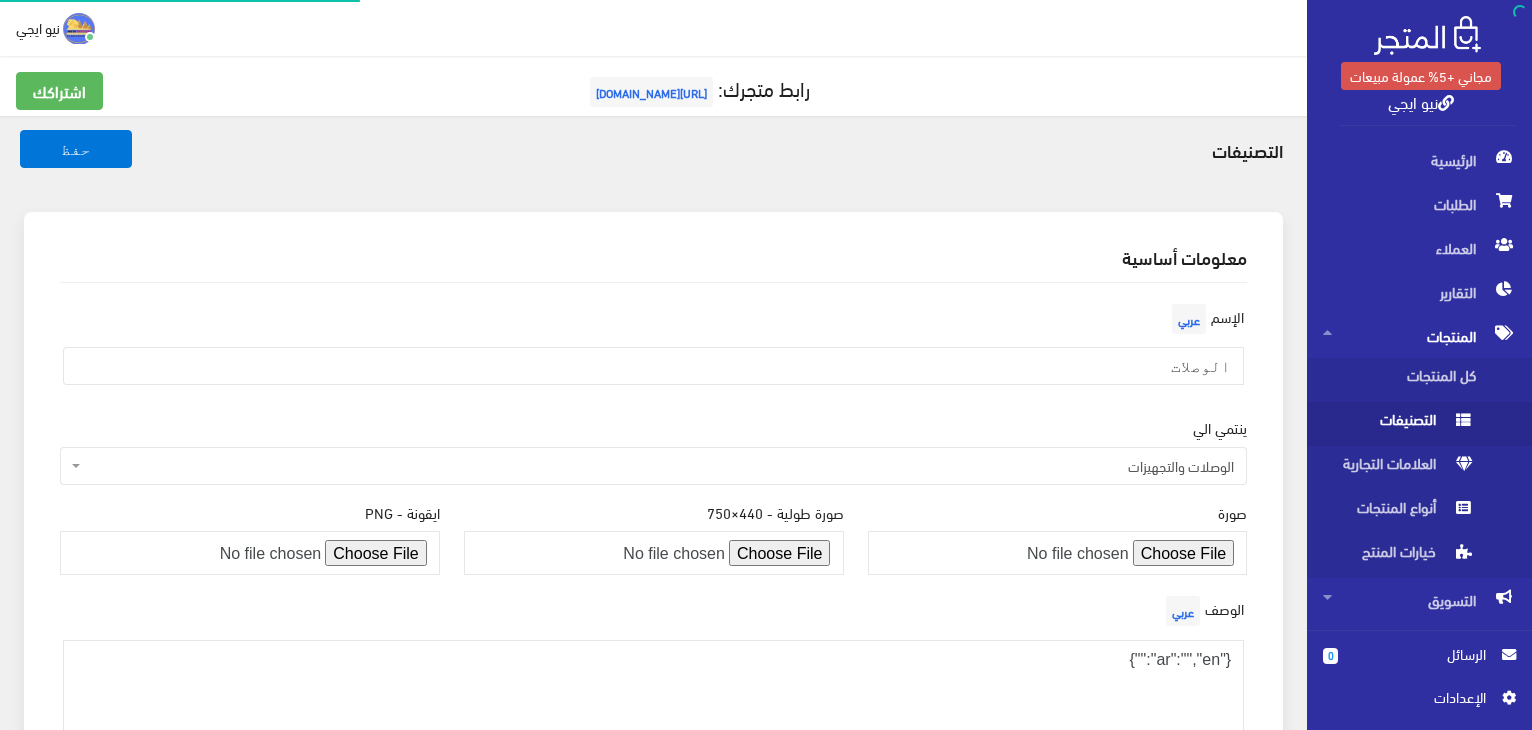 scroll, scrollTop: 0, scrollLeft: 0, axis: both 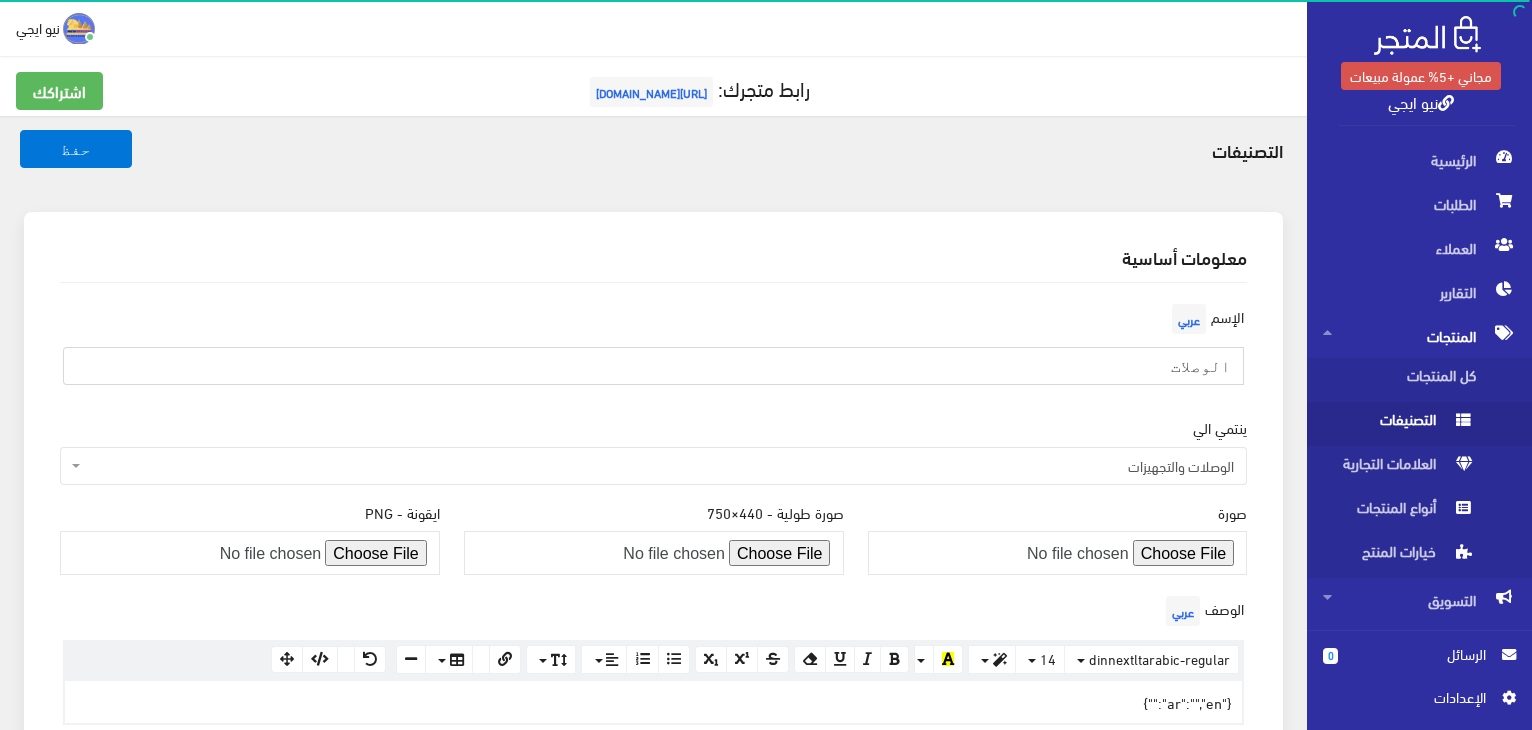 click on "الوصلات" at bounding box center [653, 366] 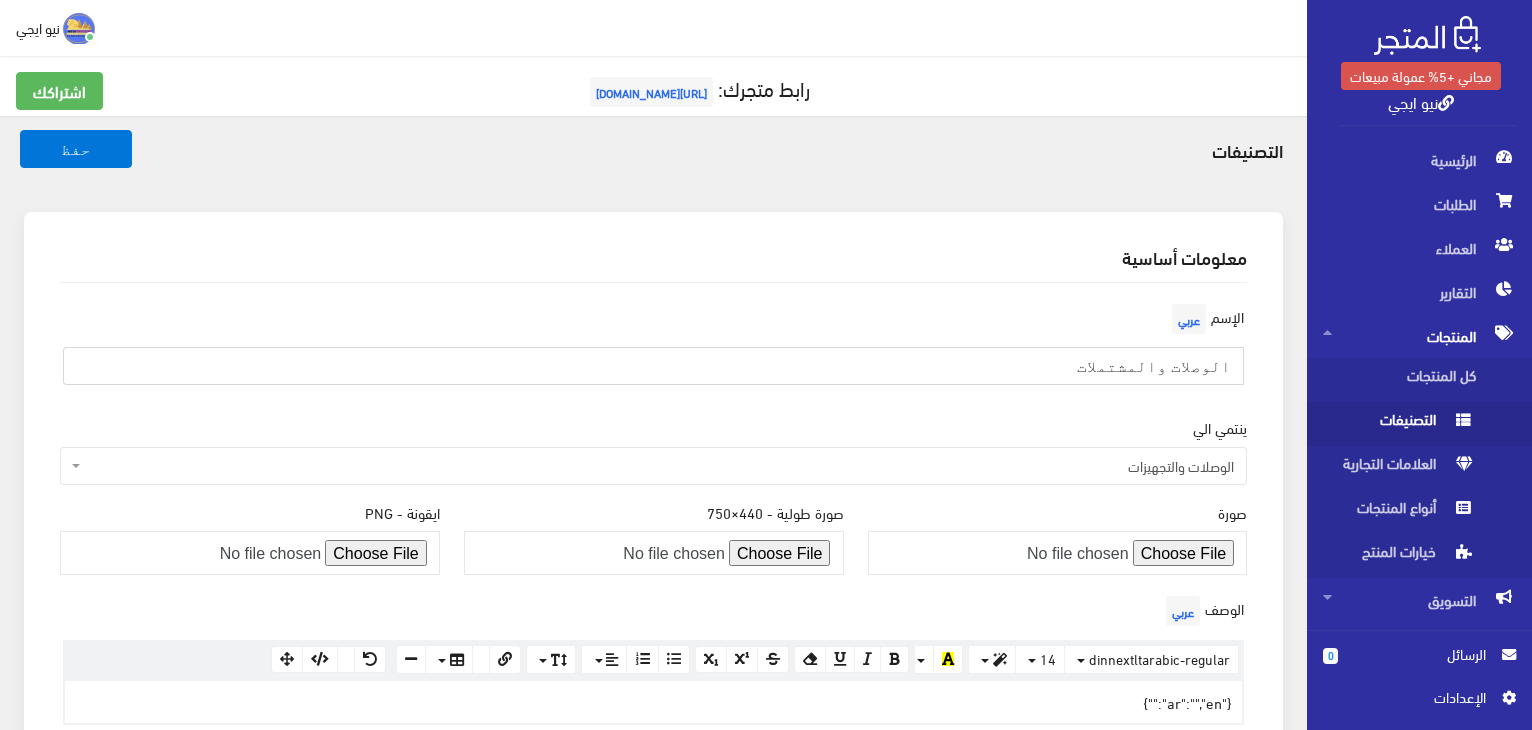 type on "الوصلات والمشتملات" 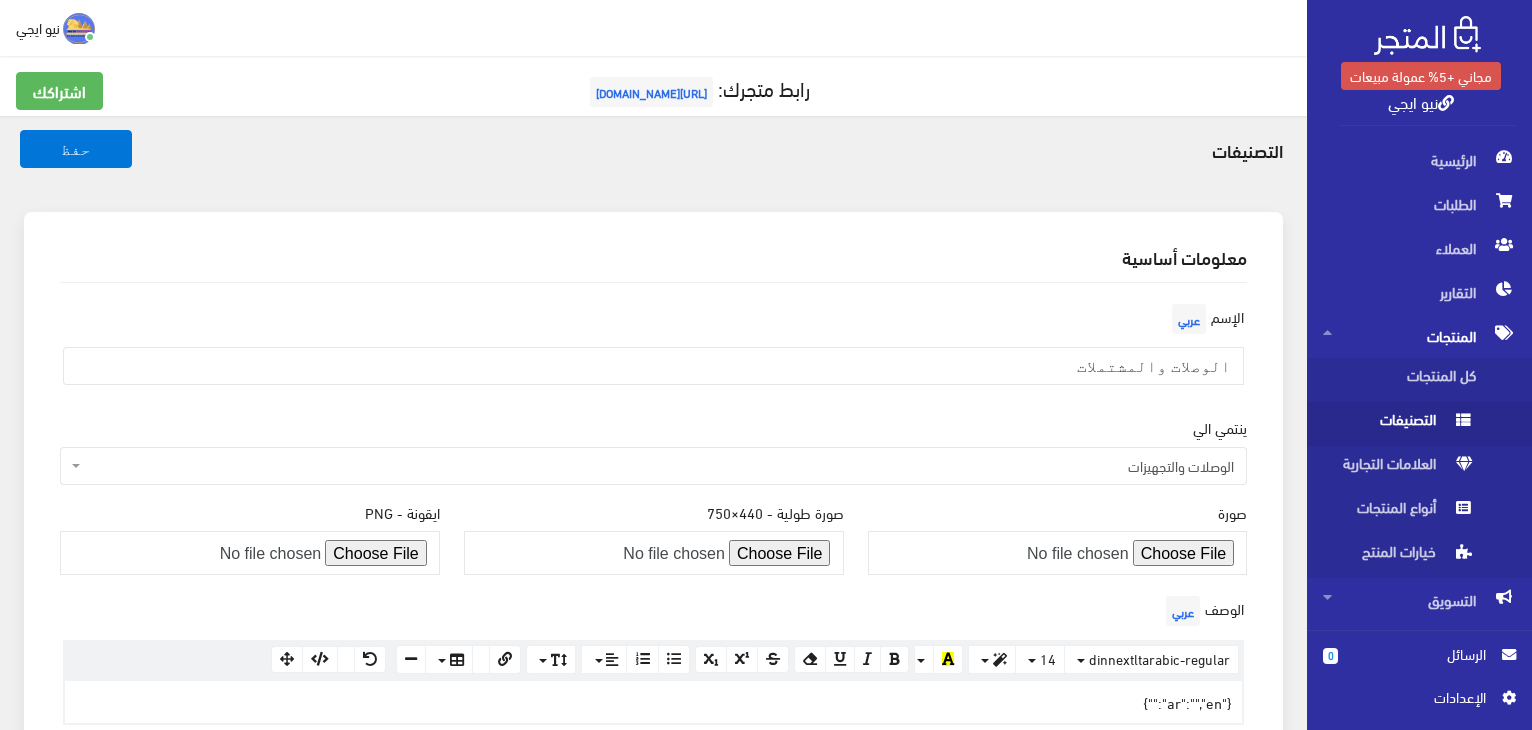 click on "ينتمي الي
قسم رئيسي
جميع المنتجات
الوصلات والتجهيزات
خلاطات وصنابير ولوازمهما
مواد منع التسرب واللحام
الوصلات والتجهيزات" at bounding box center (653, 451) 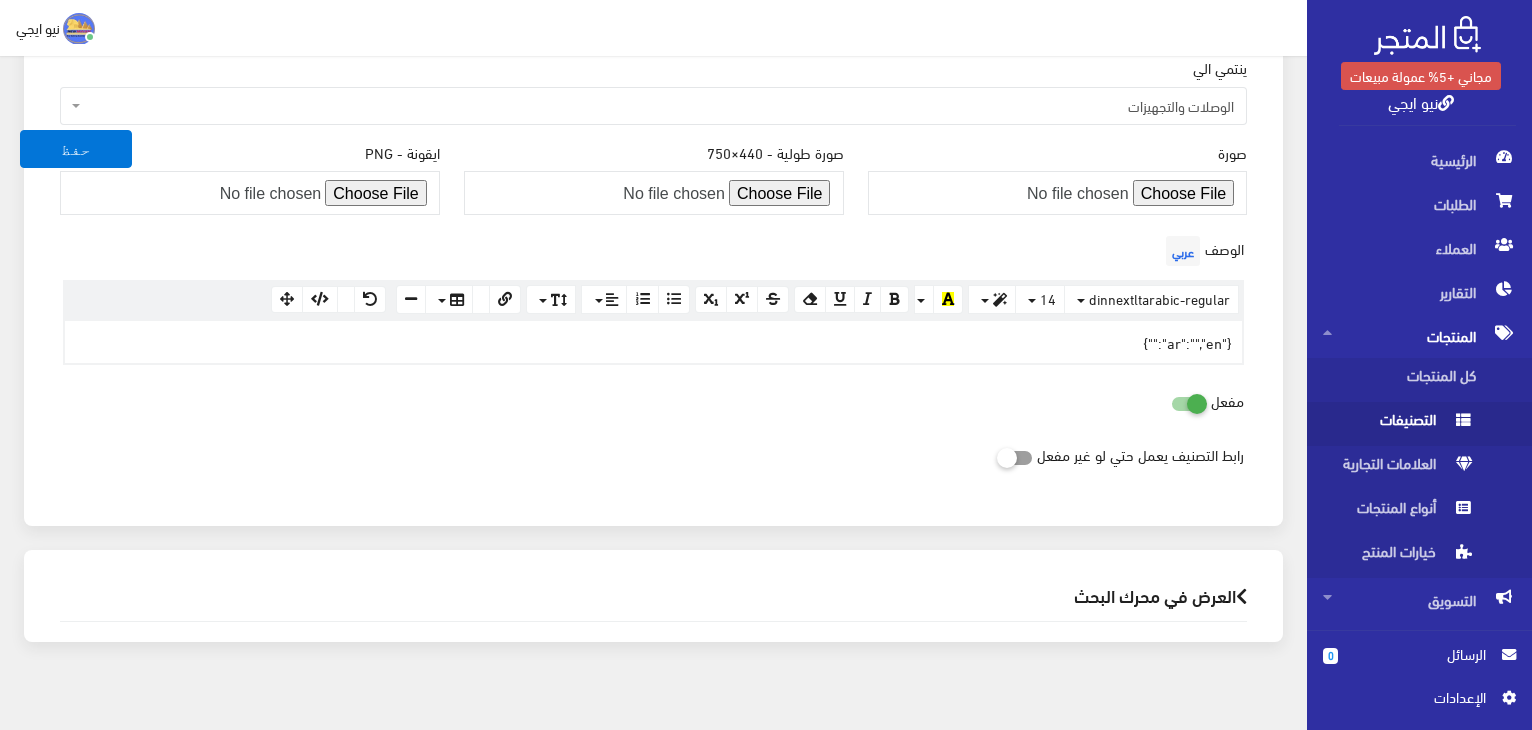 scroll, scrollTop: 380, scrollLeft: 0, axis: vertical 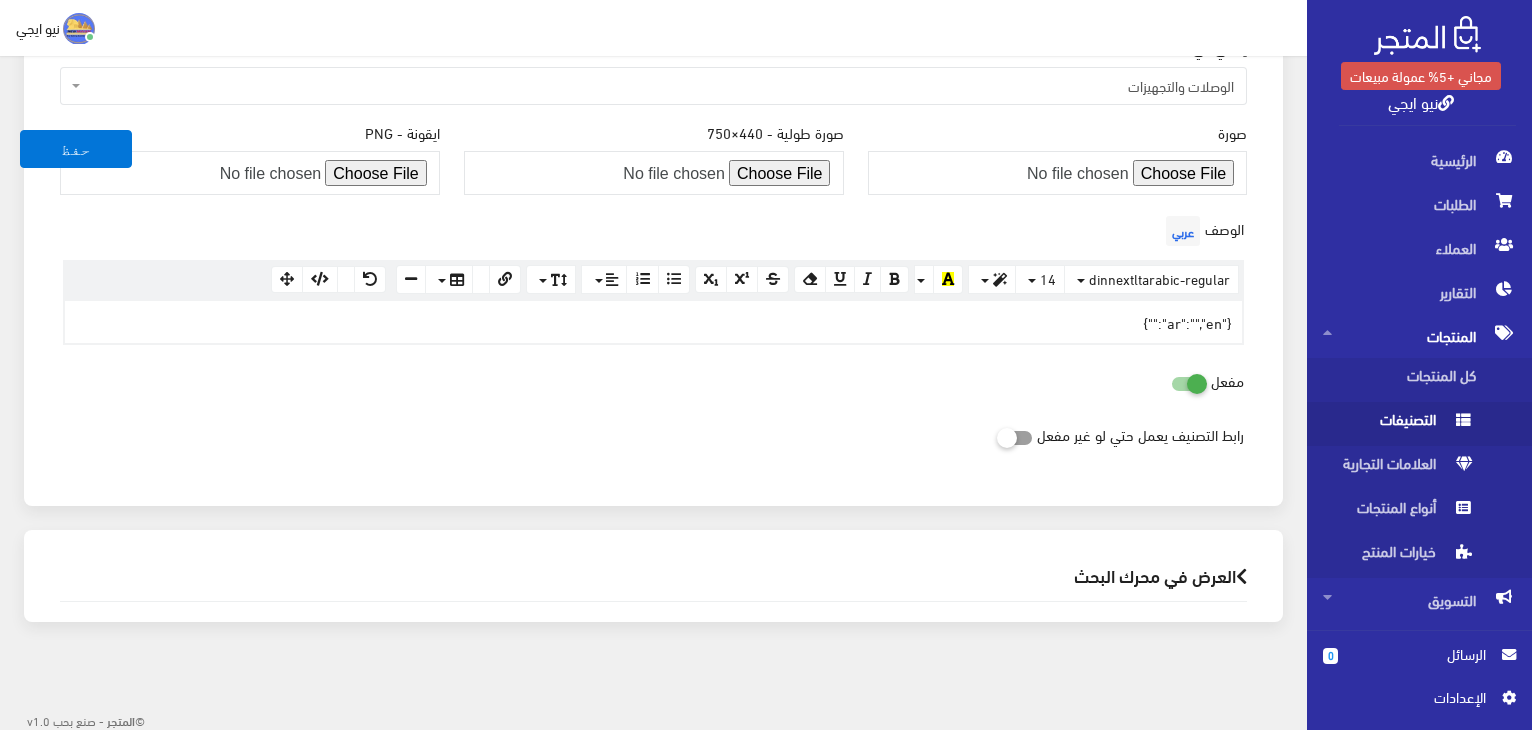 click on "{"ar":"","en":""}" at bounding box center (653, 322) 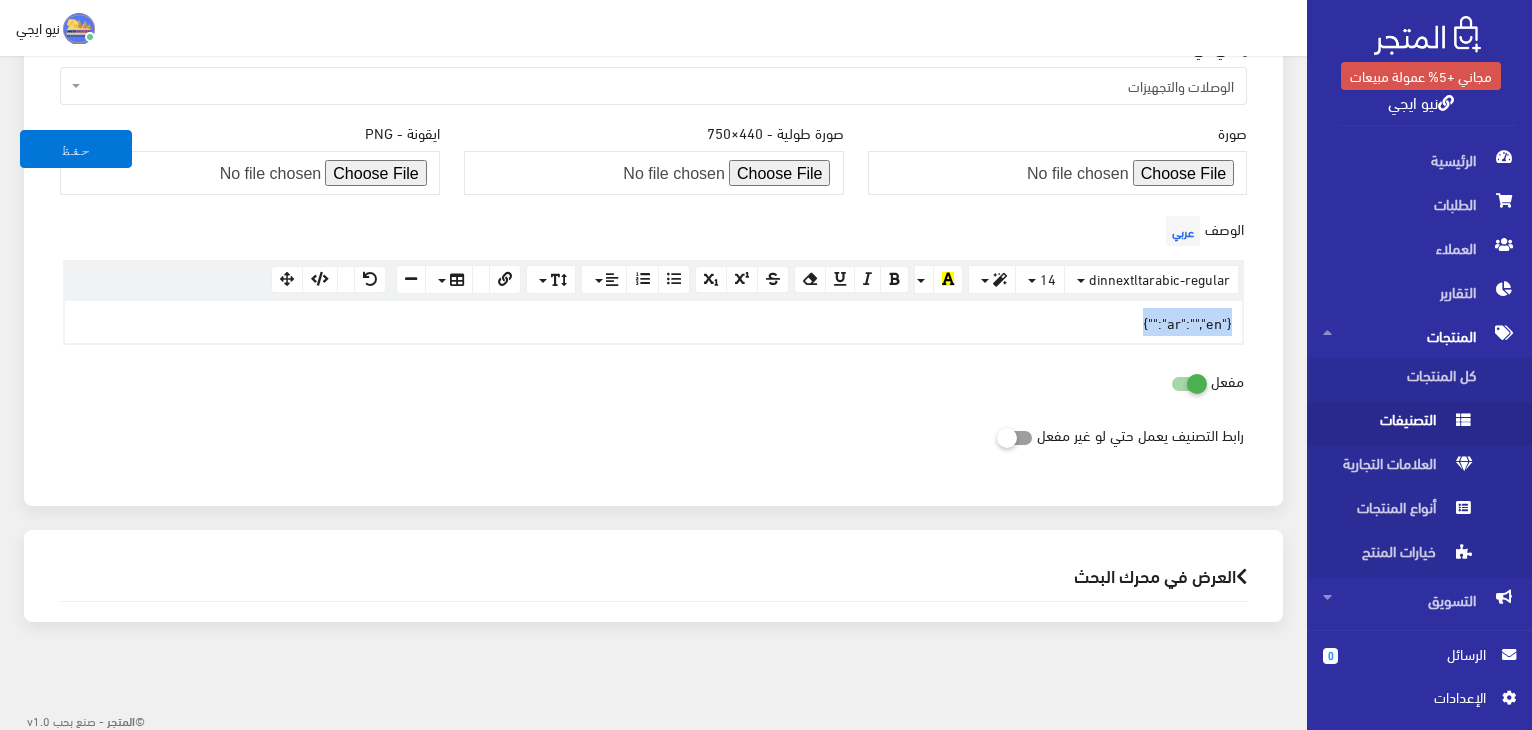 type 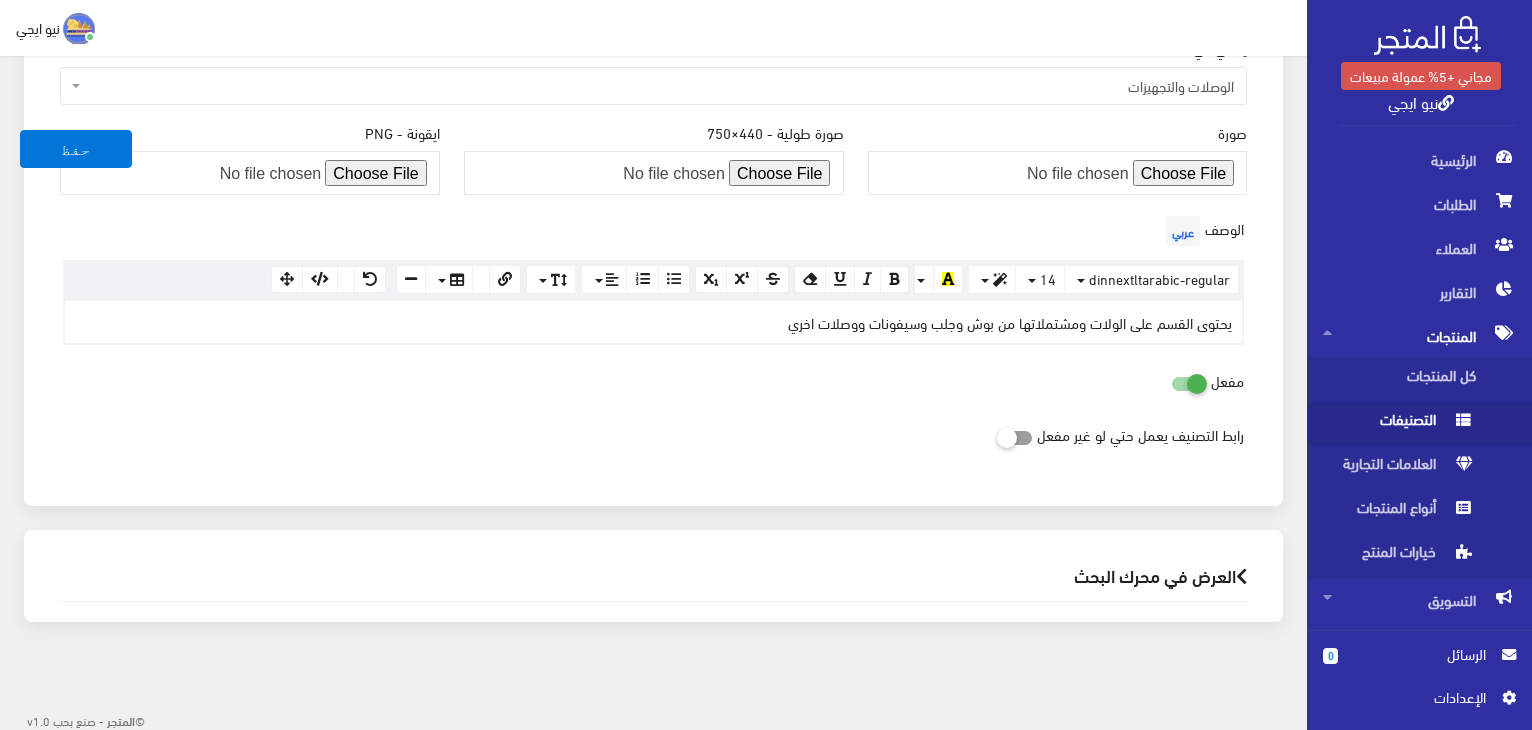 click on "يحتوى القسم على الولات ومشتملاتها من بوش وجلب وسيفونات ووصلات اخري" at bounding box center [653, 322] 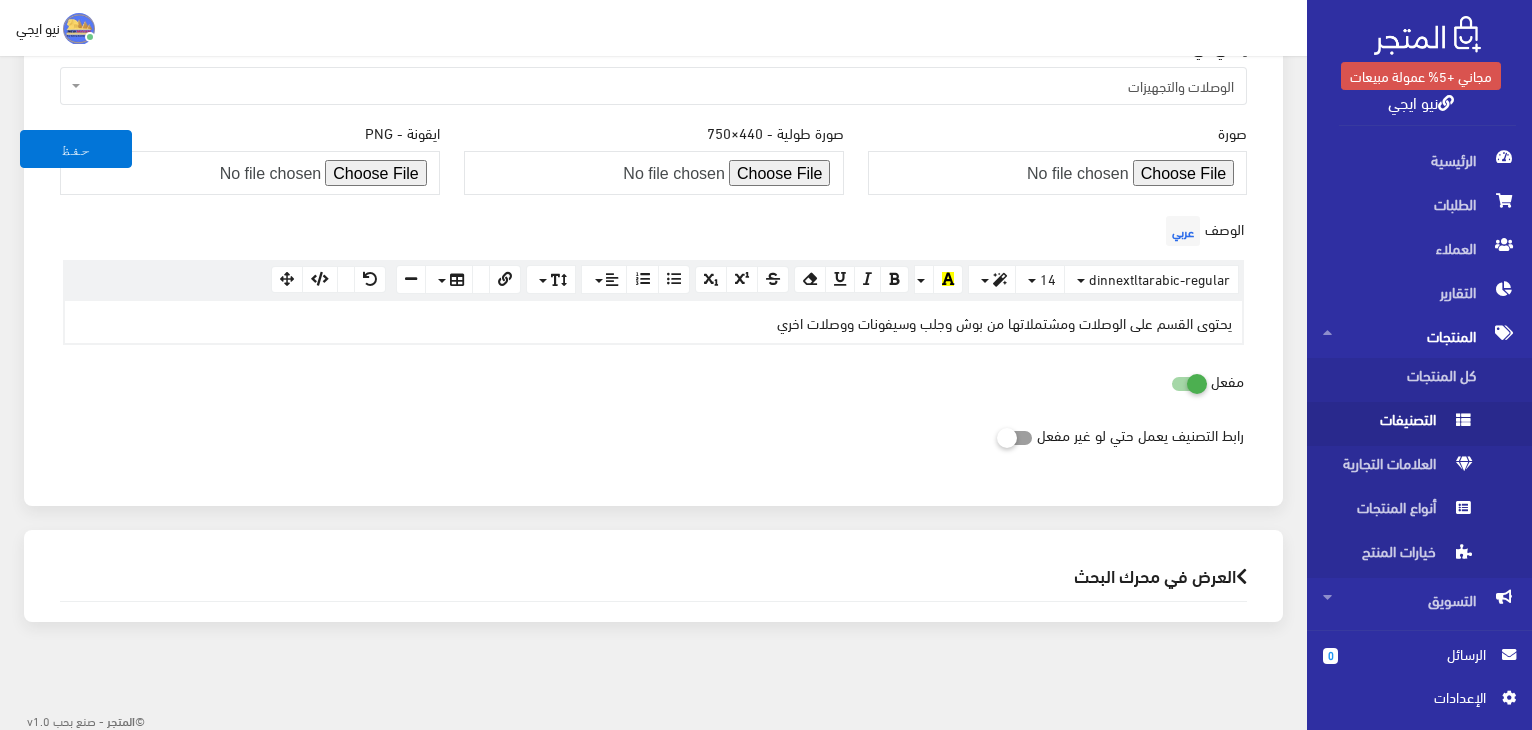 click on "يحتوى القسم على الوصلات ومشتملاتها من بوش وجلب وسيفونات ووصلات اخري" at bounding box center (653, 322) 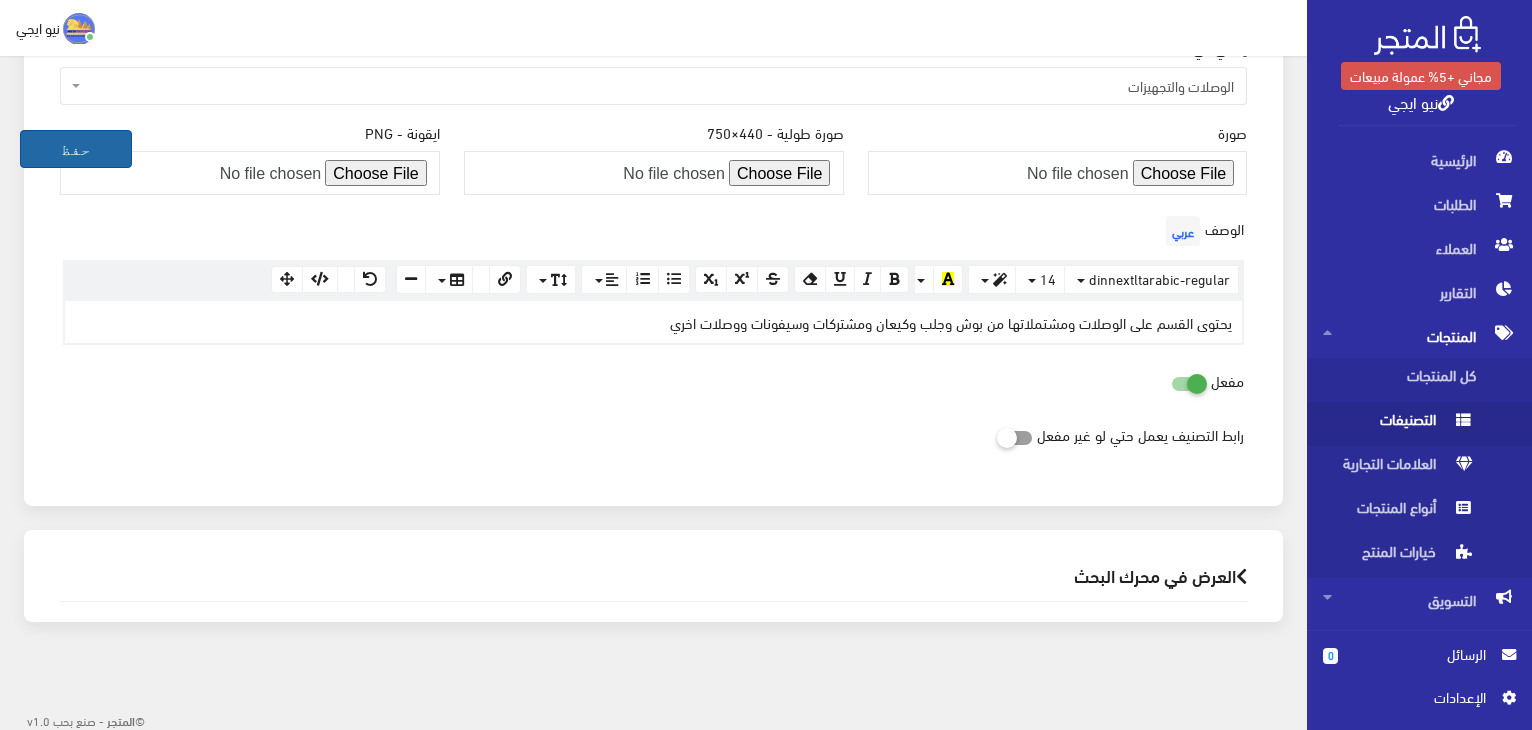 click on "حفظ" at bounding box center (76, 149) 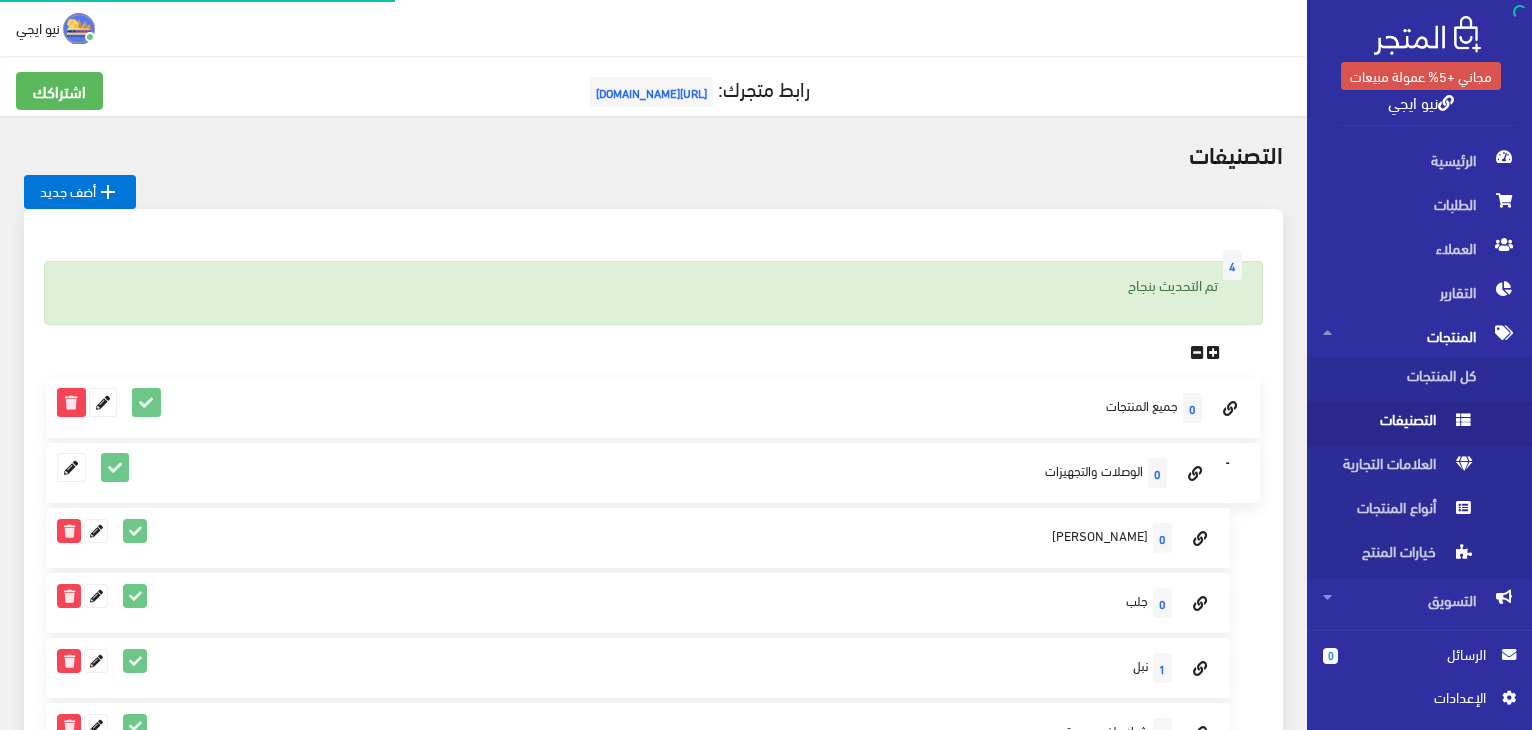 scroll, scrollTop: 0, scrollLeft: 0, axis: both 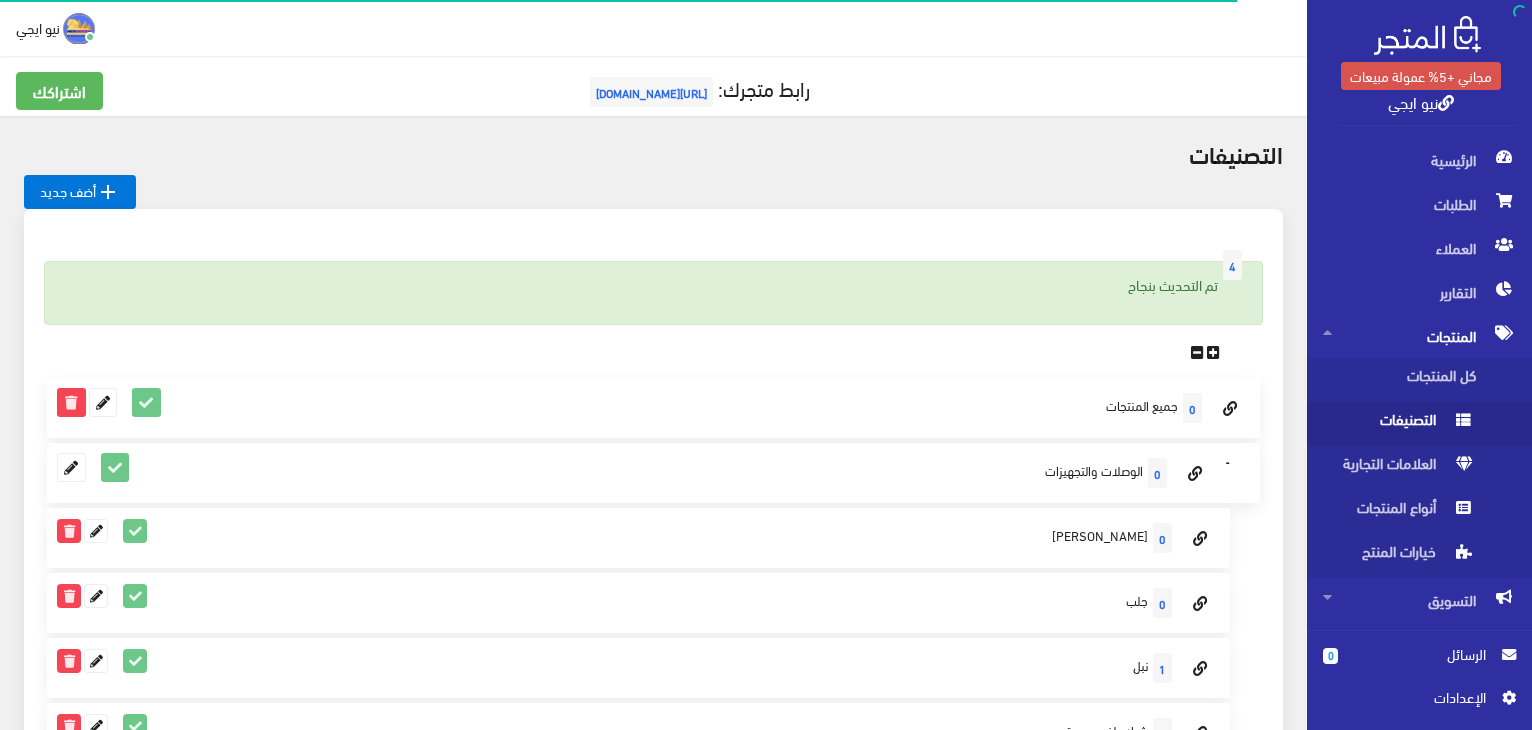click at bounding box center [653, 192] 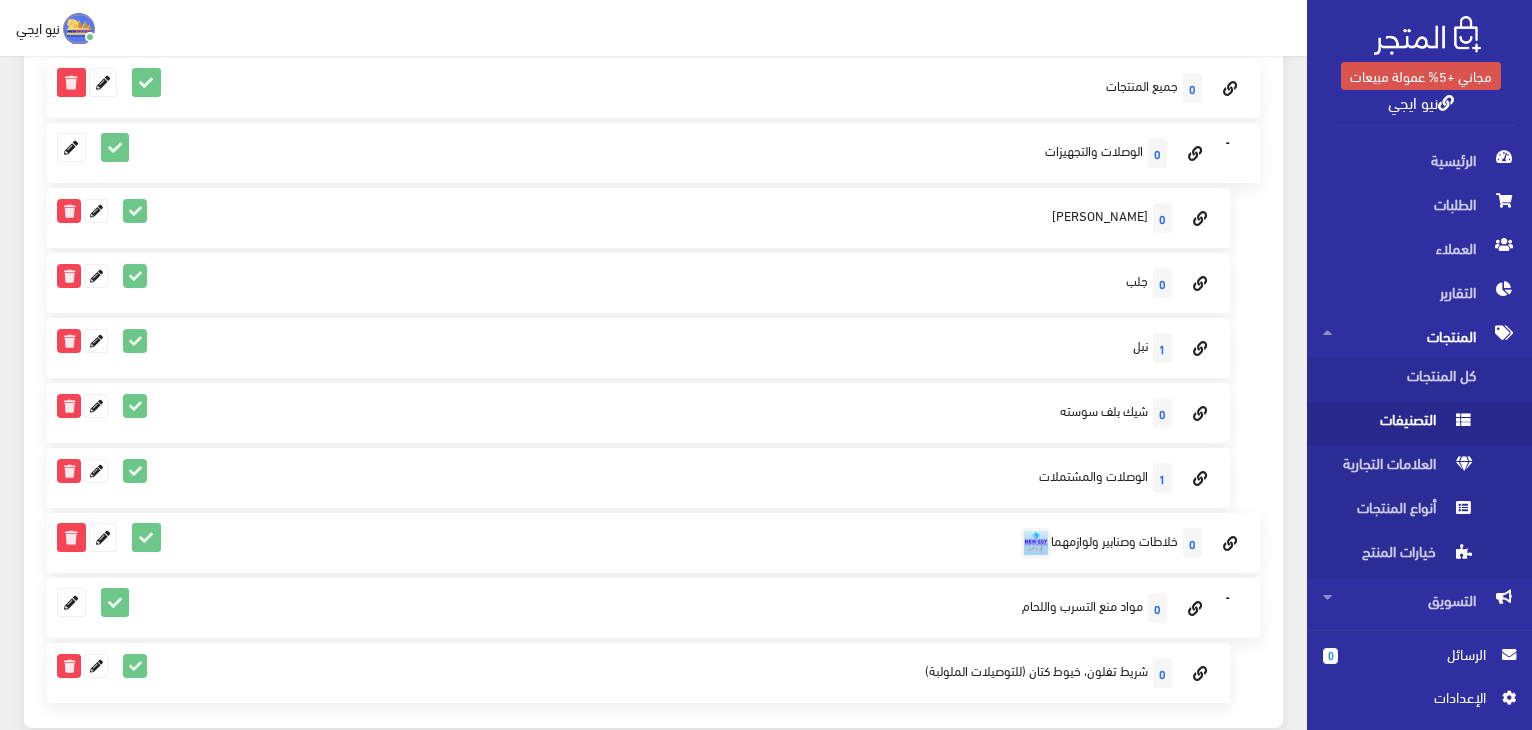 scroll, scrollTop: 360, scrollLeft: 0, axis: vertical 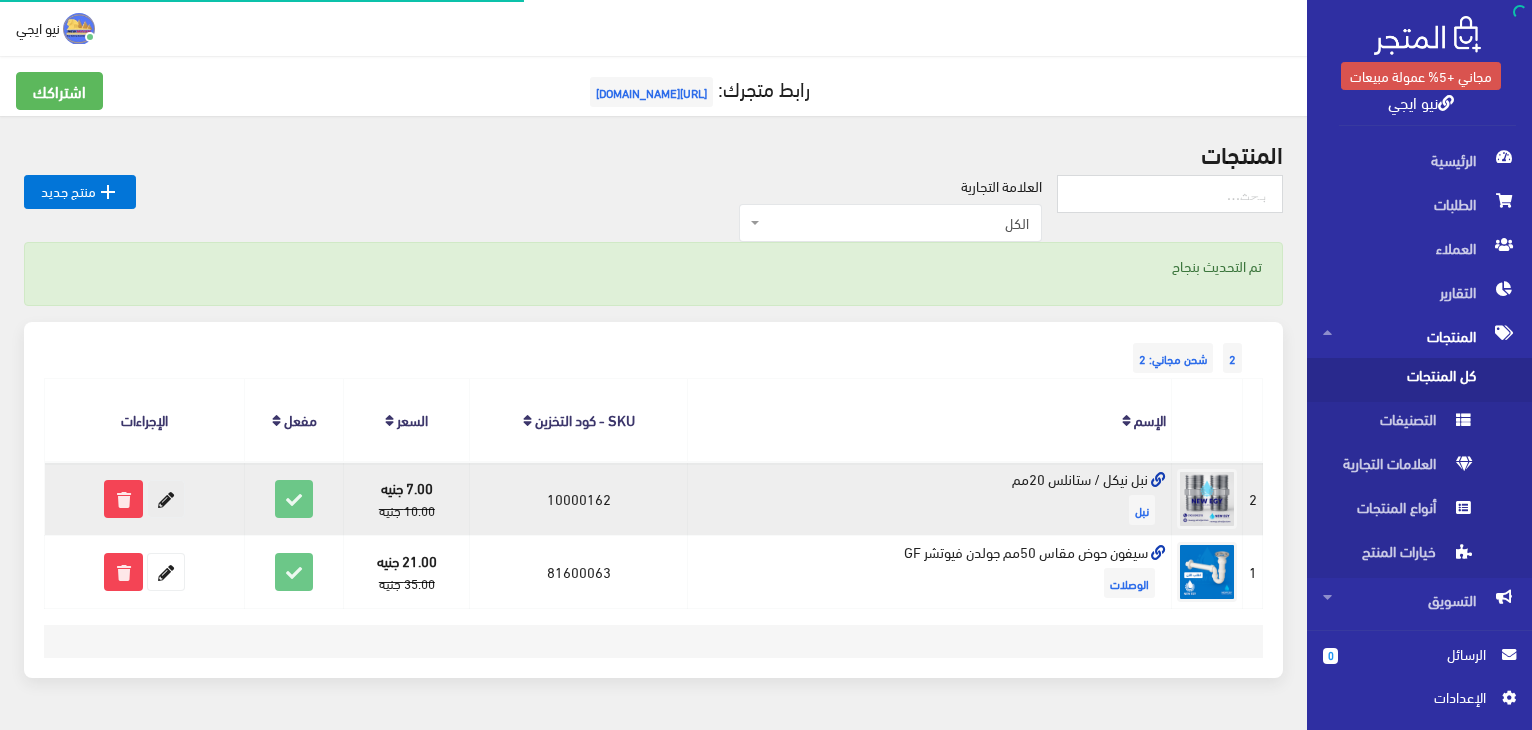 click at bounding box center (166, 499) 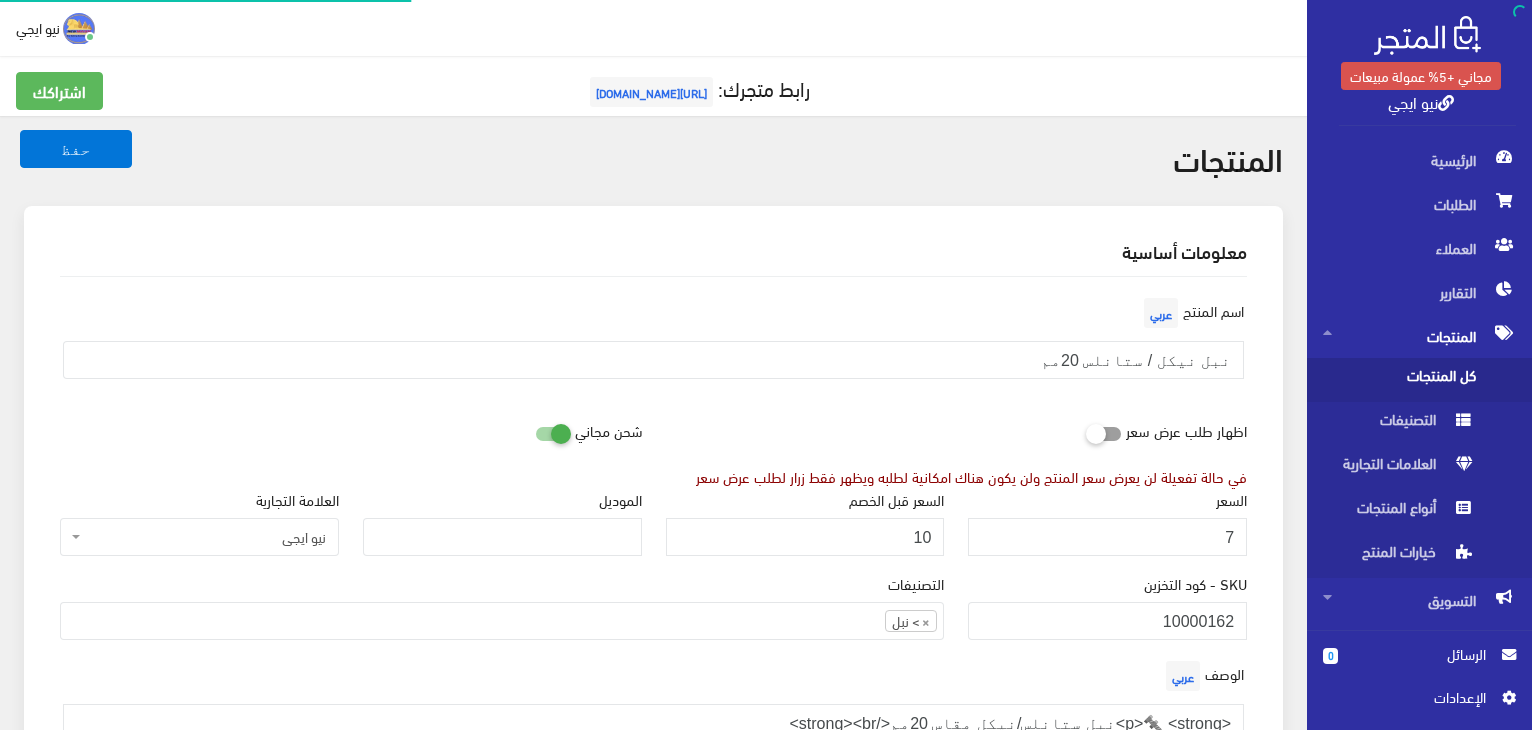scroll, scrollTop: 0, scrollLeft: 0, axis: both 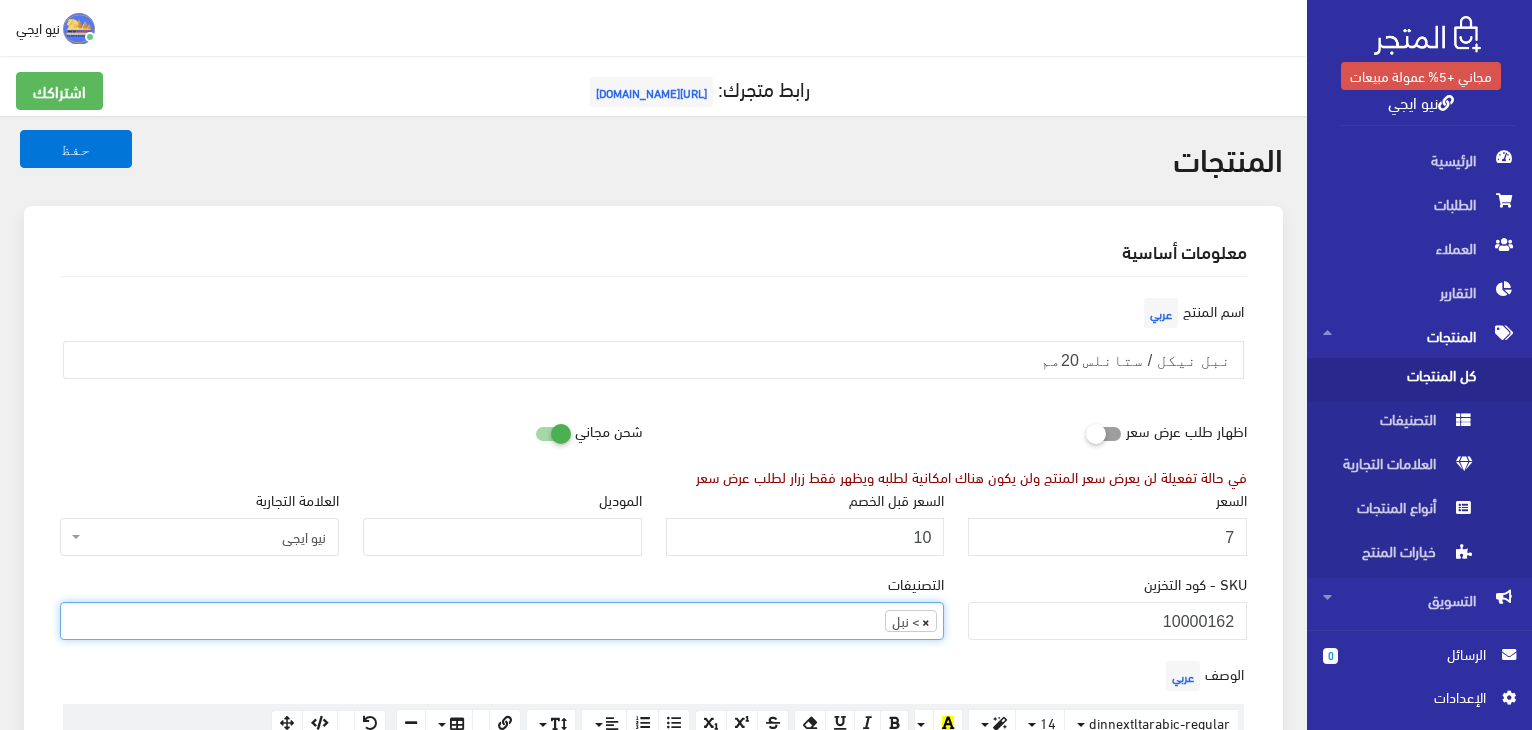 click on "×" at bounding box center (926, 621) 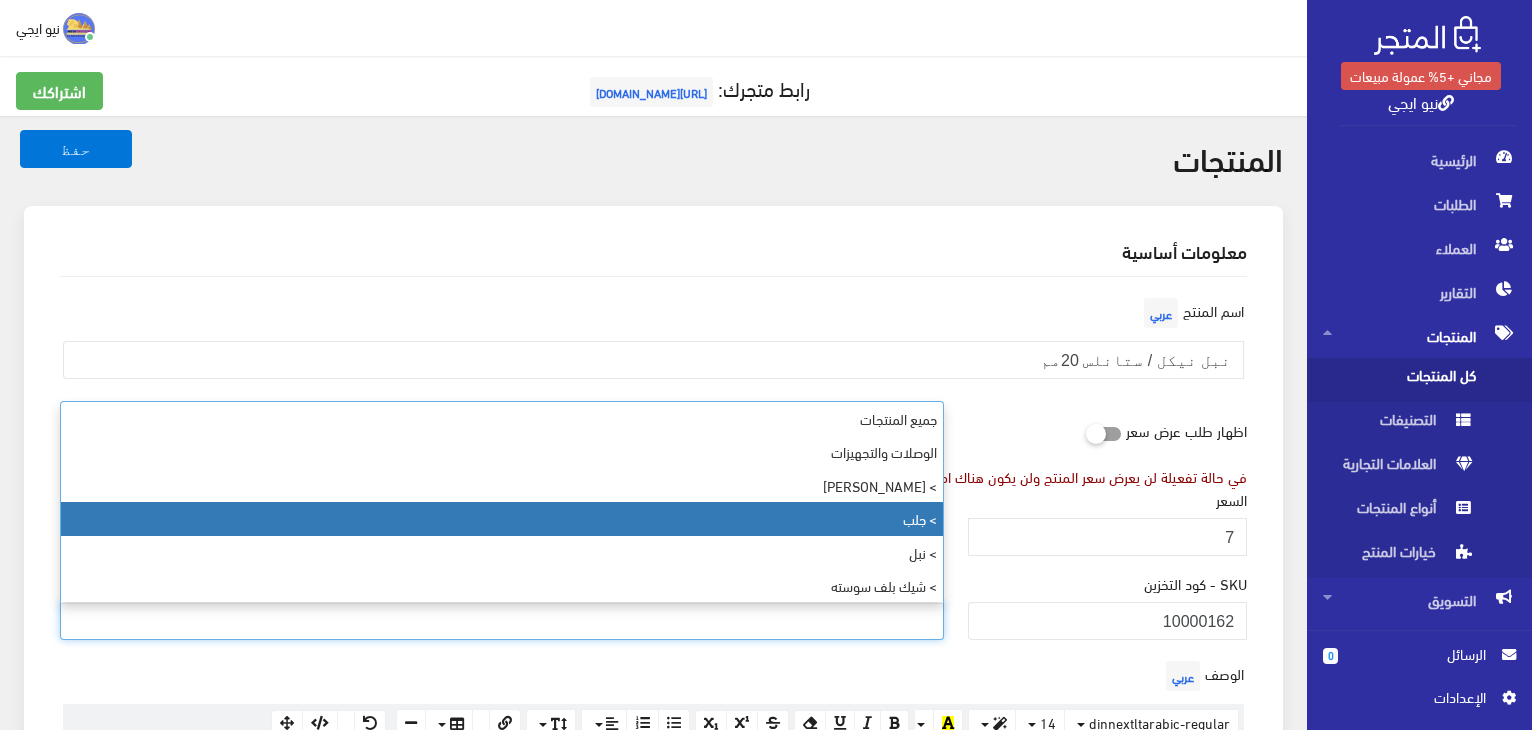 scroll, scrollTop: 32, scrollLeft: 0, axis: vertical 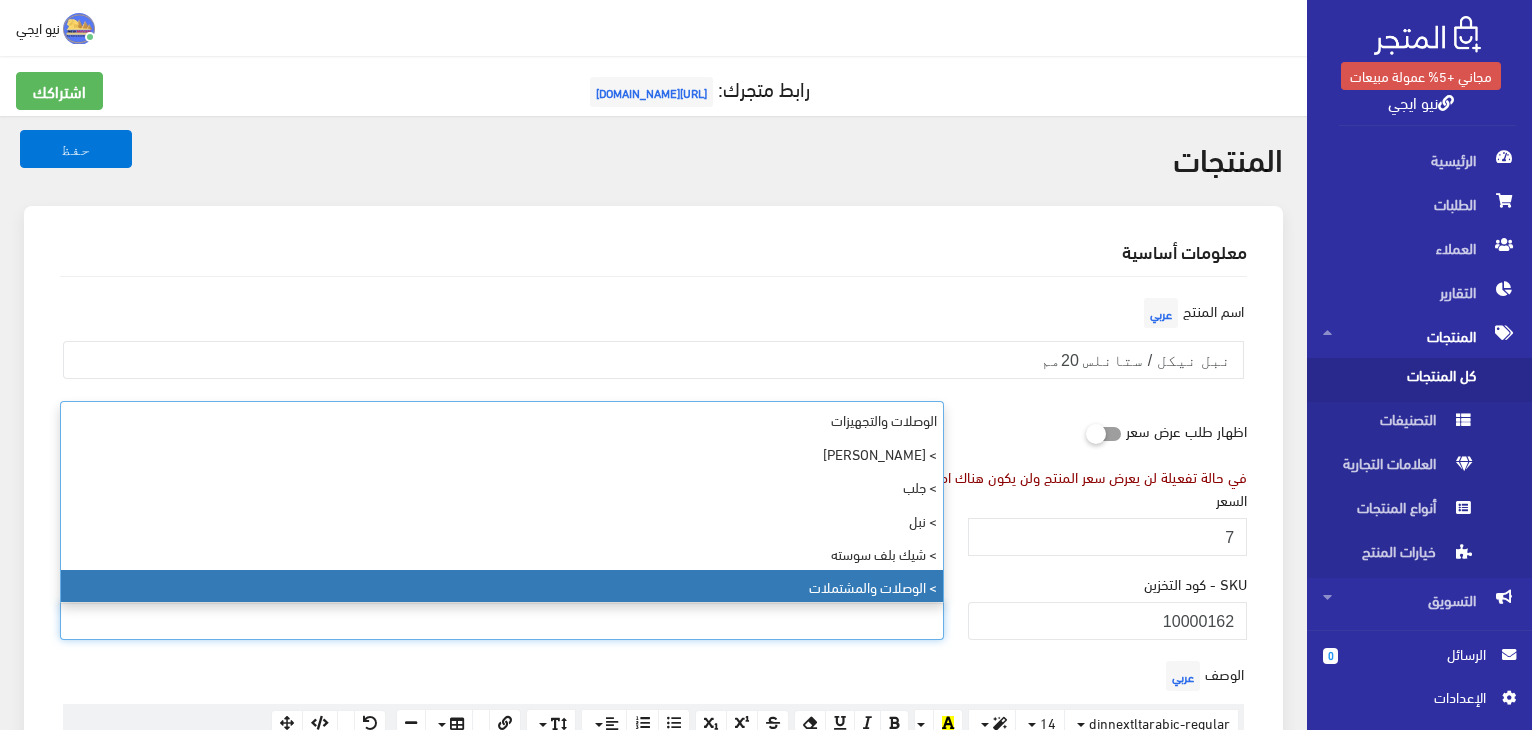 select on "10" 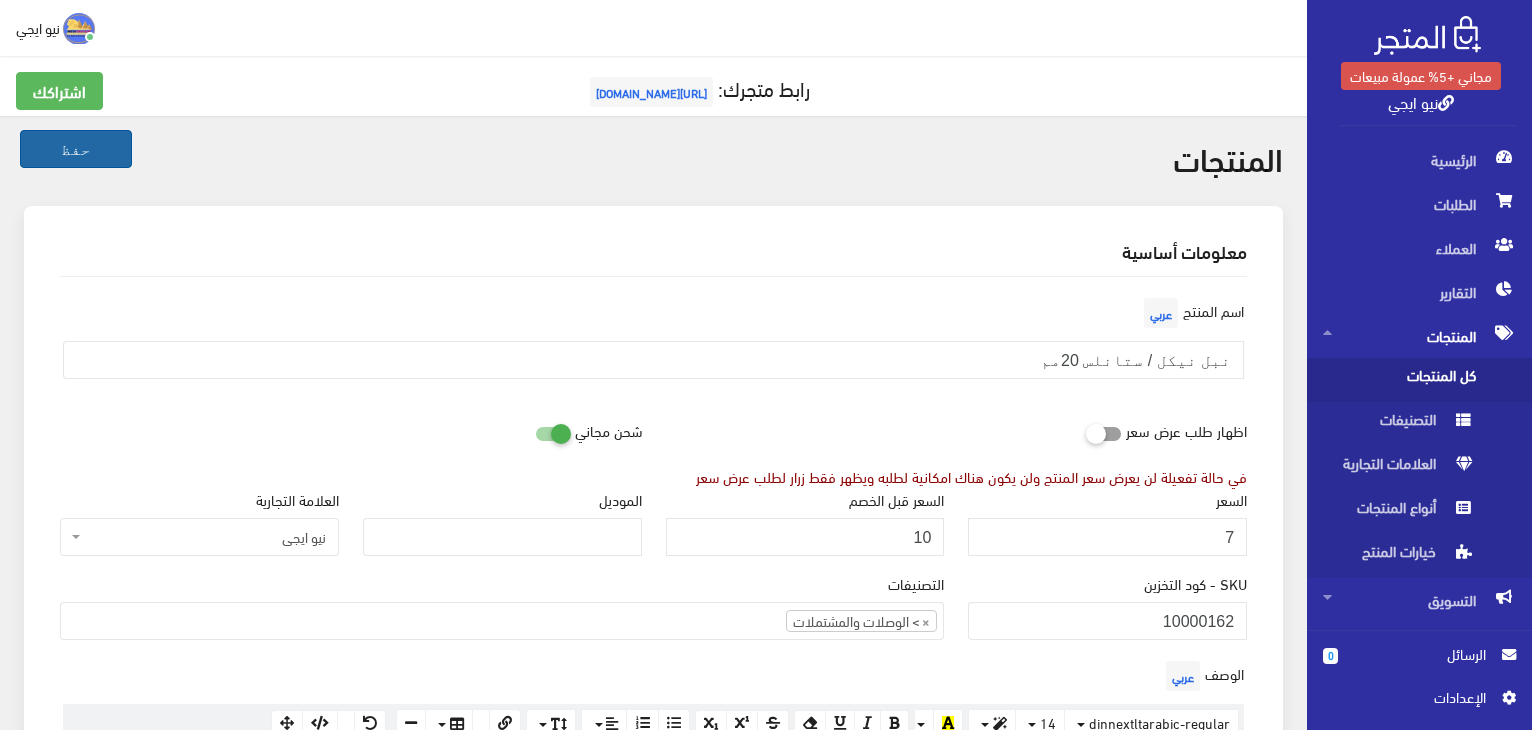 click on "حفظ" at bounding box center (76, 149) 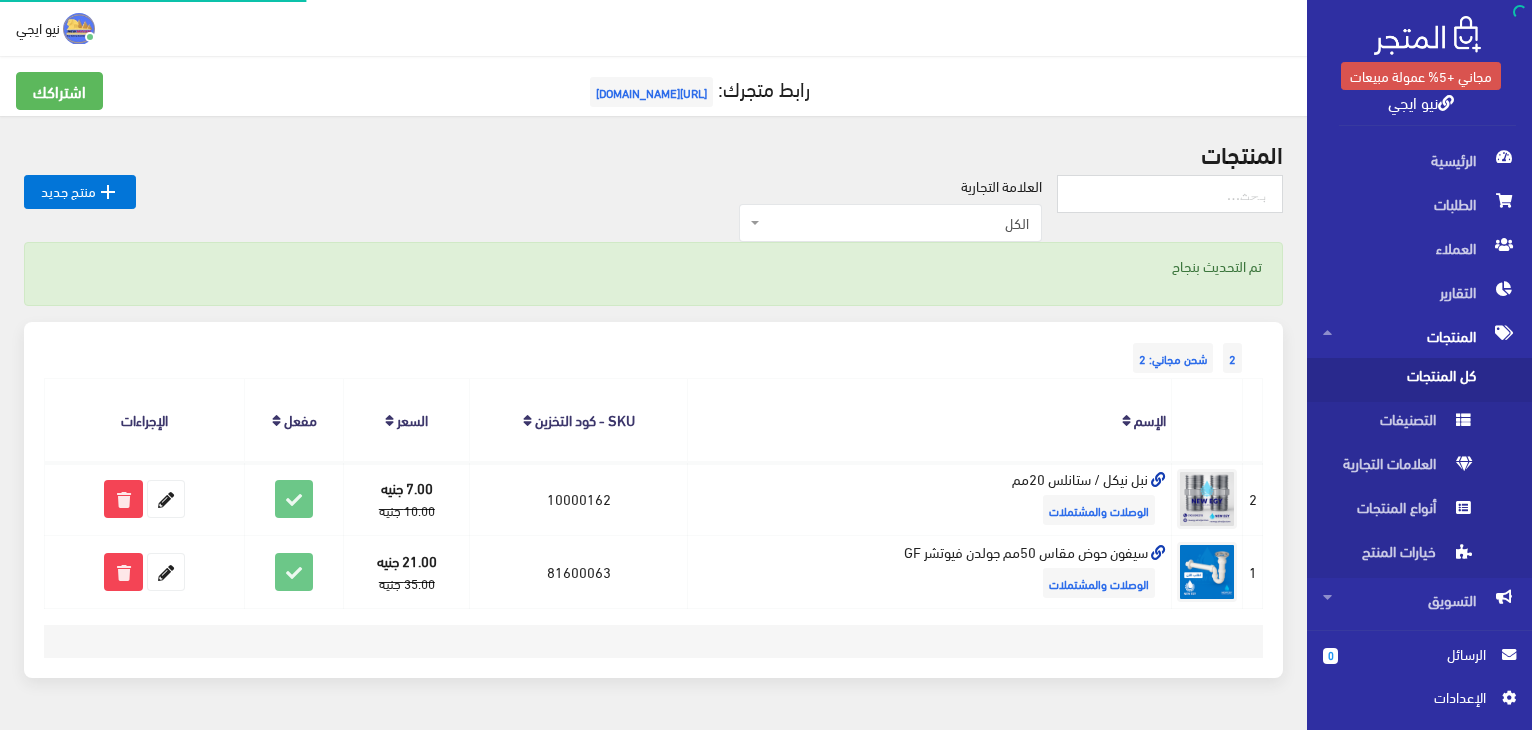 scroll, scrollTop: 0, scrollLeft: 0, axis: both 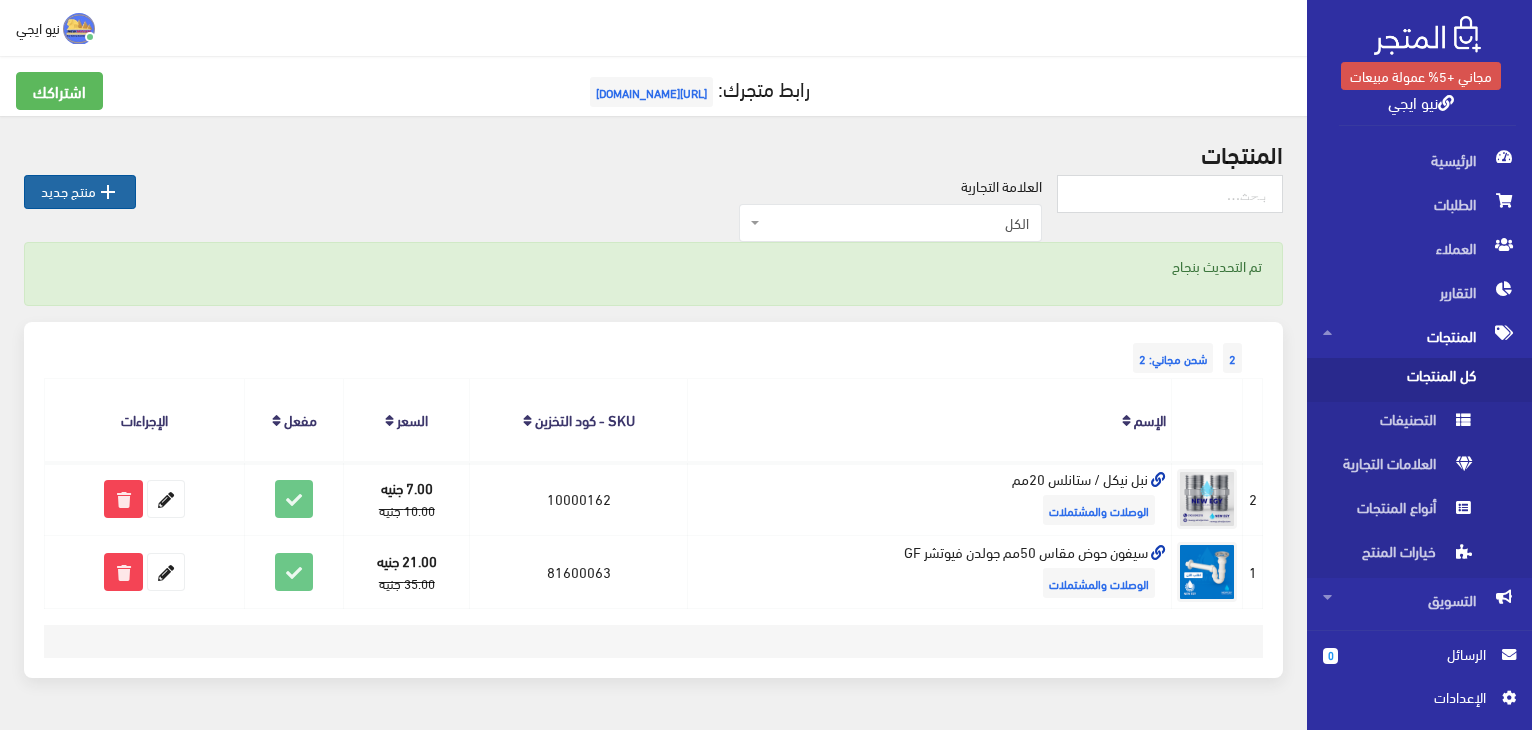 click on "" at bounding box center (108, 192) 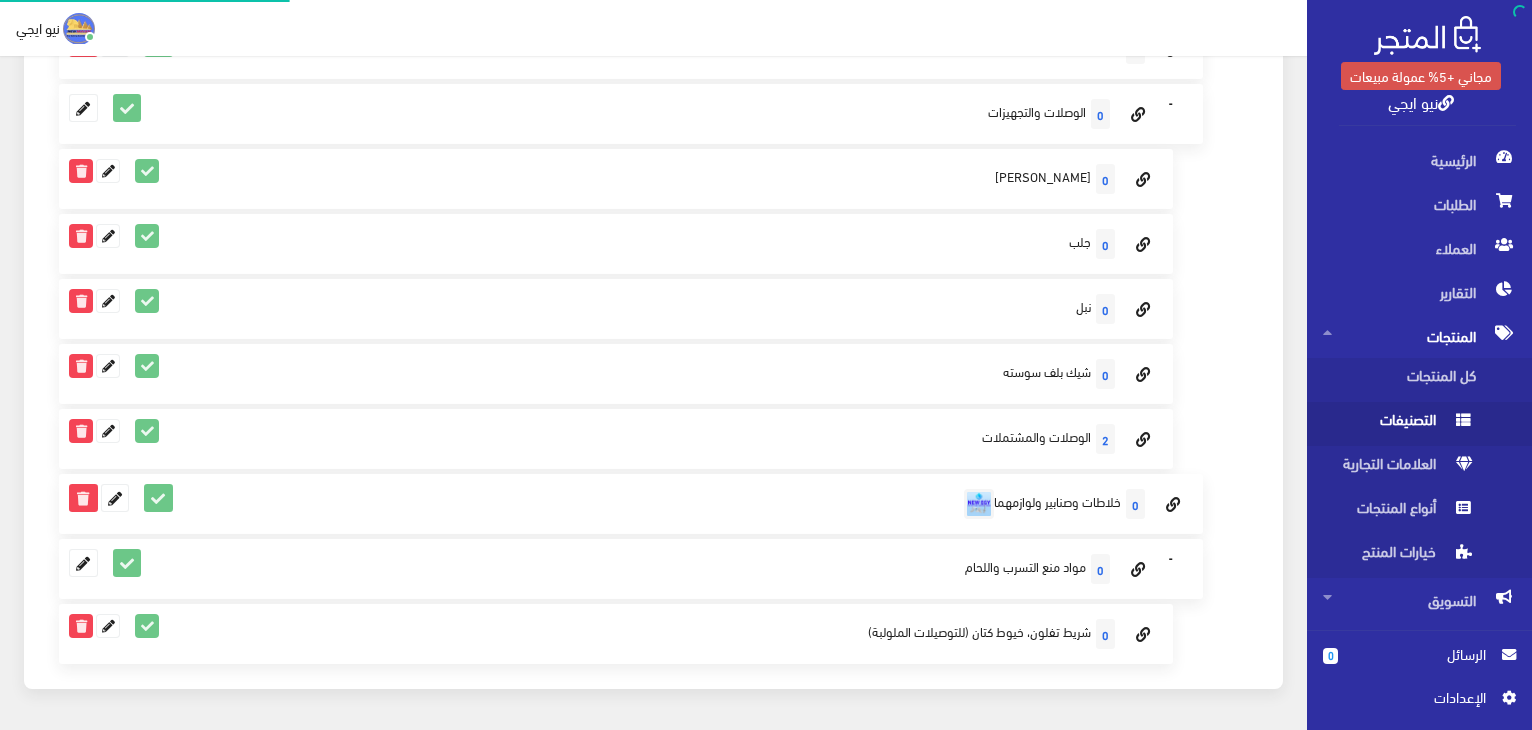 scroll, scrollTop: 280, scrollLeft: 0, axis: vertical 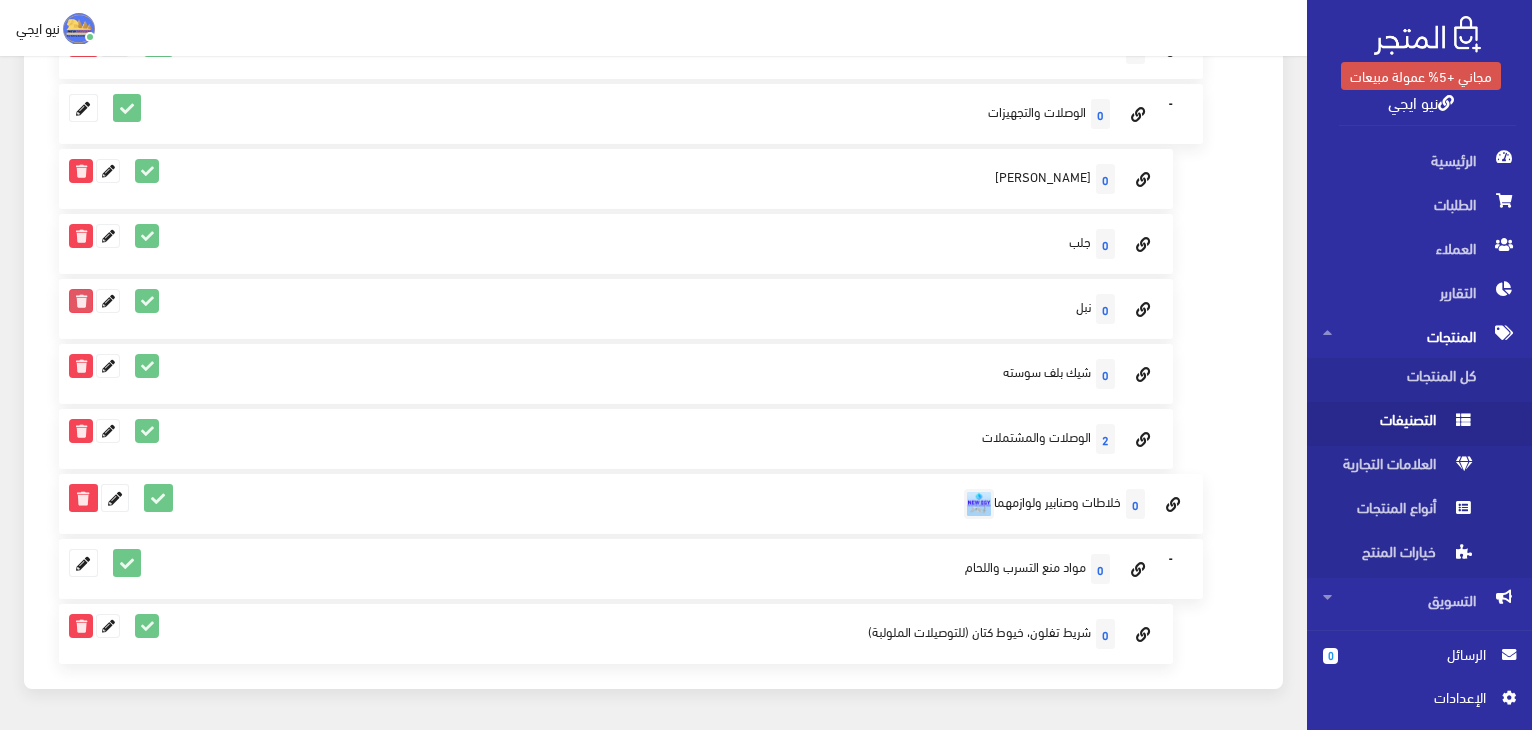 click at bounding box center (81, 301) 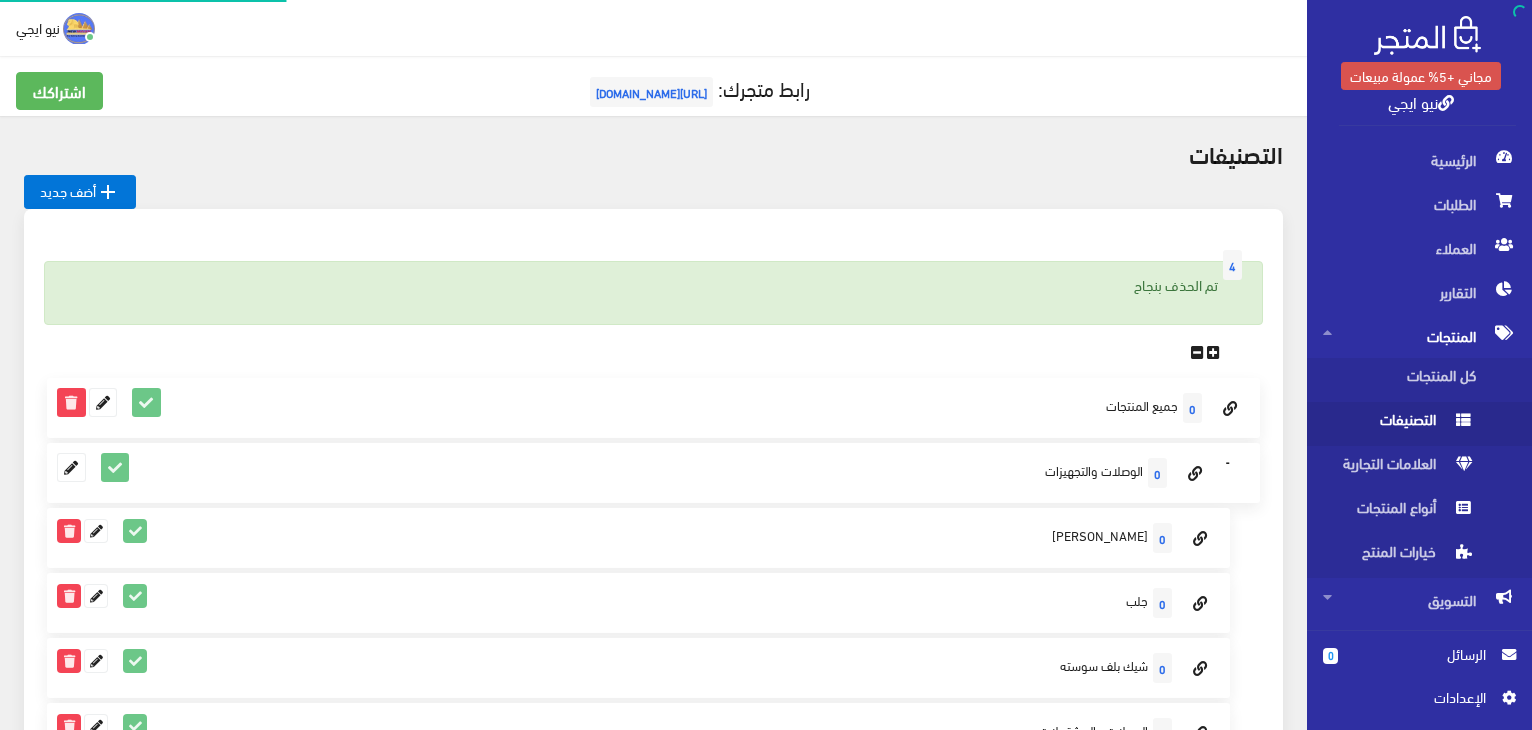 scroll, scrollTop: 0, scrollLeft: 0, axis: both 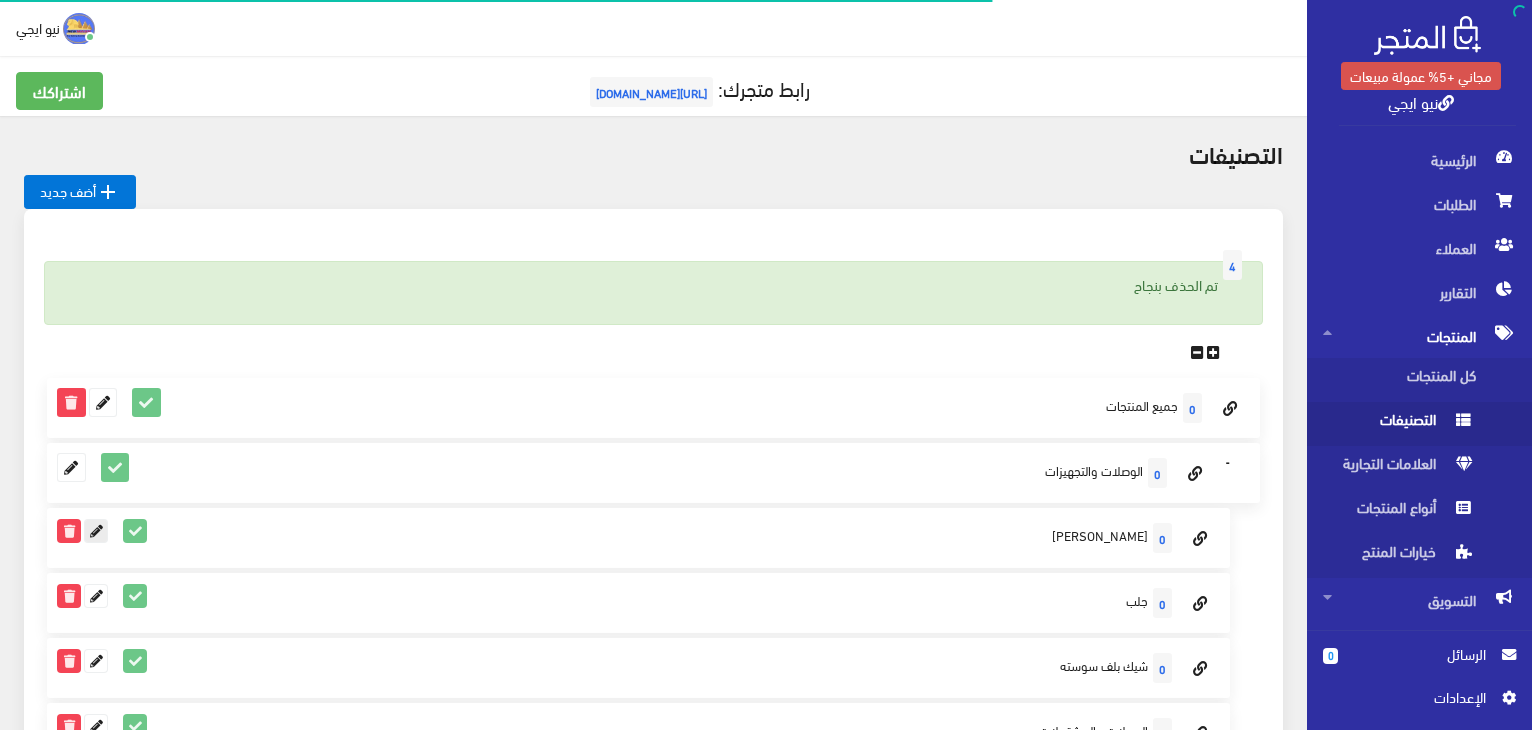 click at bounding box center (96, 531) 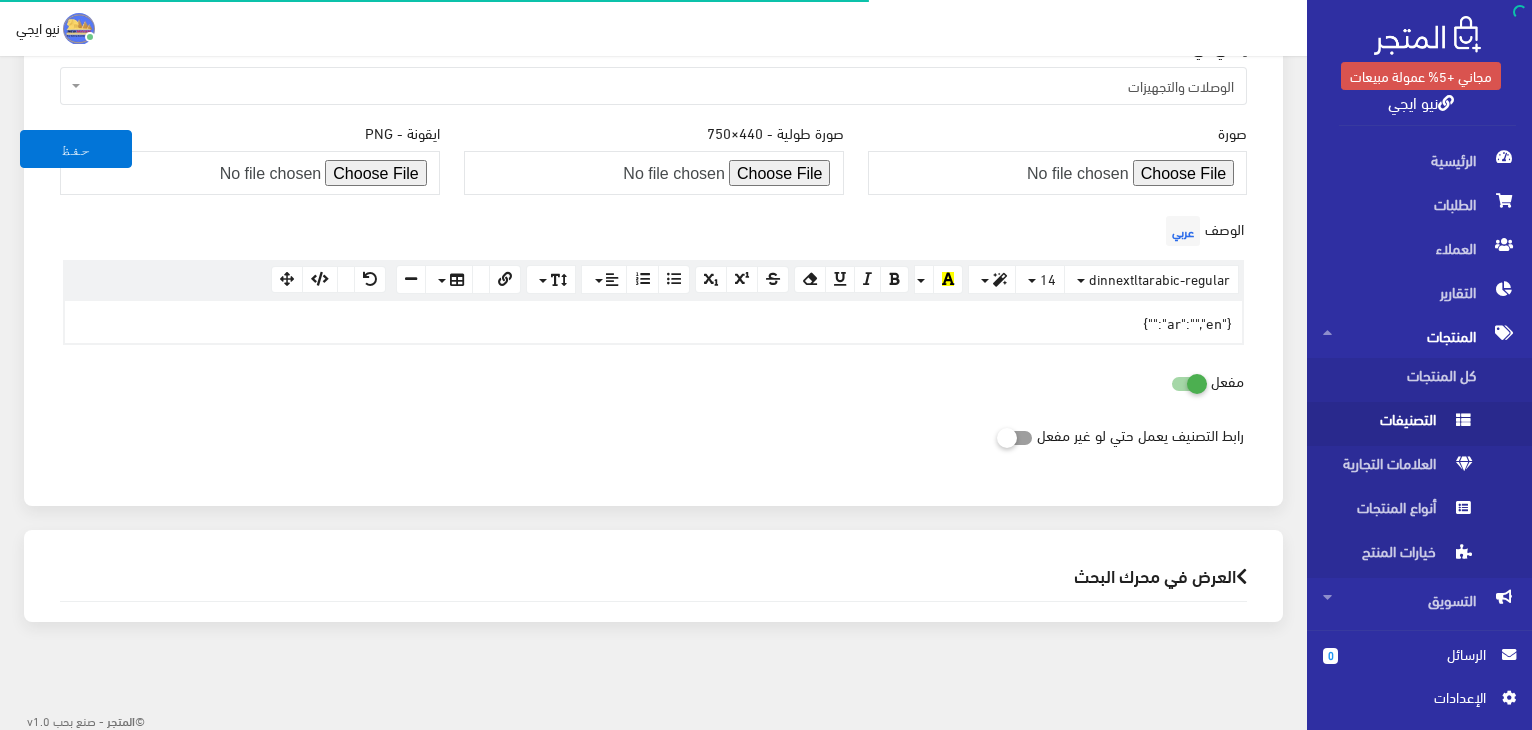 scroll, scrollTop: 0, scrollLeft: 0, axis: both 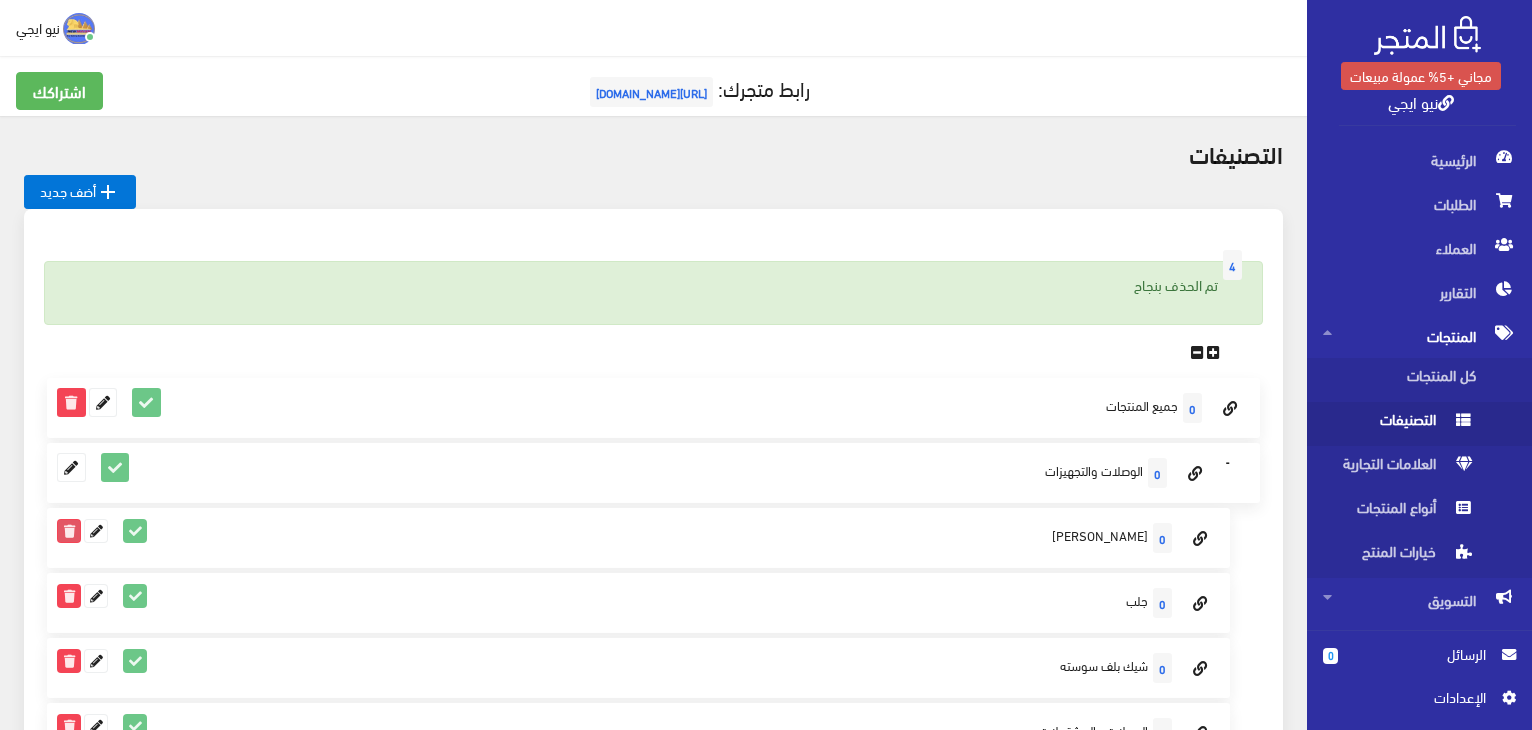 click at bounding box center [69, 531] 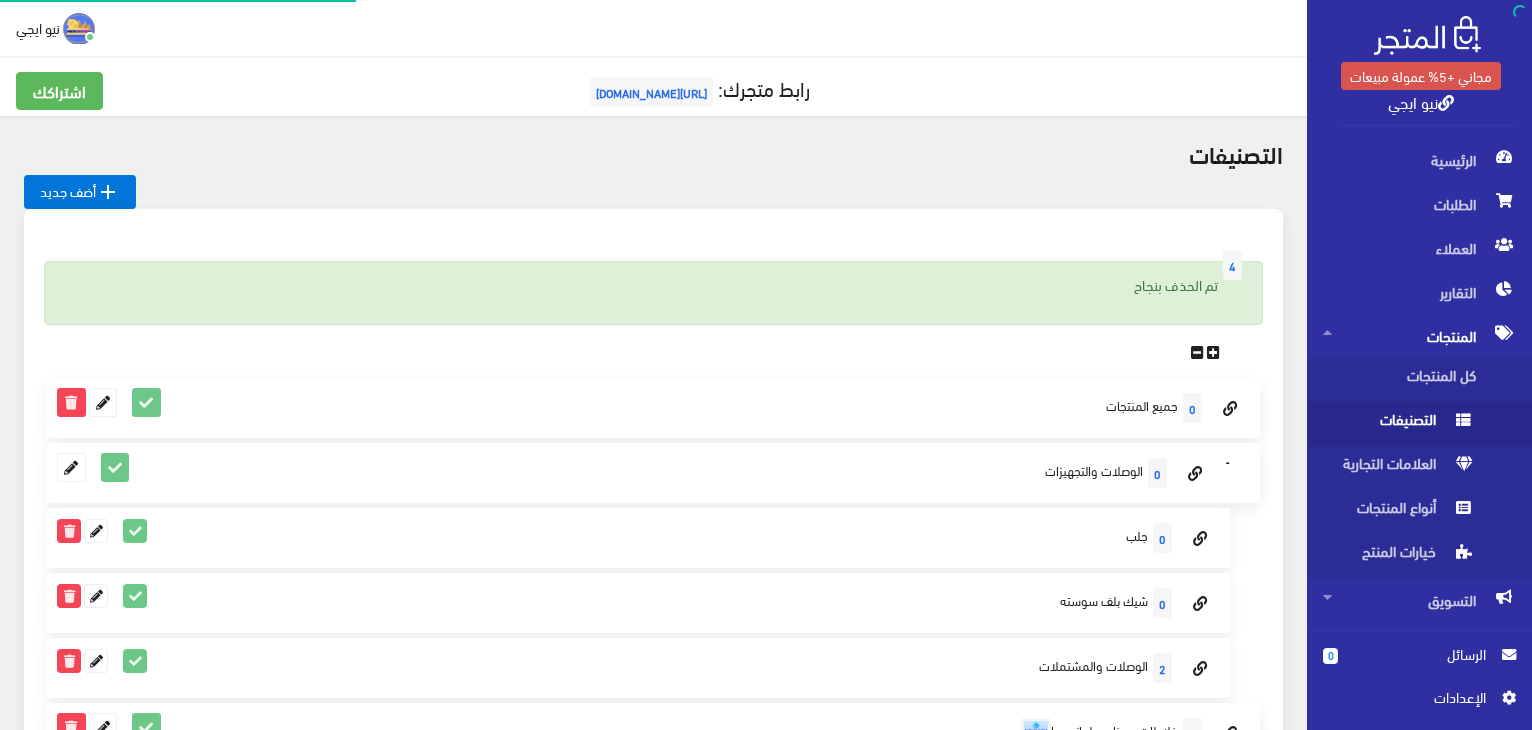 scroll, scrollTop: 0, scrollLeft: 0, axis: both 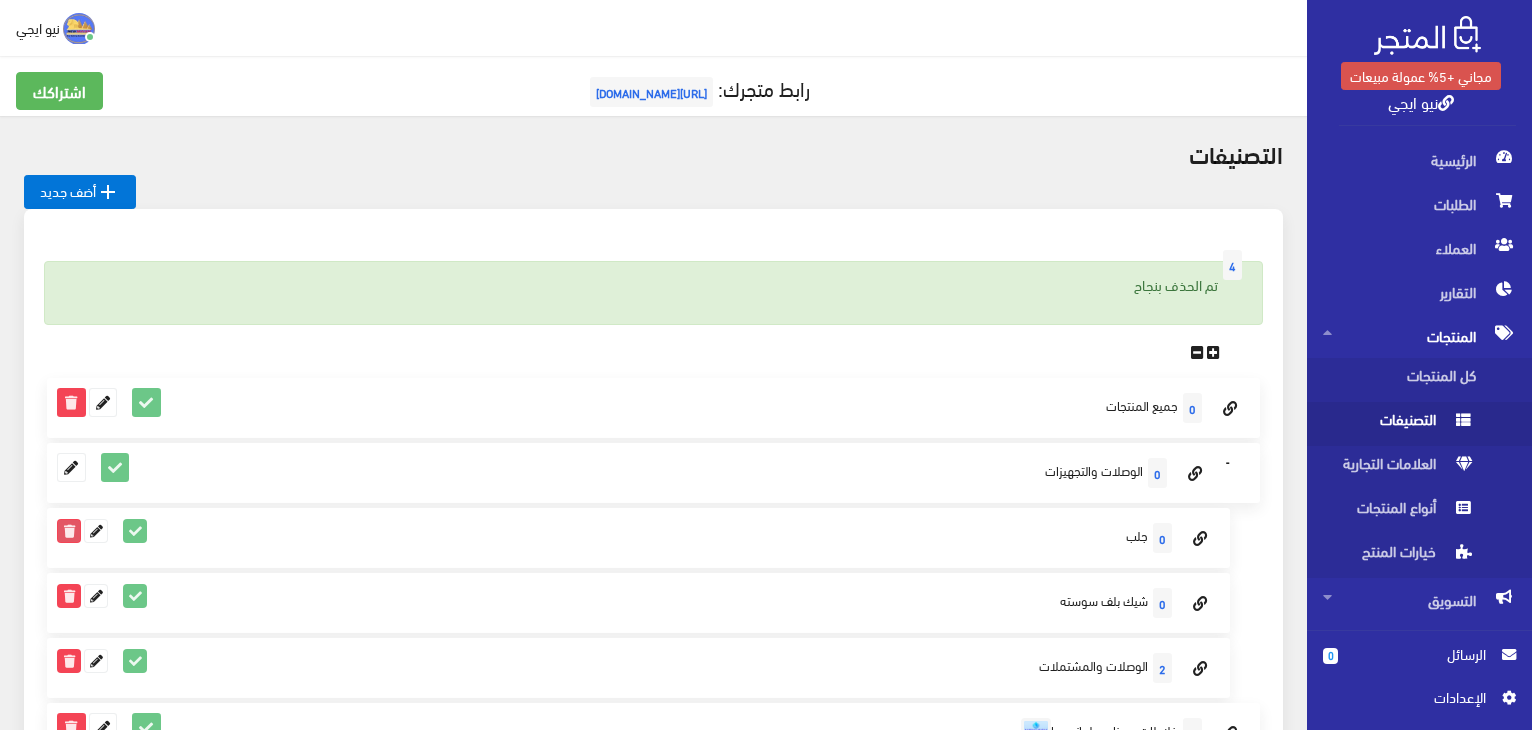 drag, startPoint x: 62, startPoint y: 529, endPoint x: 853, endPoint y: 103, distance: 898.4192 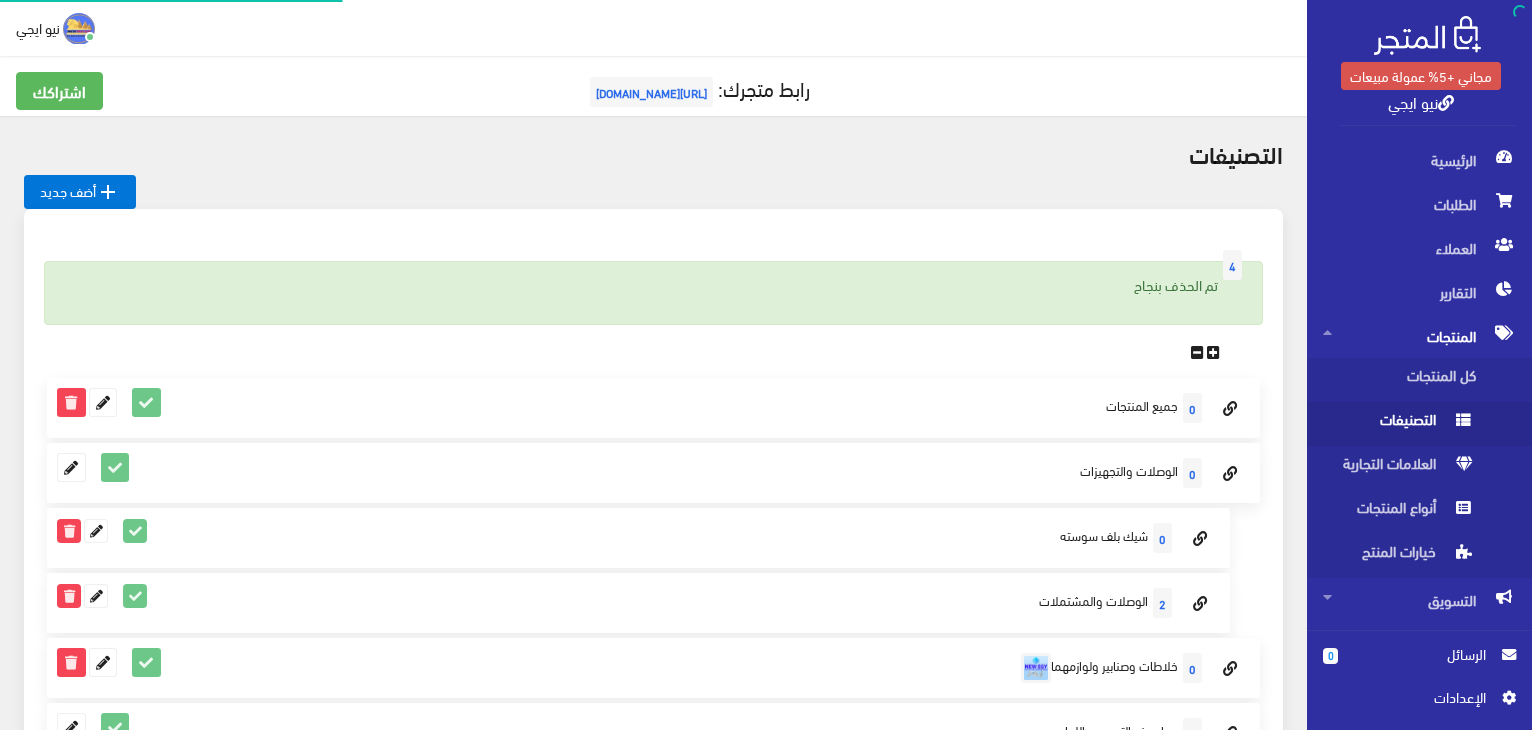 scroll, scrollTop: 0, scrollLeft: 0, axis: both 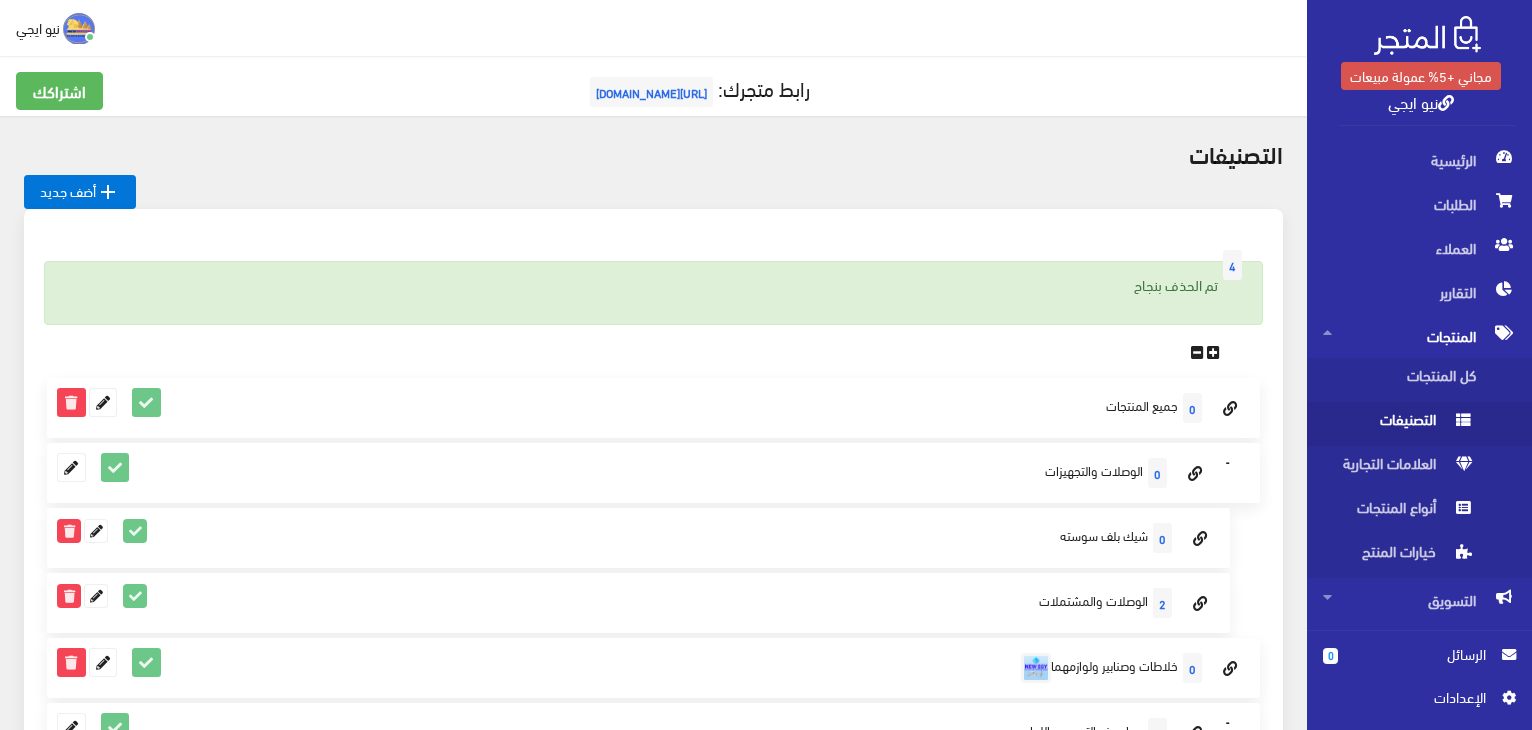 click on "Collapse" at bounding box center (1227, 463) 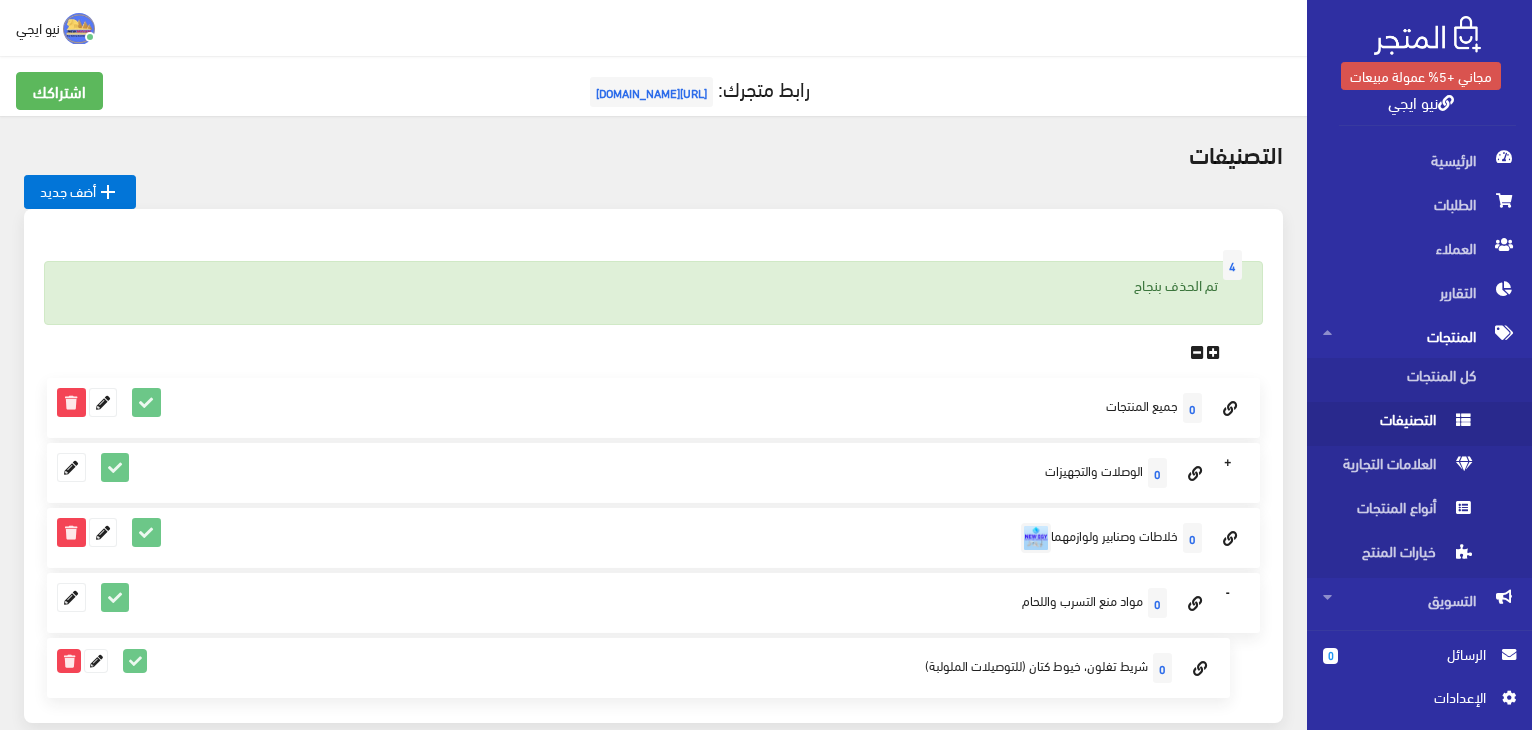 click on "Collapse" at bounding box center [1227, 593] 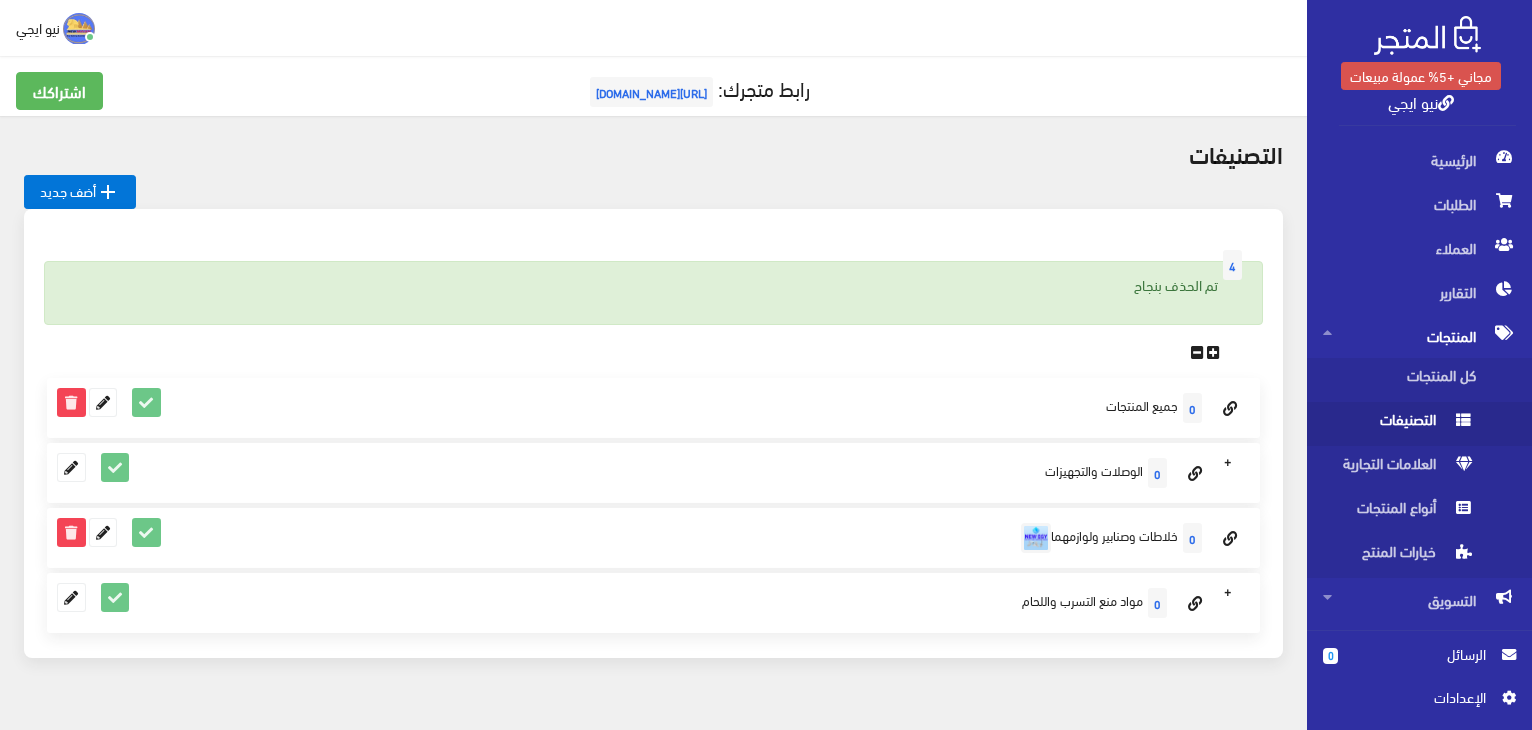 click on "Expand" at bounding box center [1227, 463] 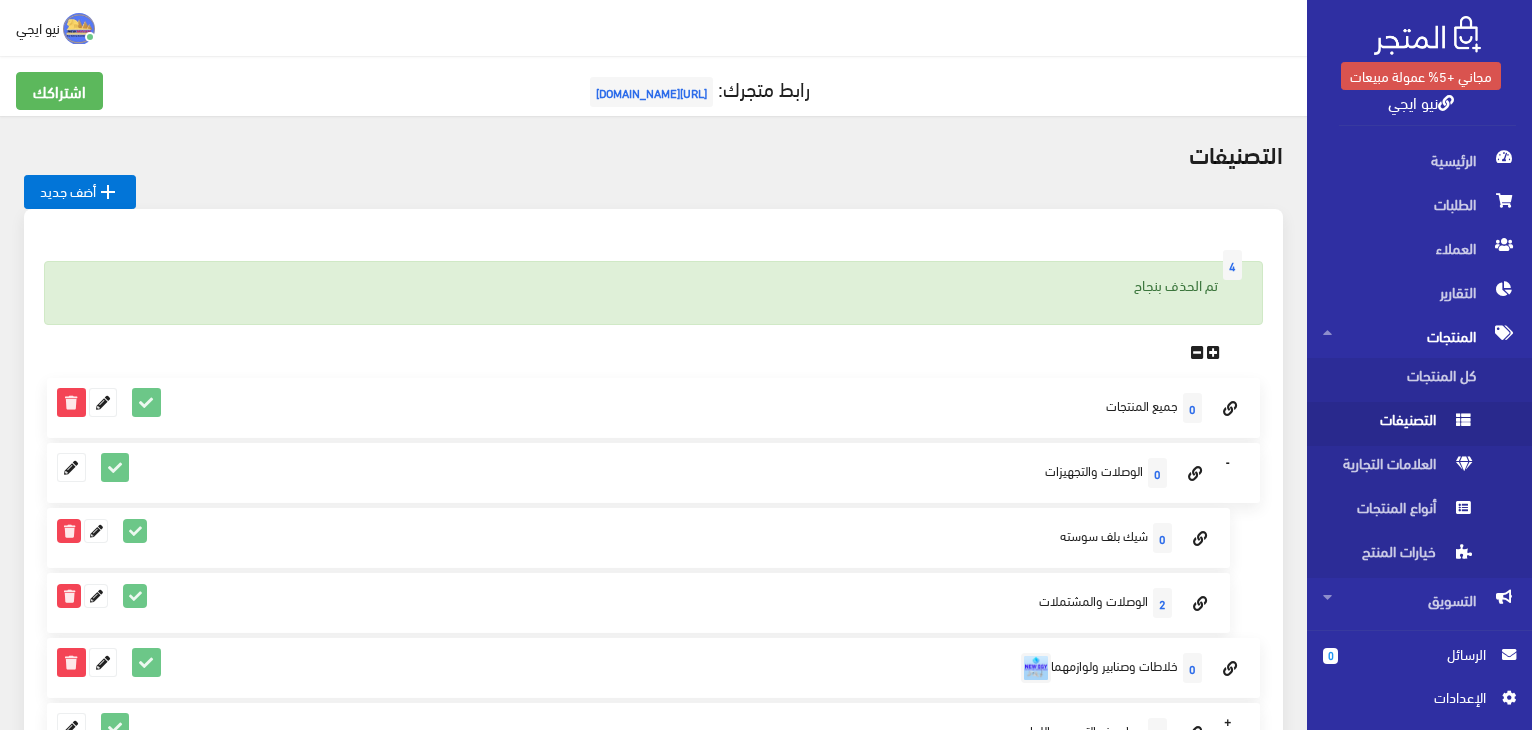 click at bounding box center (1427, 35) 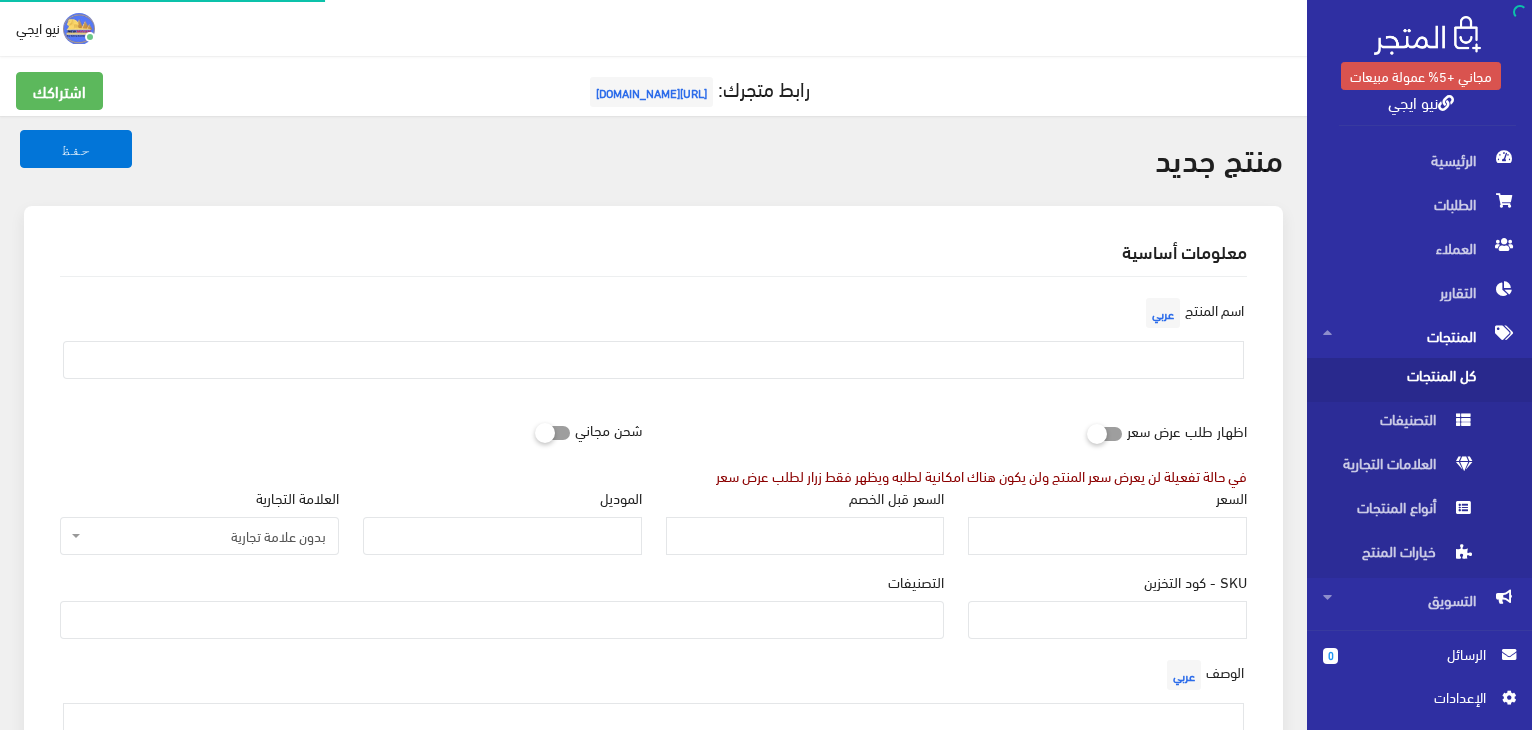 select 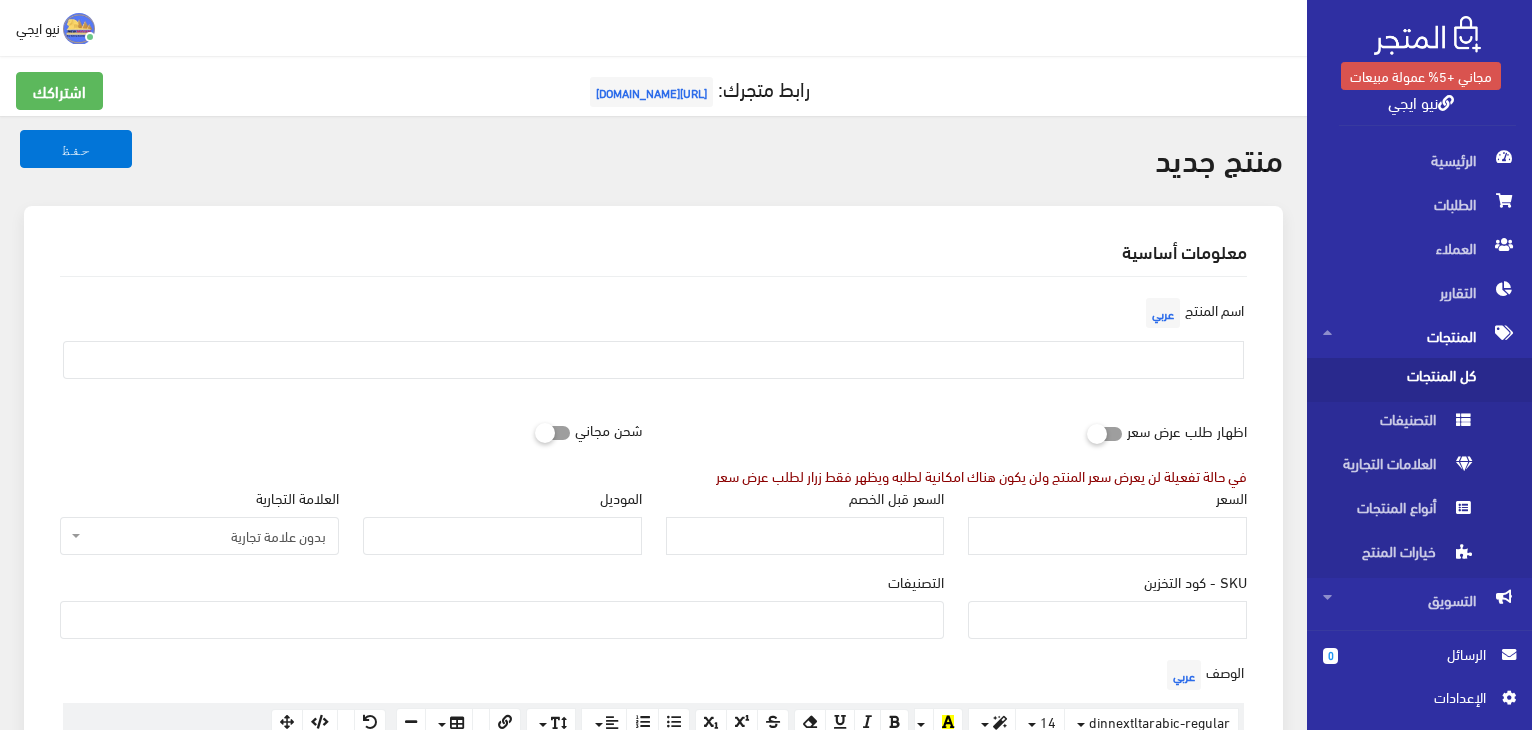 click at bounding box center (535, 432) 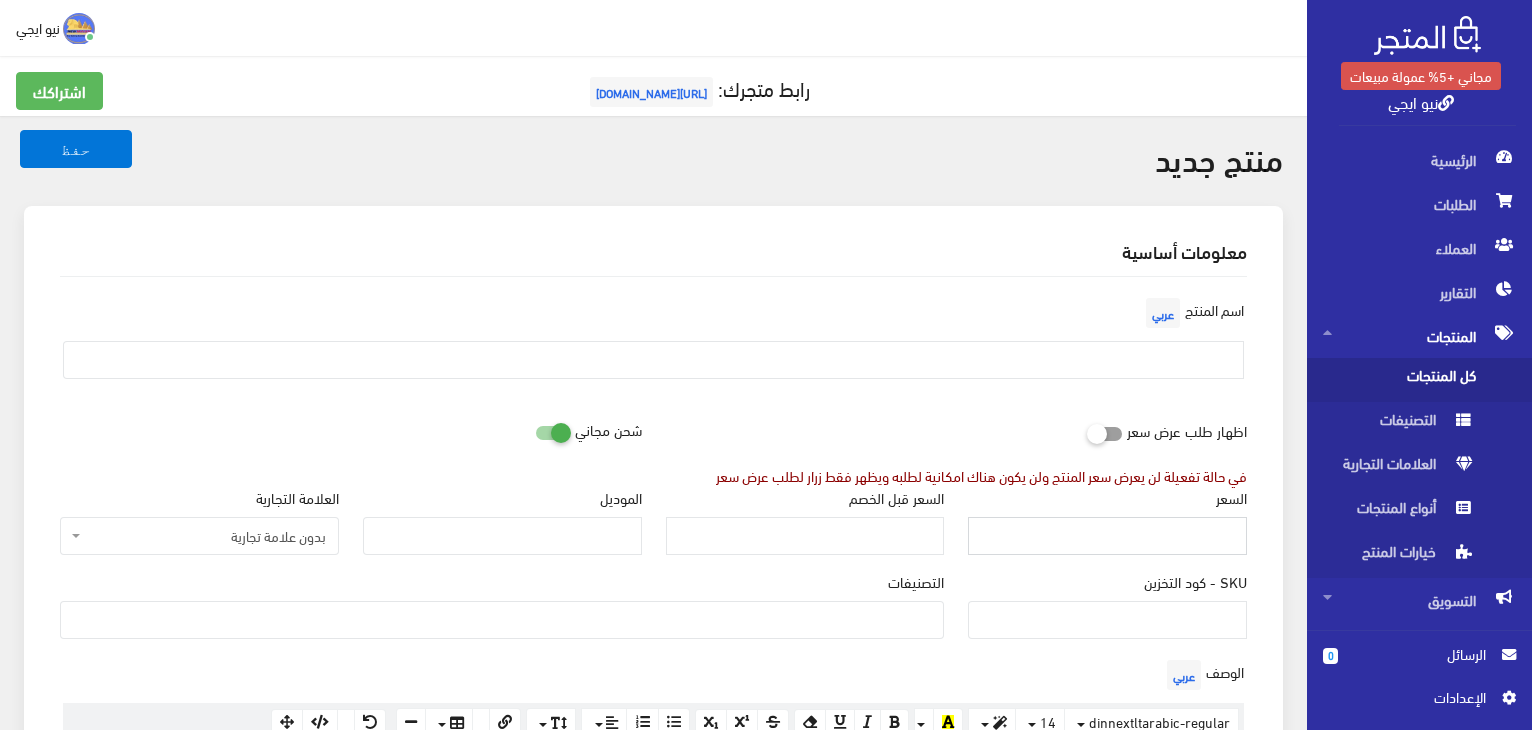 click on "السعر" at bounding box center (1107, 536) 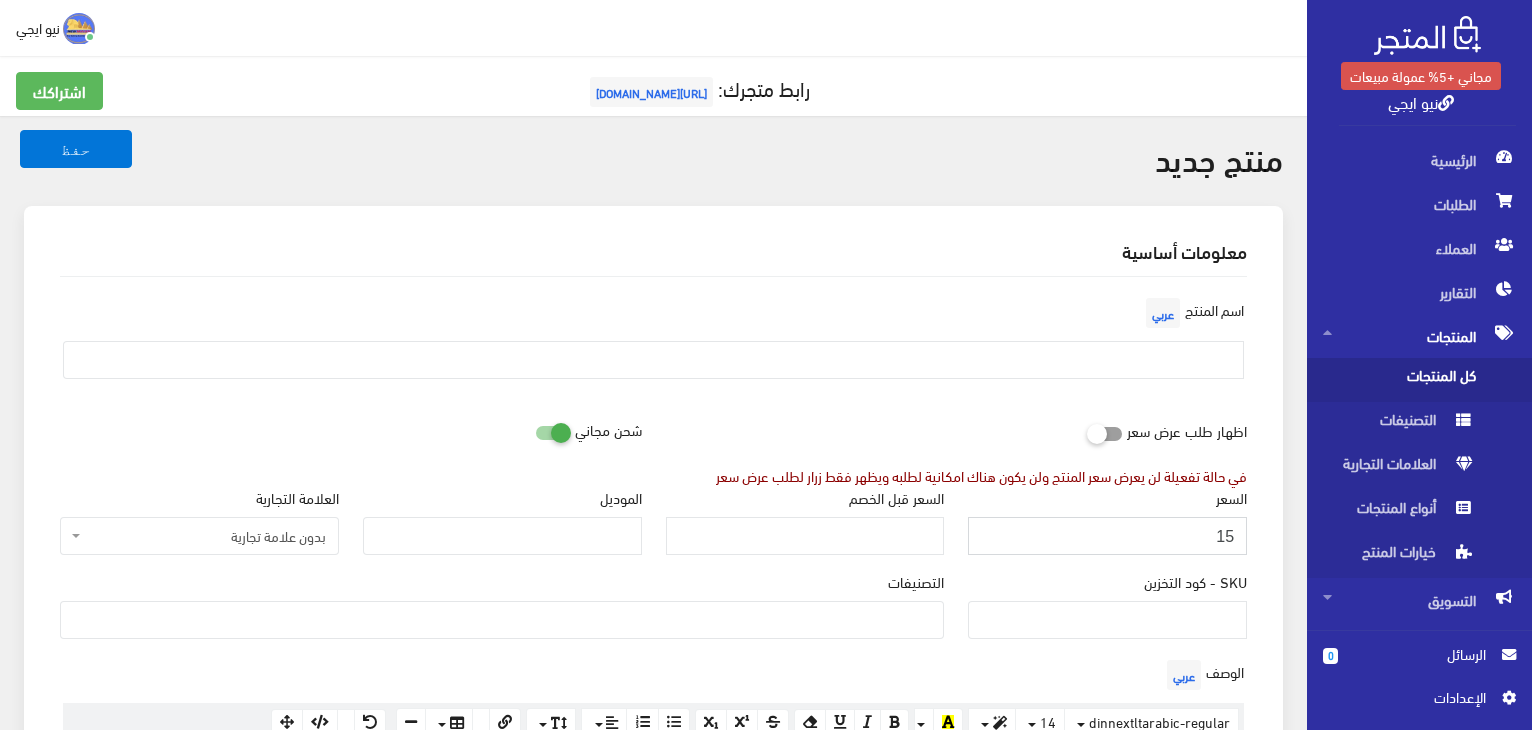 type on "1" 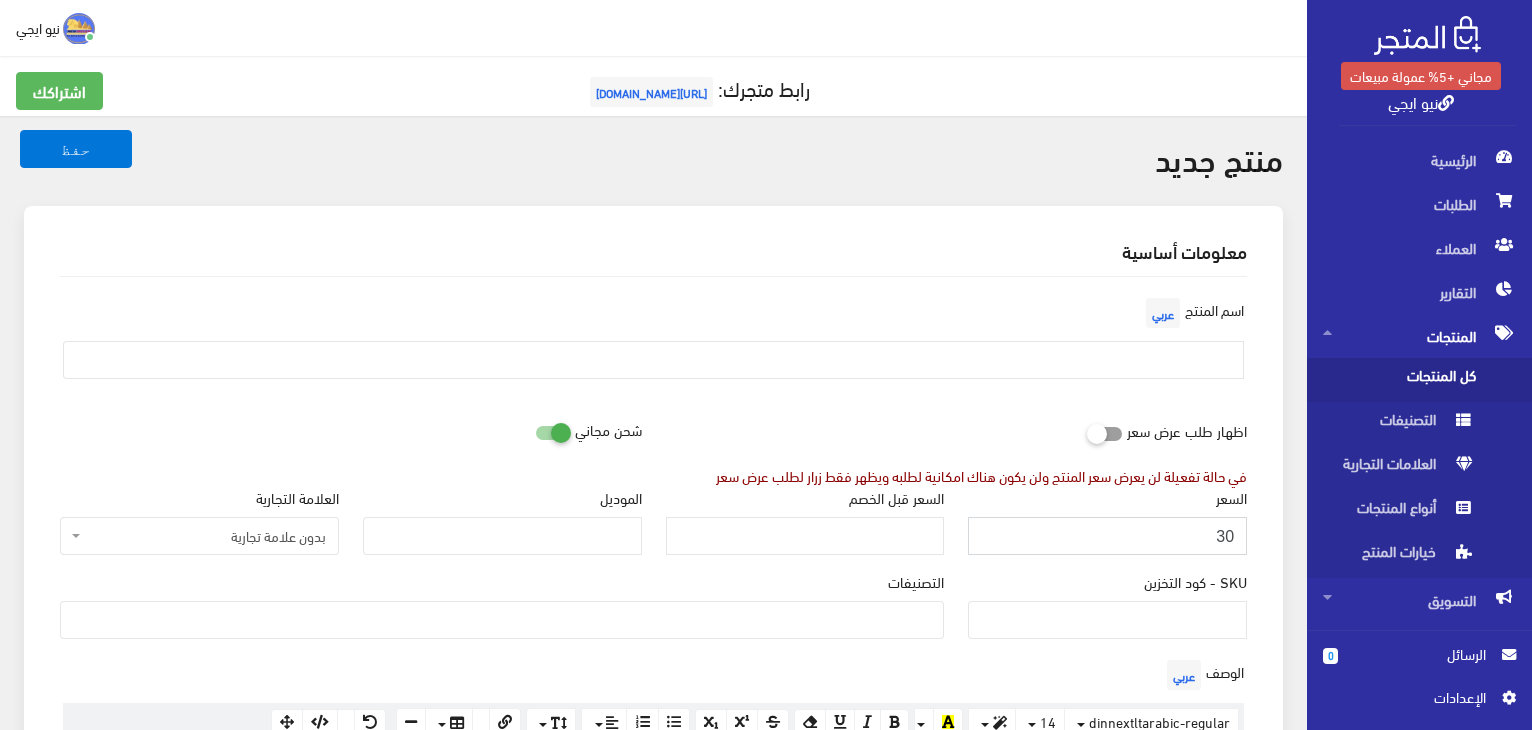 type on "30" 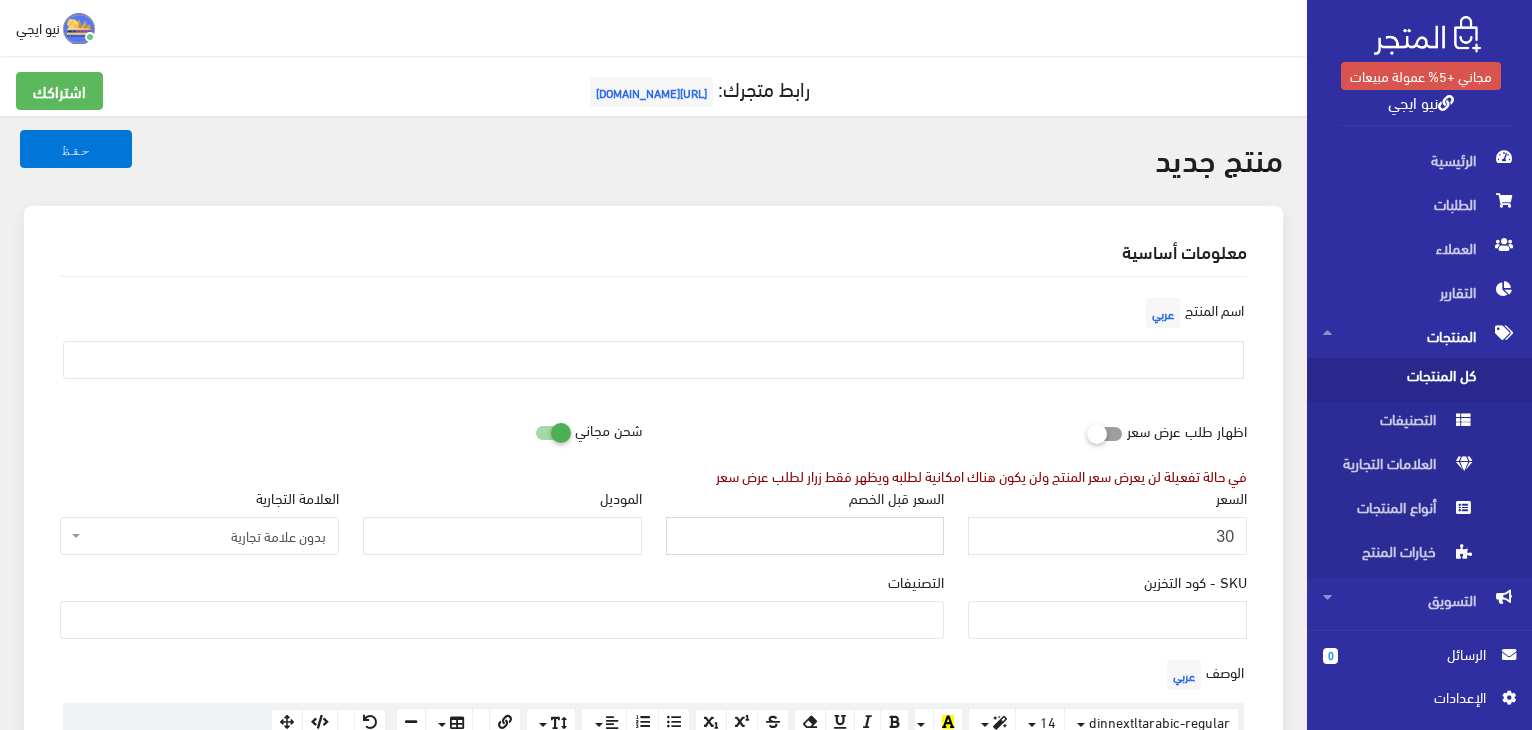 click on "السعر قبل الخصم" at bounding box center [805, 536] 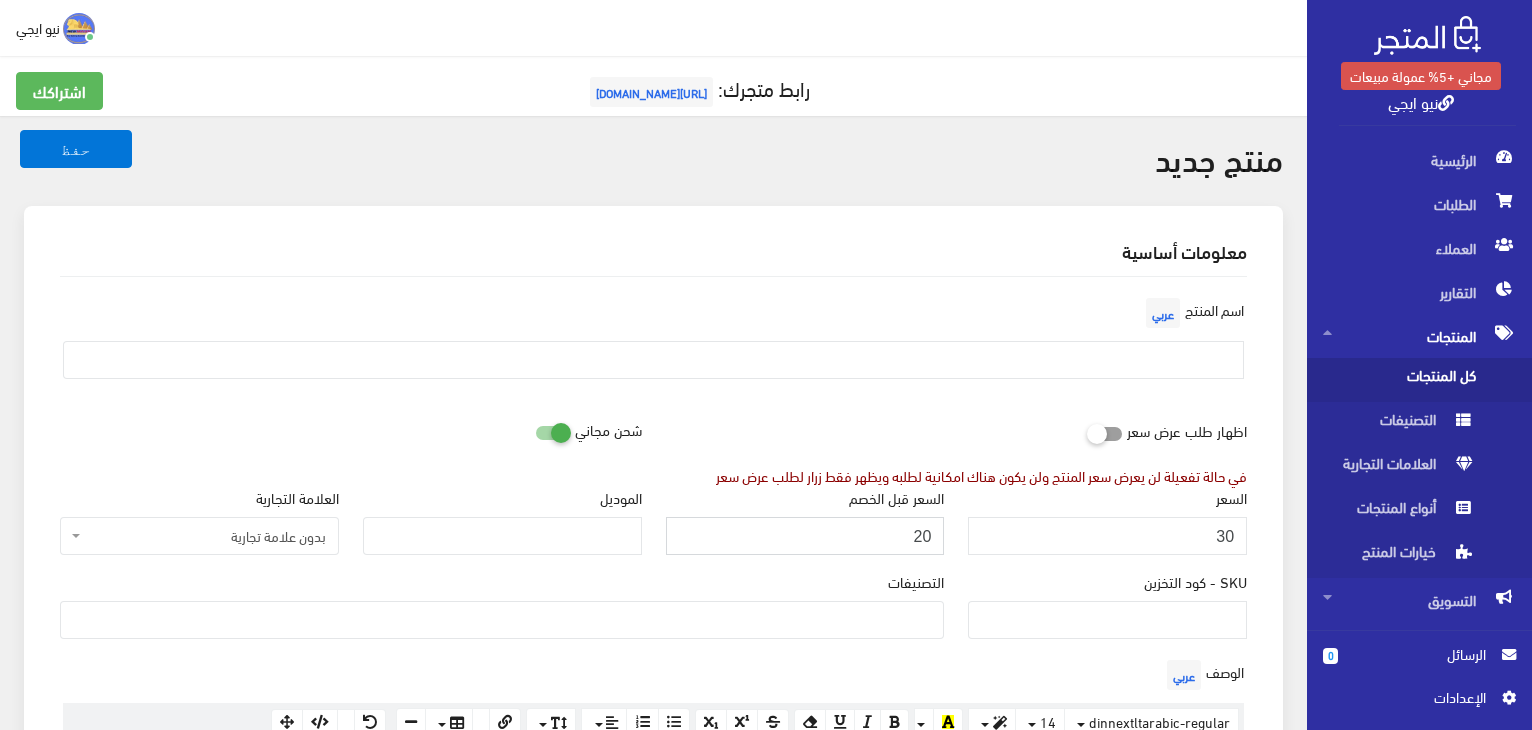 type on "20" 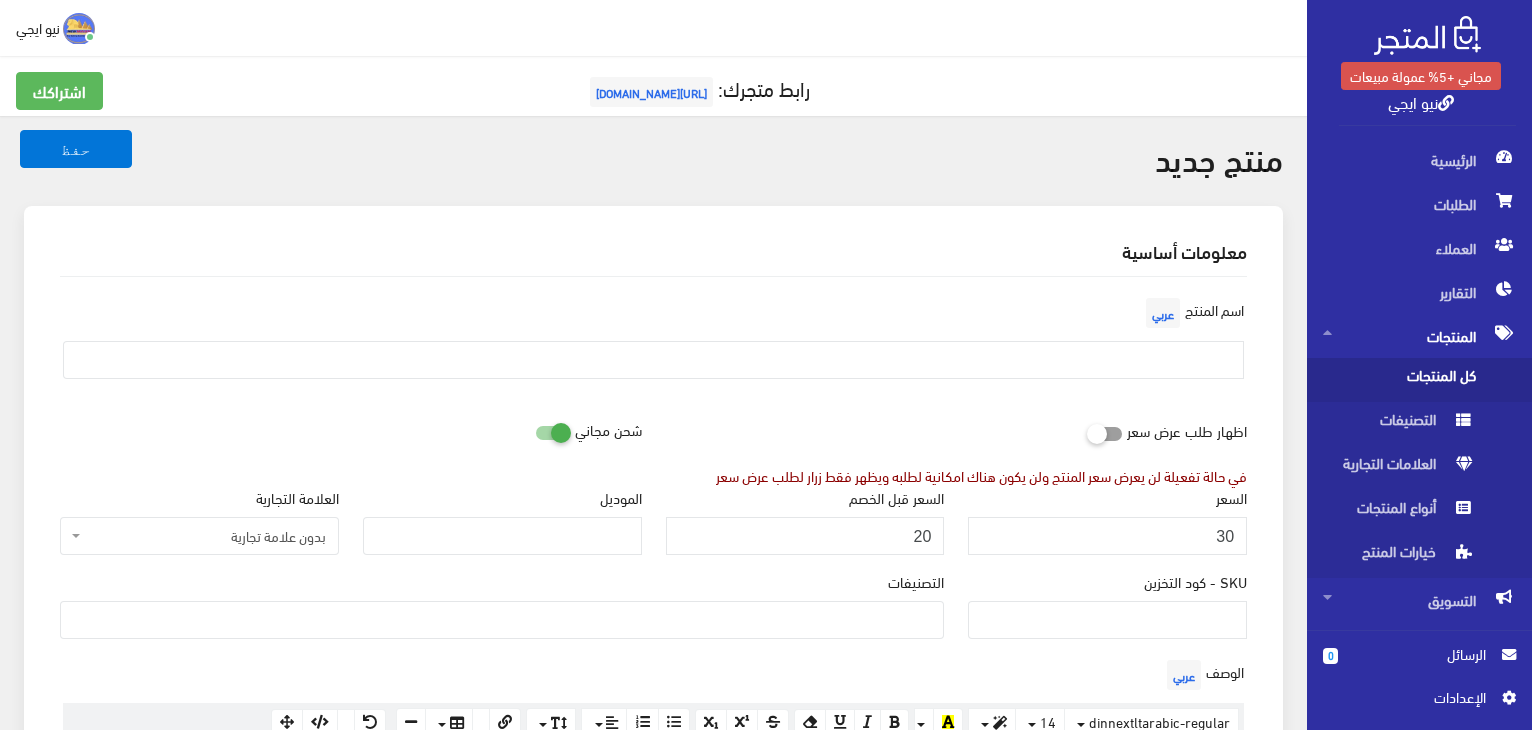 click on "بدون علامة تجارية" at bounding box center (205, 536) 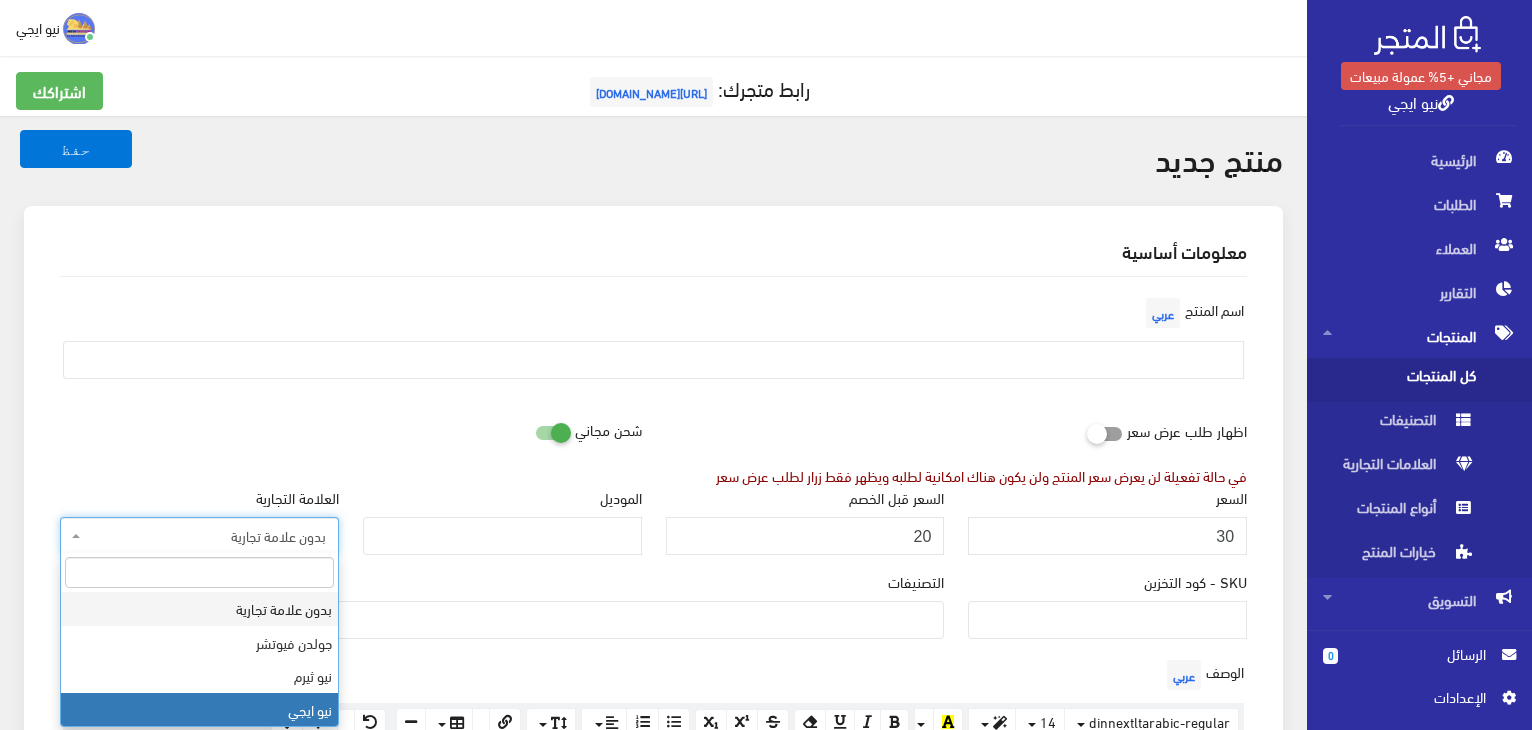select on "3" 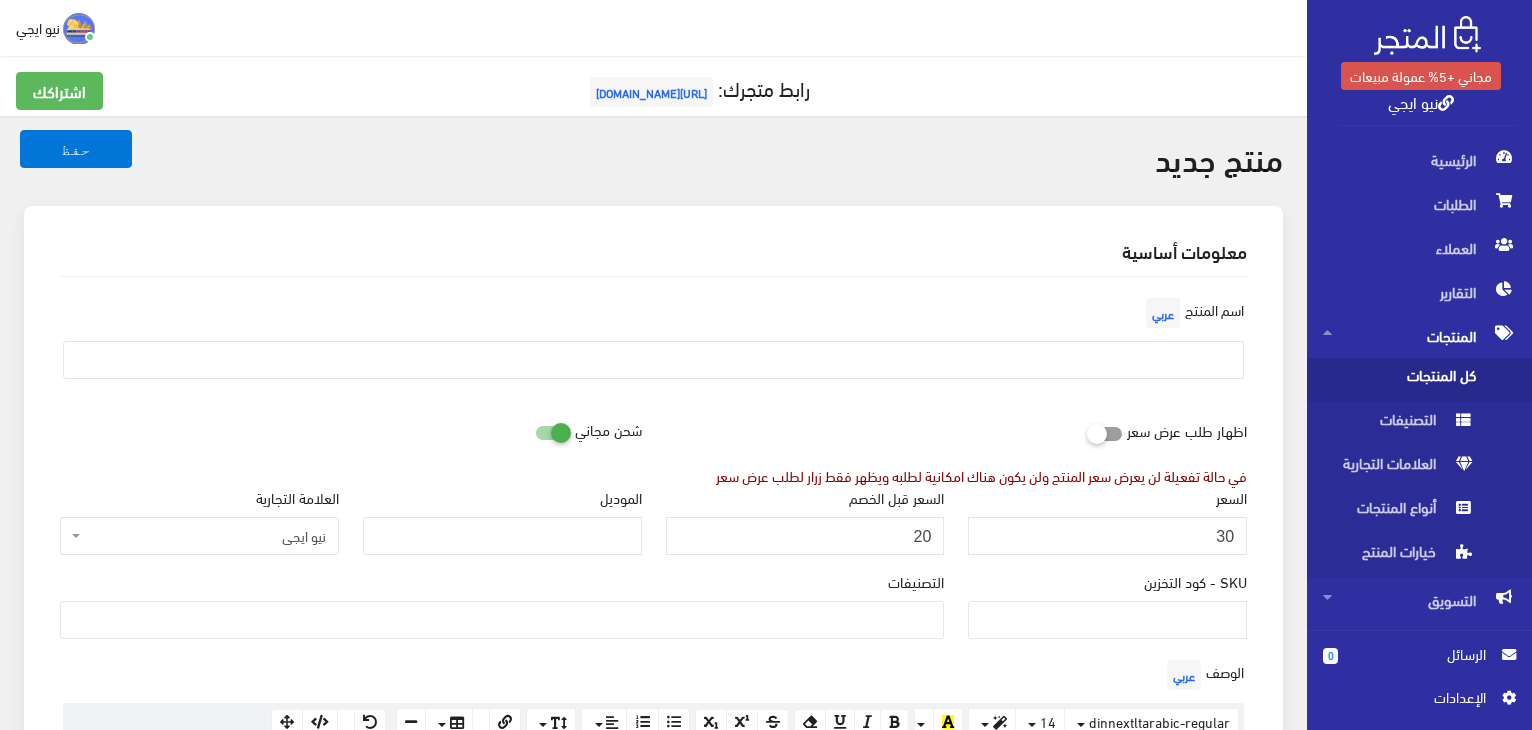 click at bounding box center [653, 161] 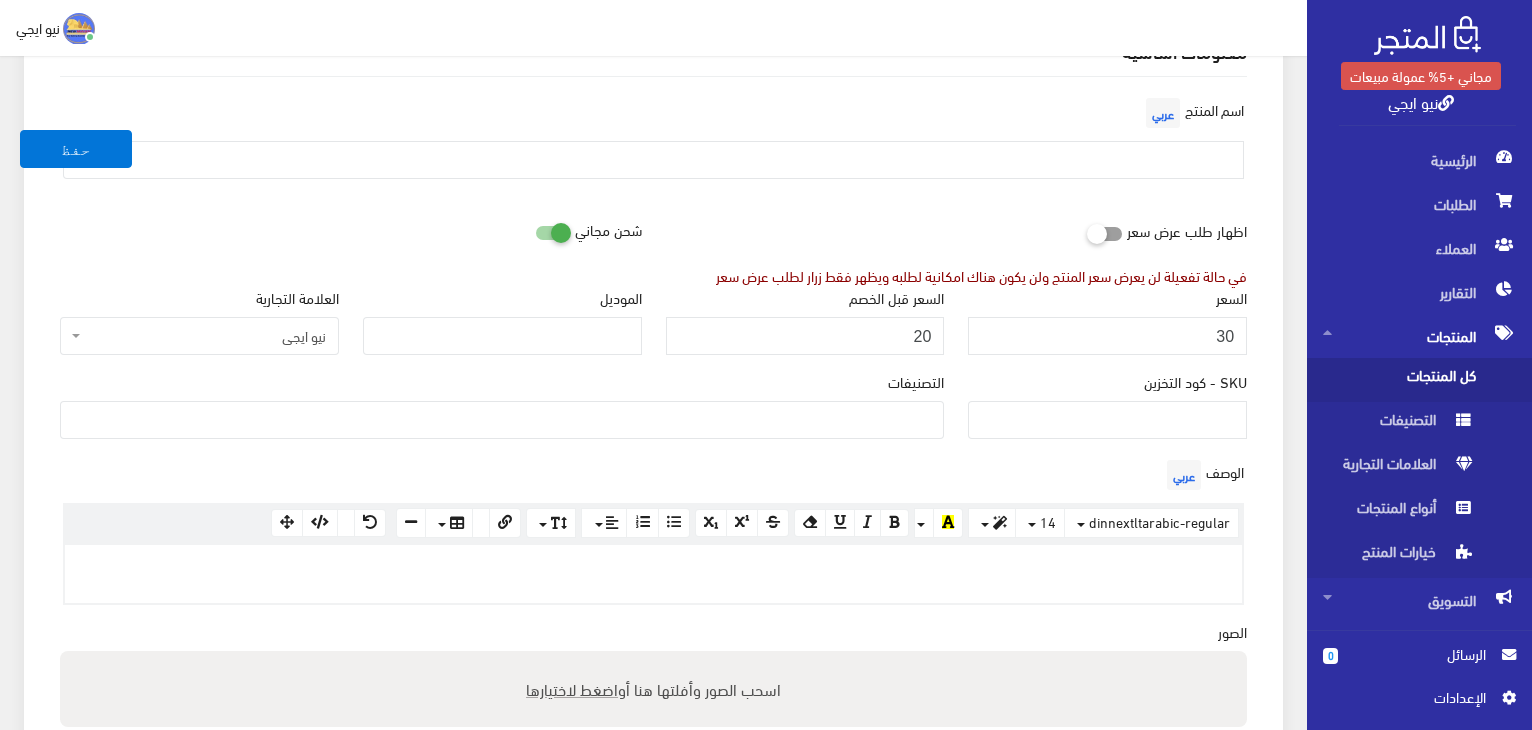 scroll, scrollTop: 240, scrollLeft: 0, axis: vertical 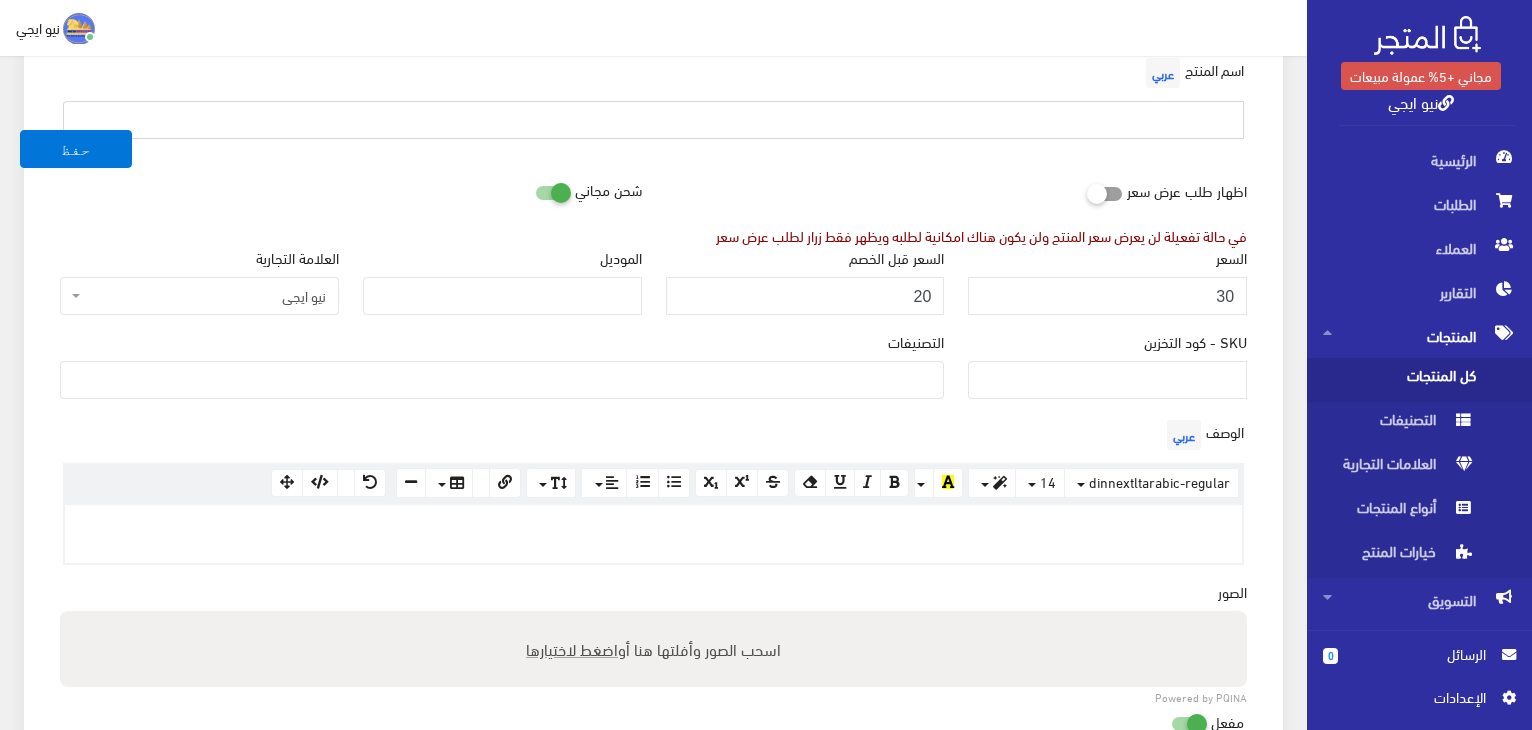 click at bounding box center (653, 120) 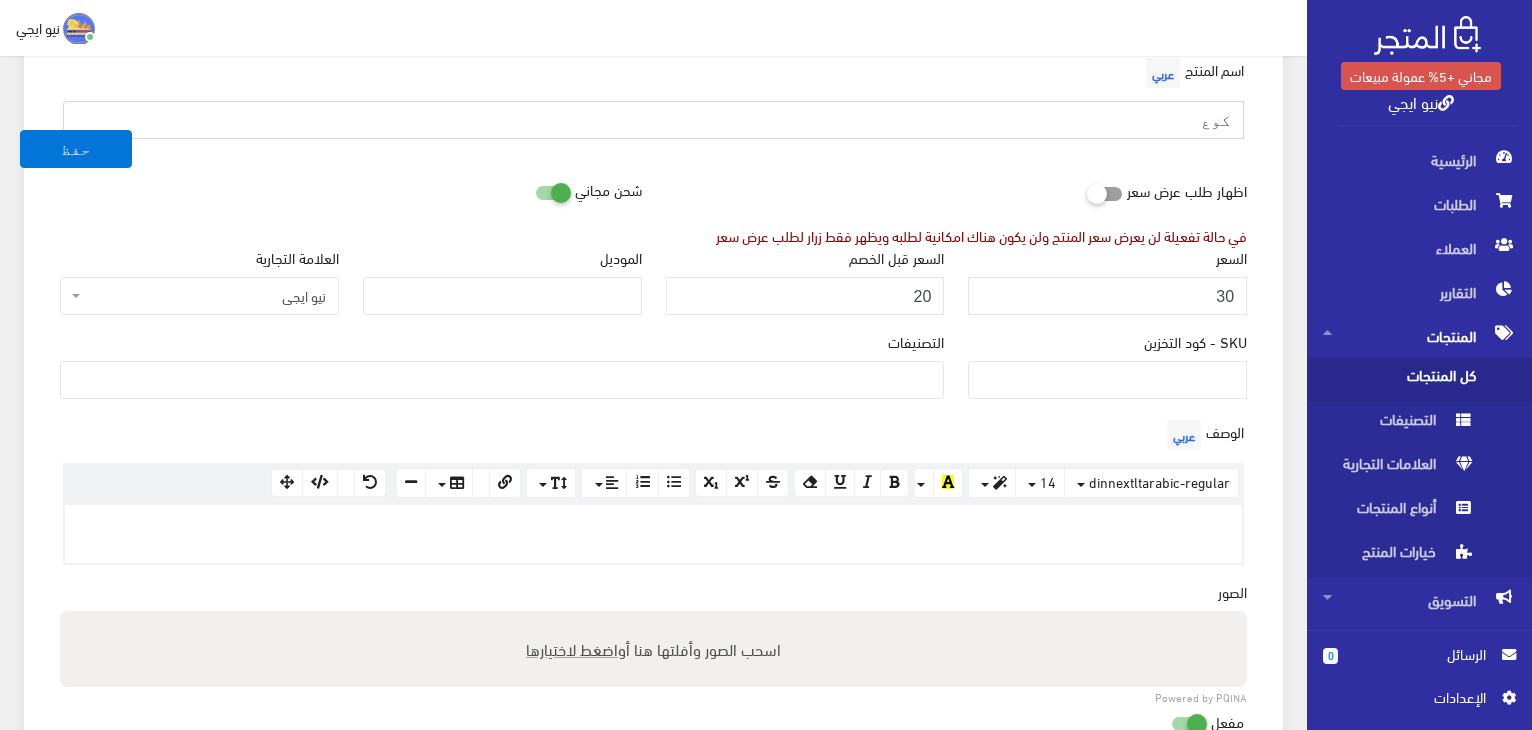 paste on "نيكل / ستانلس 20مم" 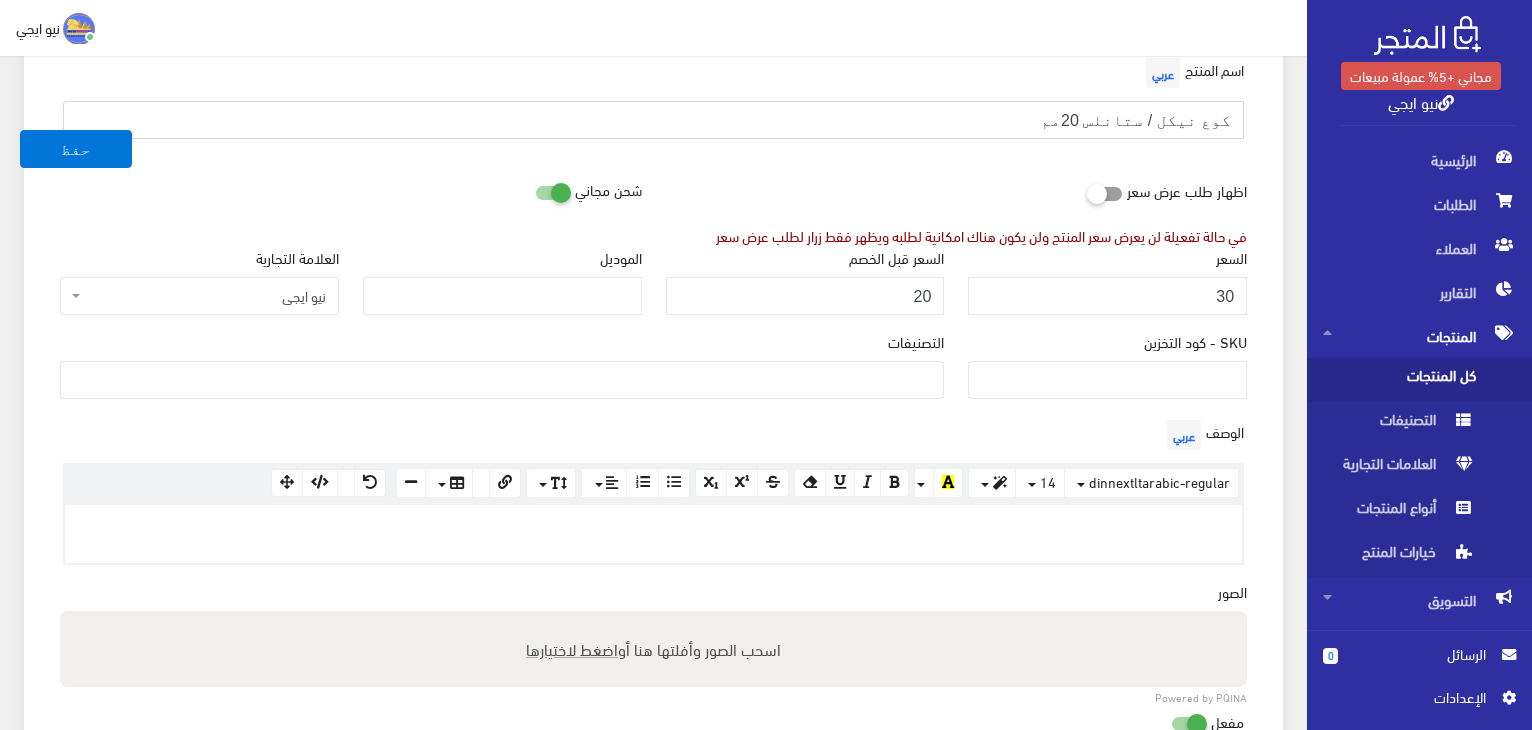 type on "كوع نيكل / ستانلس 20مم" 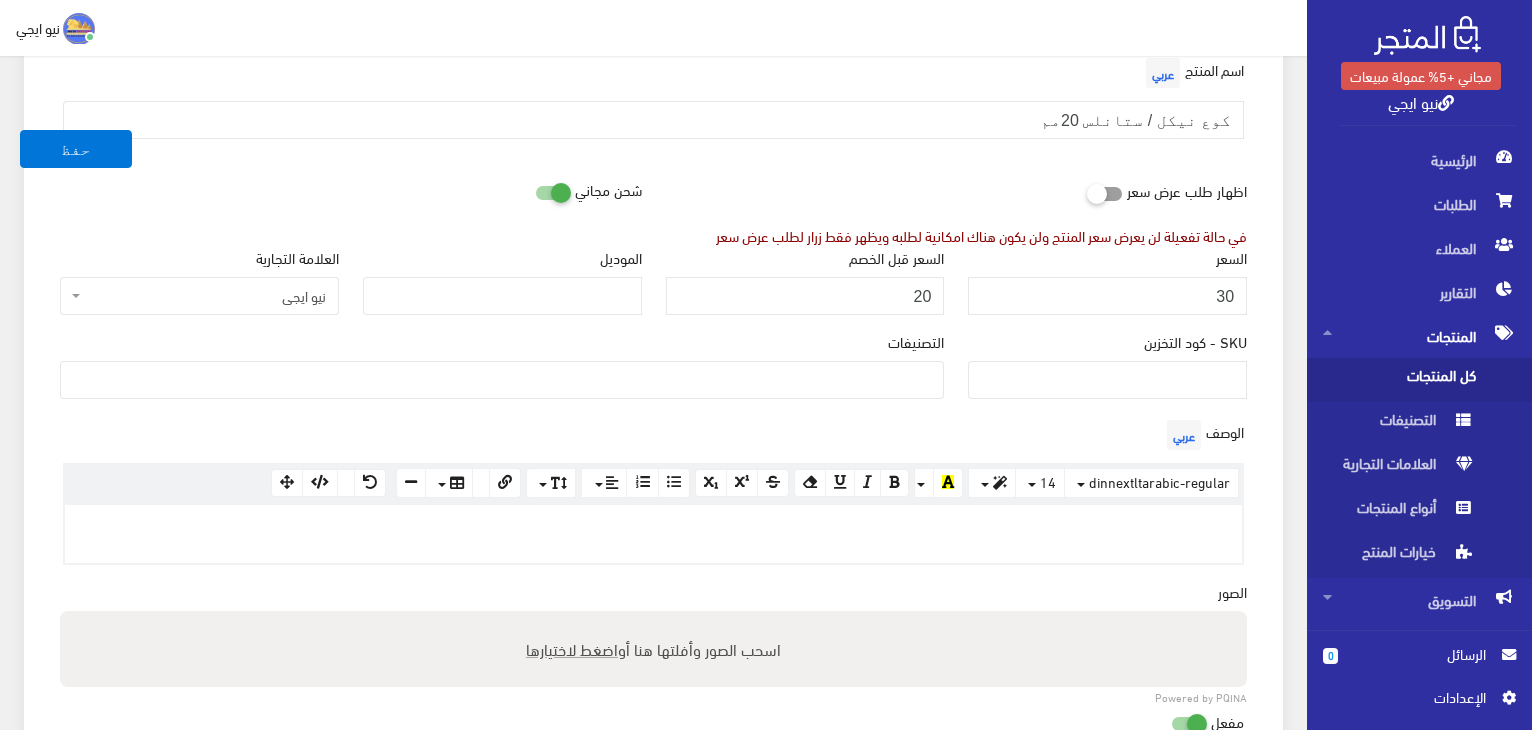 click on "اضغط لاختيارها" at bounding box center [572, 648] 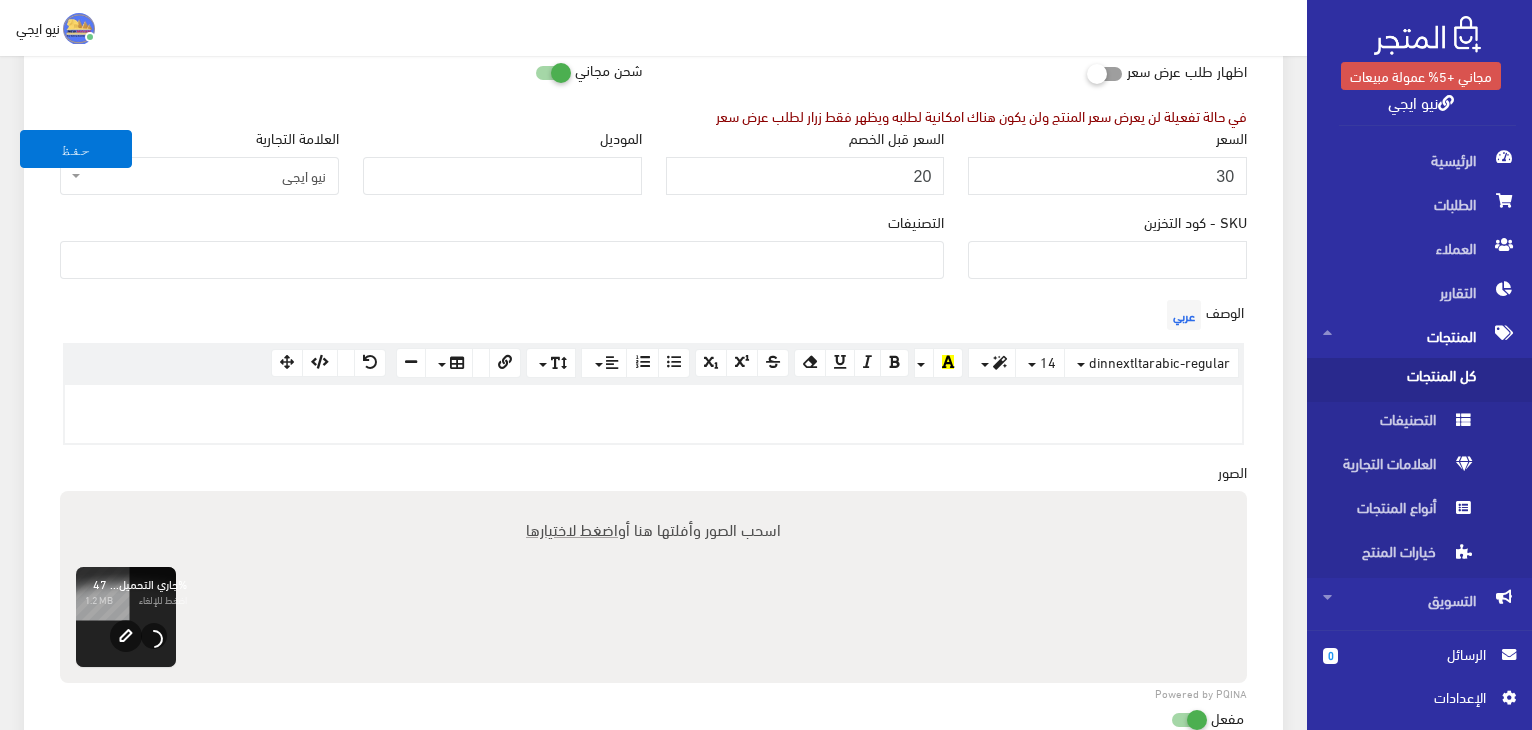 scroll, scrollTop: 560, scrollLeft: 0, axis: vertical 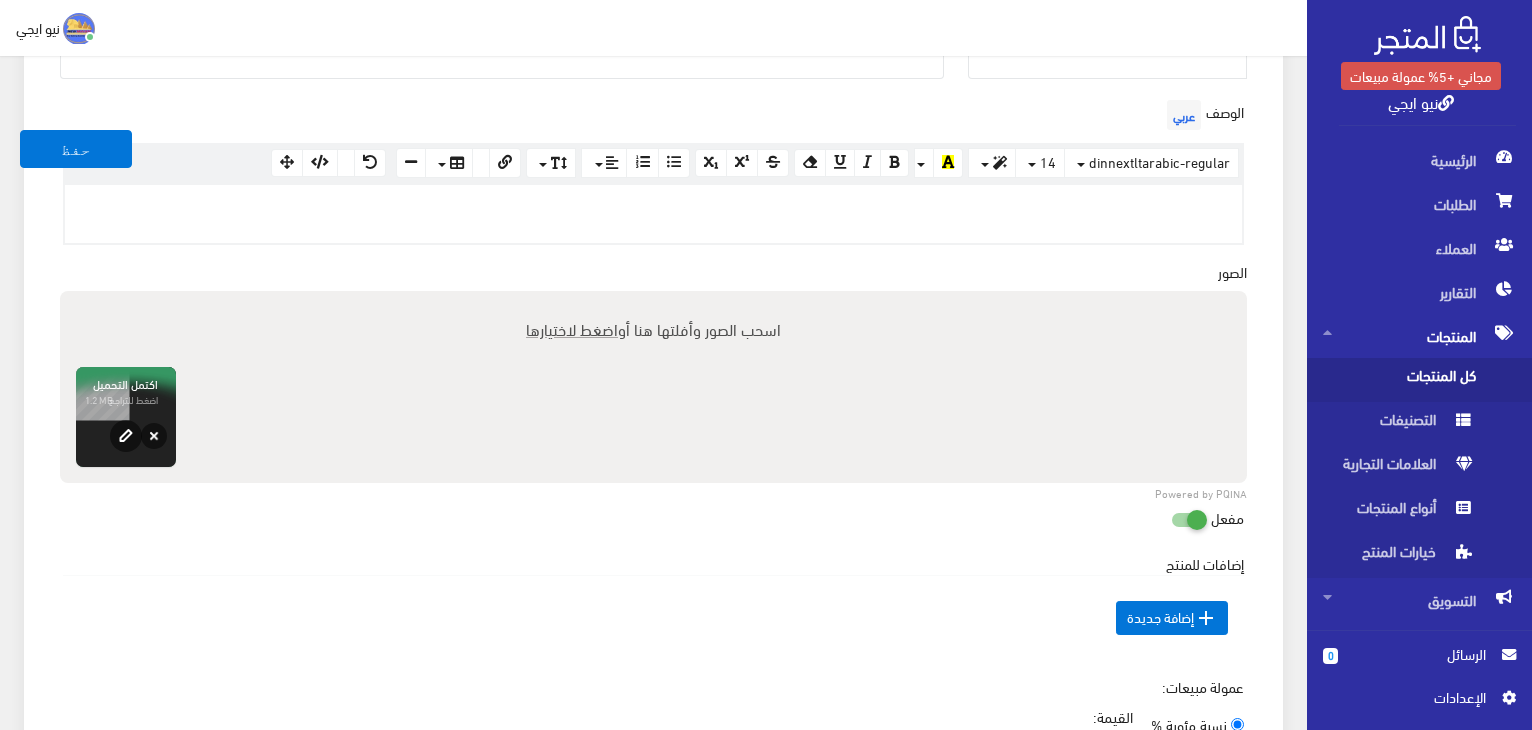 click at bounding box center [653, 206] 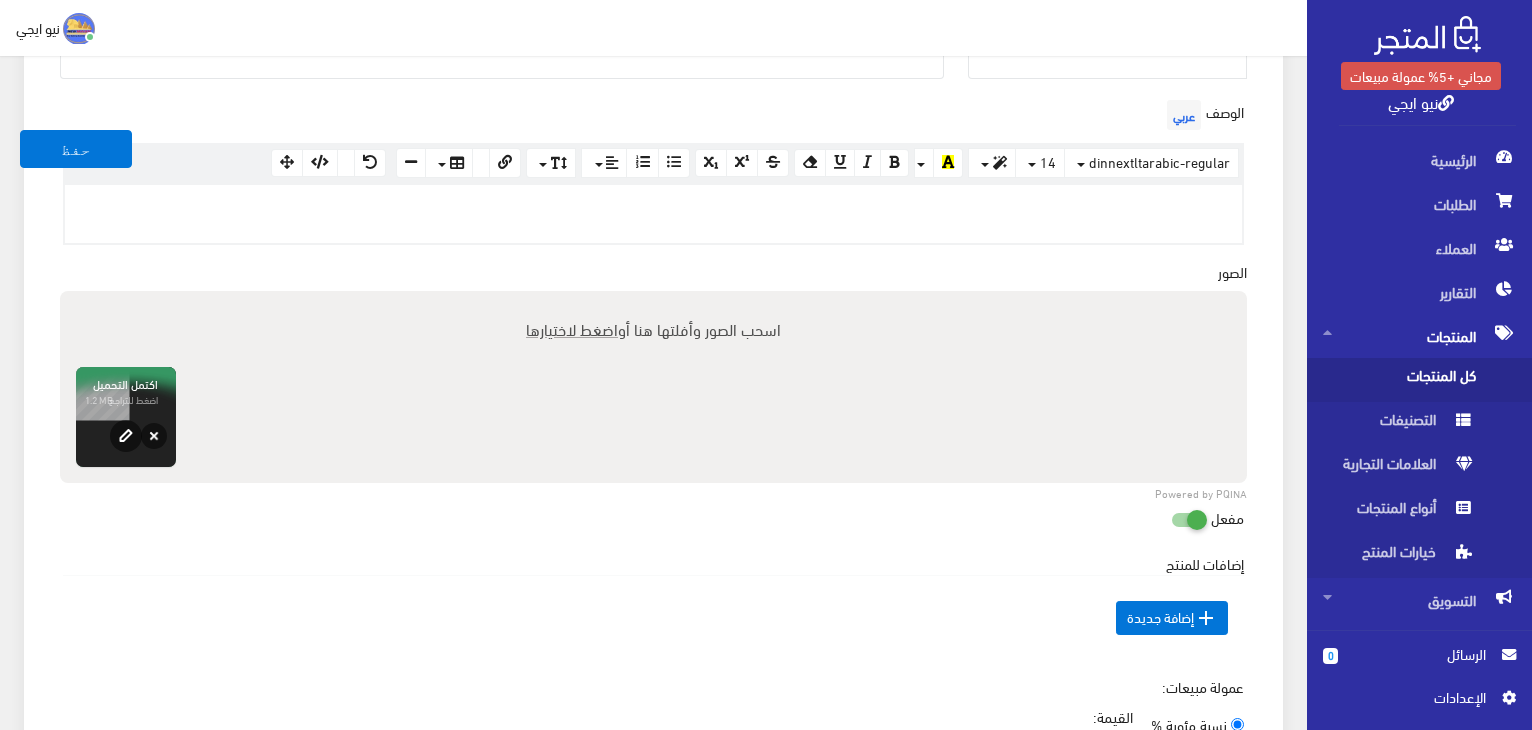paste 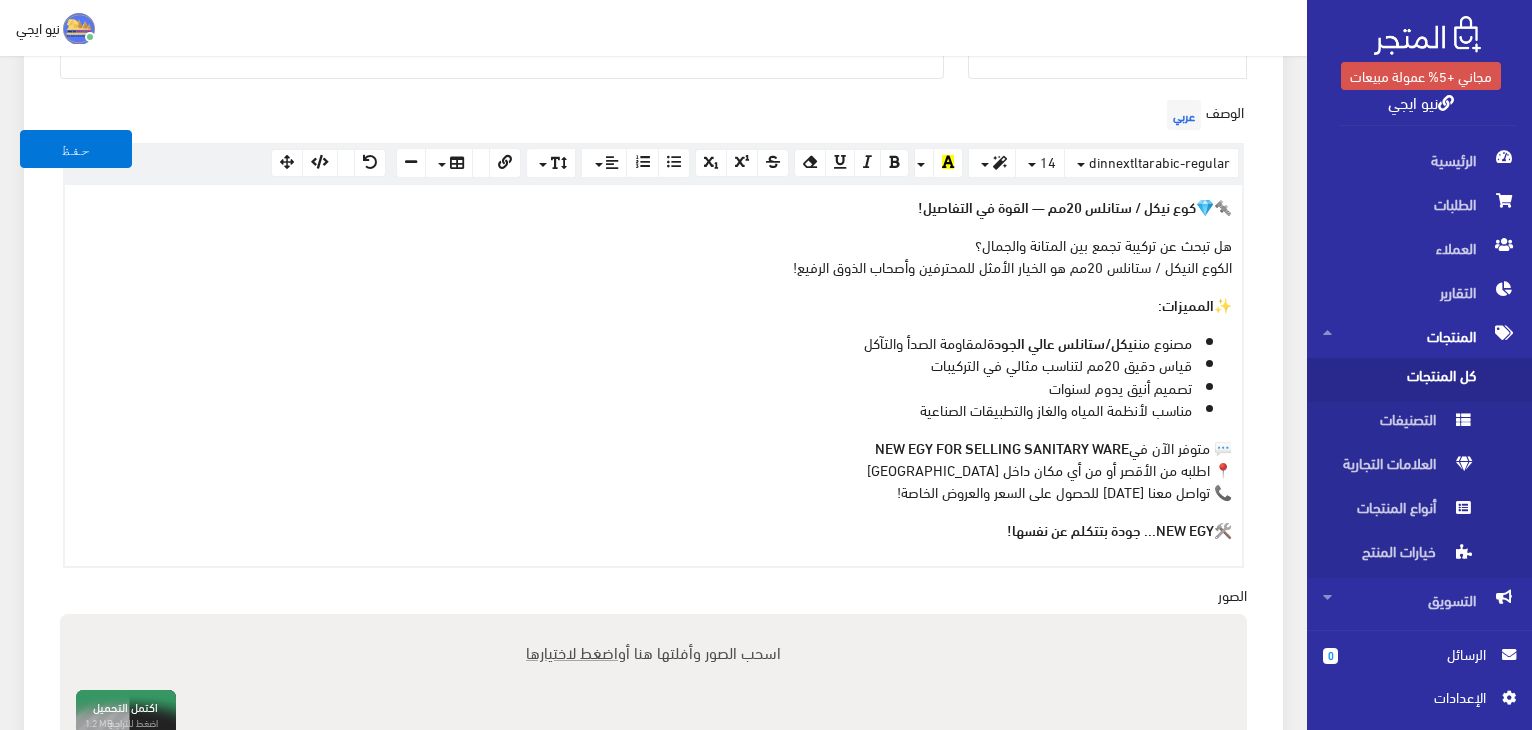 click on "معلومات أساسية
اسم المنتج  عربي
كوع نيكل / ستانلس 20مم
اظهار طلب عرض سعر
في حالة تفعيلة لن يعرض سعر المنتج ولن يكون هناك امكانية لطلبه ويظهر فقط زرار لطلب عرض سعر" at bounding box center (653, 397) 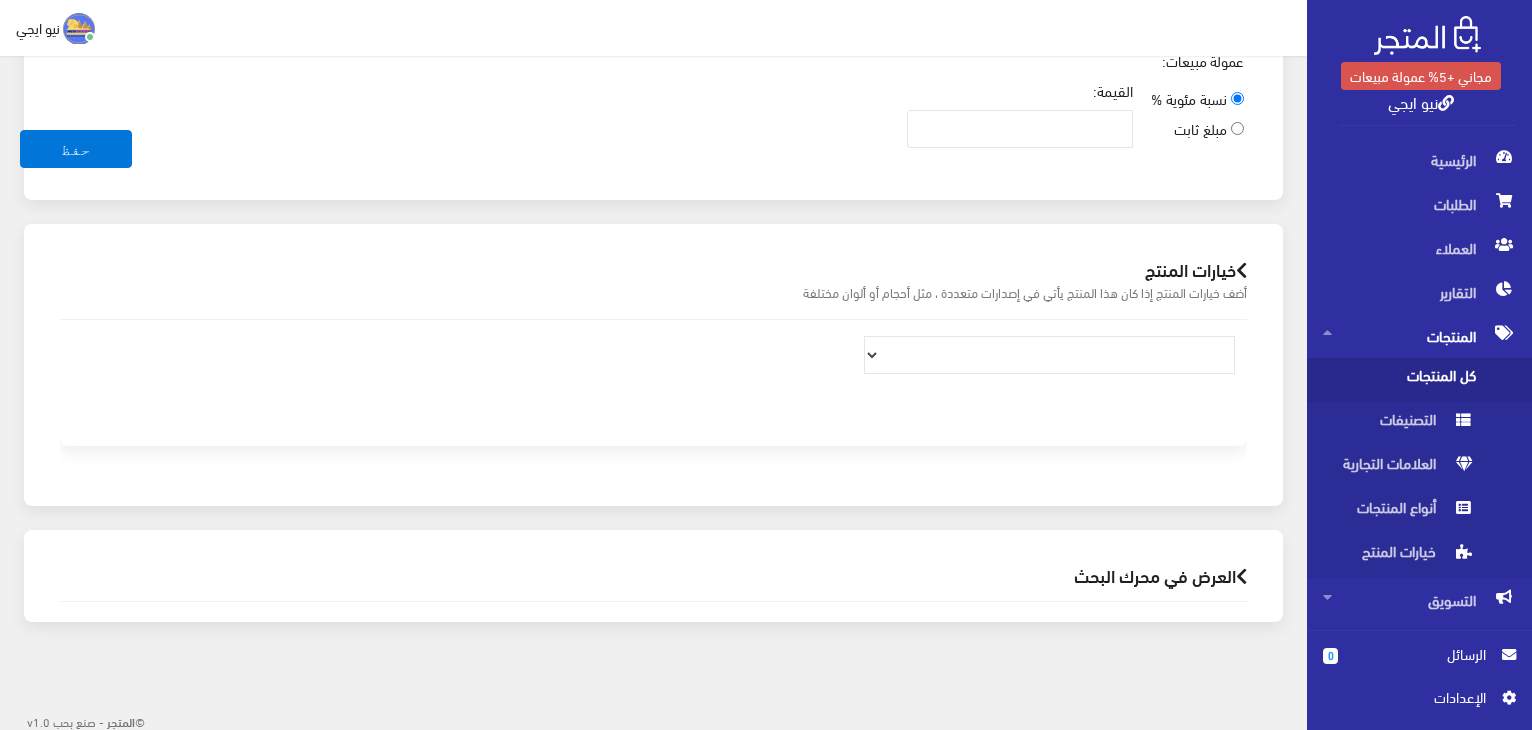 scroll, scrollTop: 871, scrollLeft: 0, axis: vertical 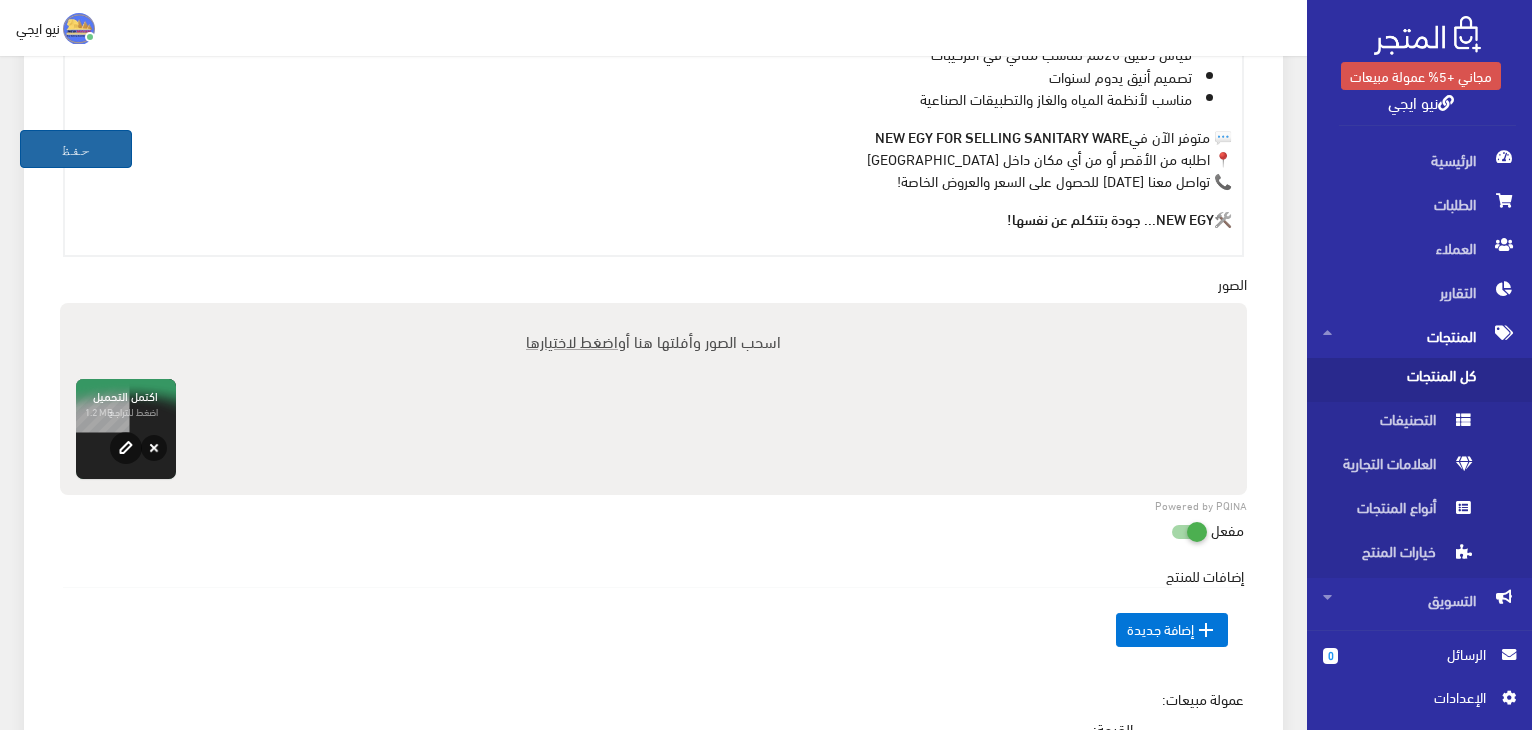 click on "حفظ" at bounding box center [76, 149] 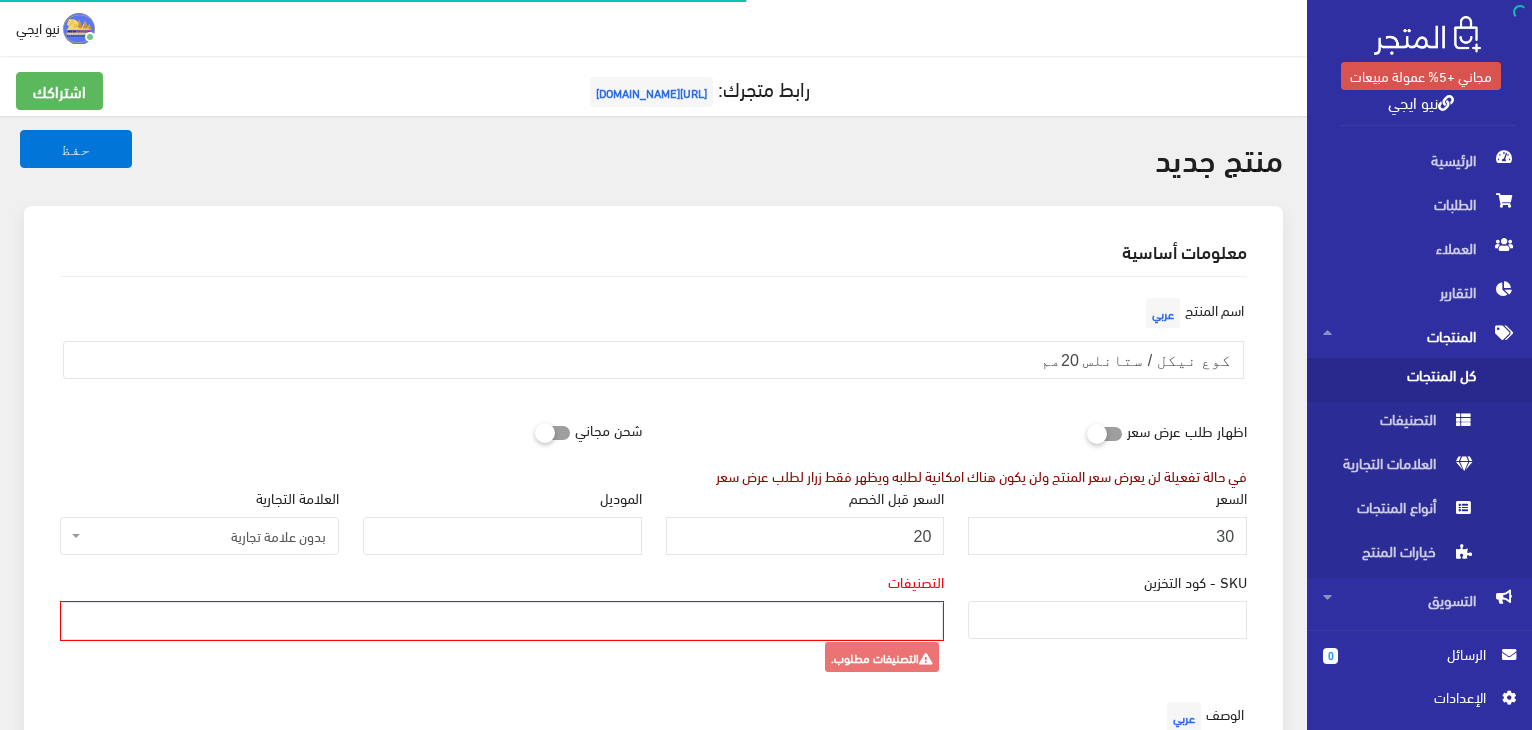 scroll, scrollTop: 0, scrollLeft: 0, axis: both 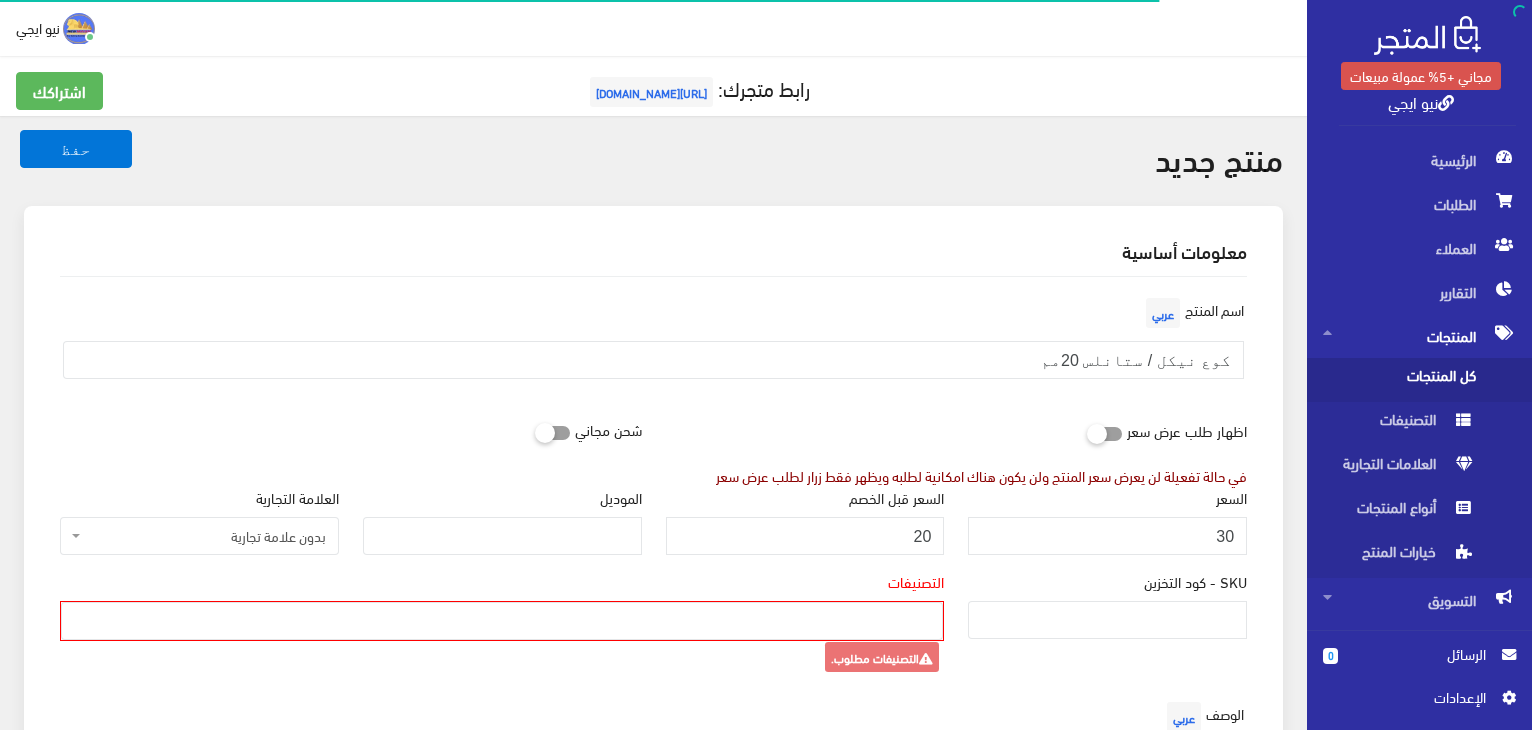 click at bounding box center (502, 619) 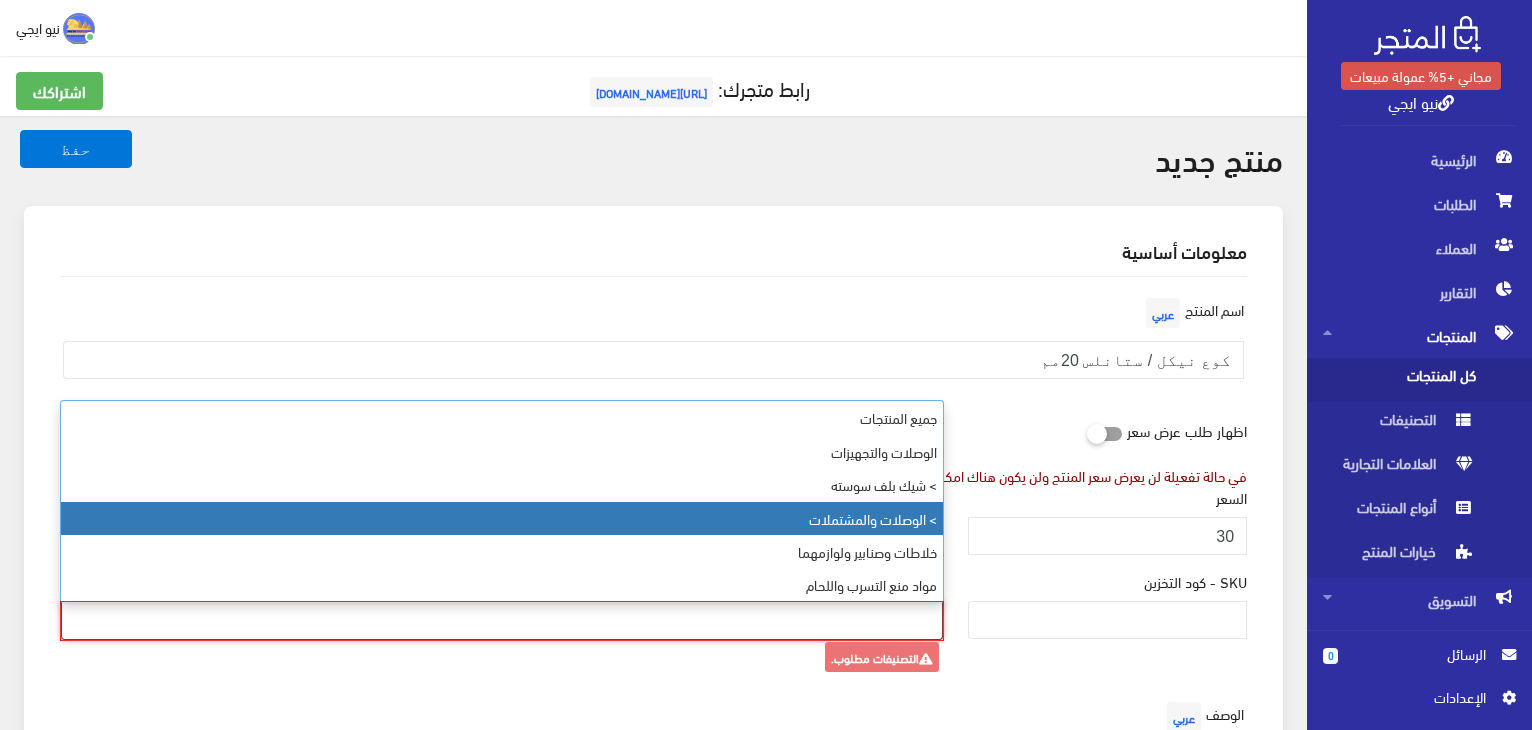 select on "10" 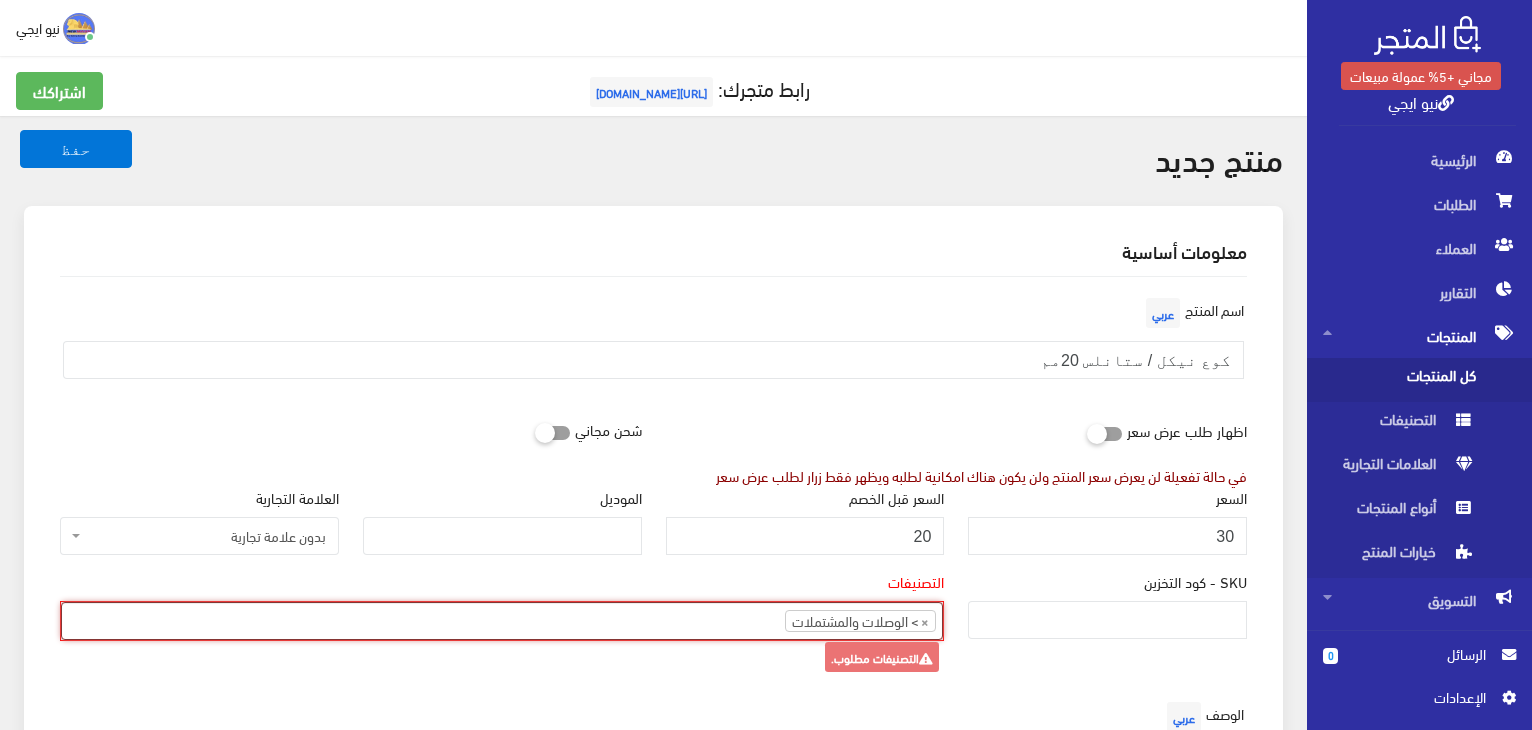 scroll, scrollTop: 72, scrollLeft: 0, axis: vertical 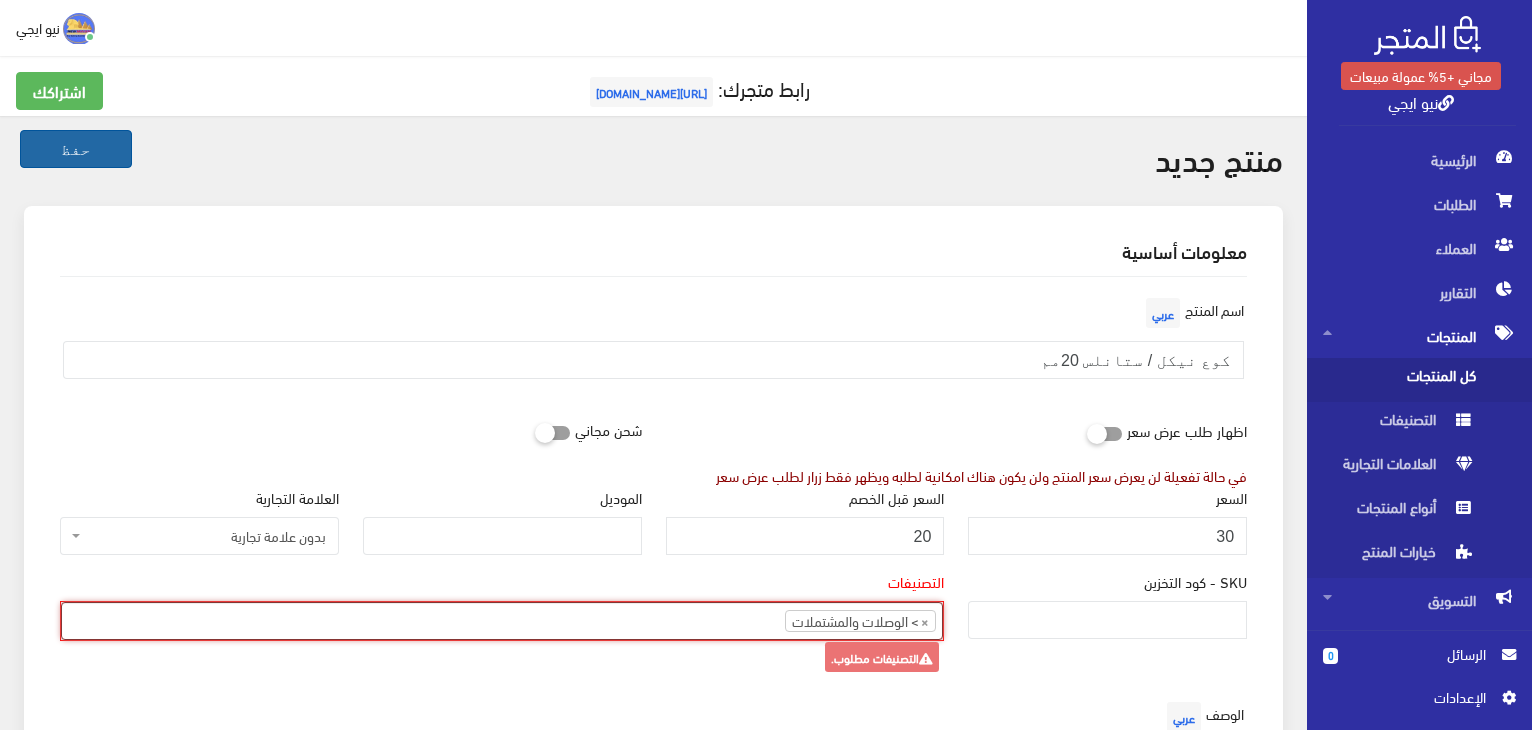 click on "حفظ" at bounding box center [76, 149] 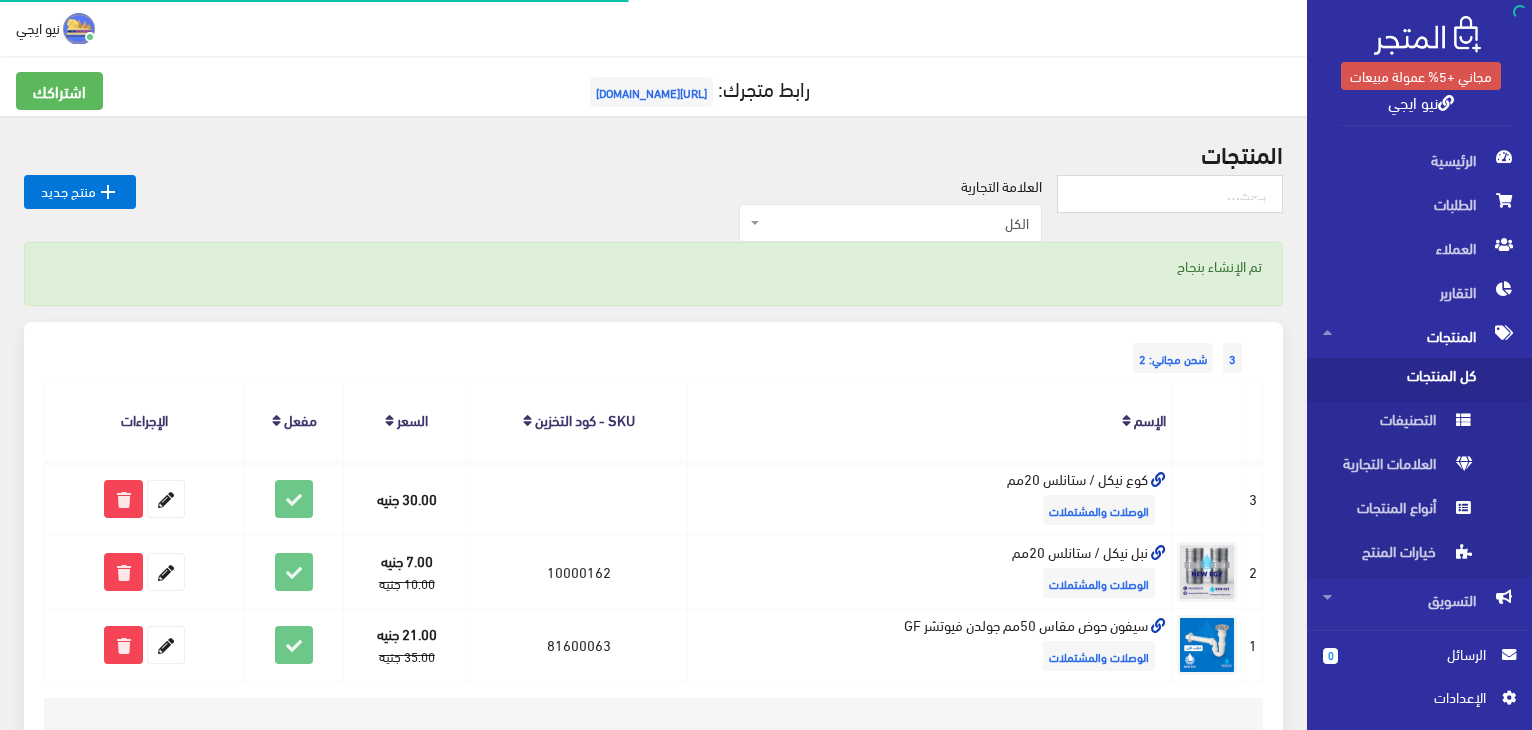 scroll, scrollTop: 0, scrollLeft: 0, axis: both 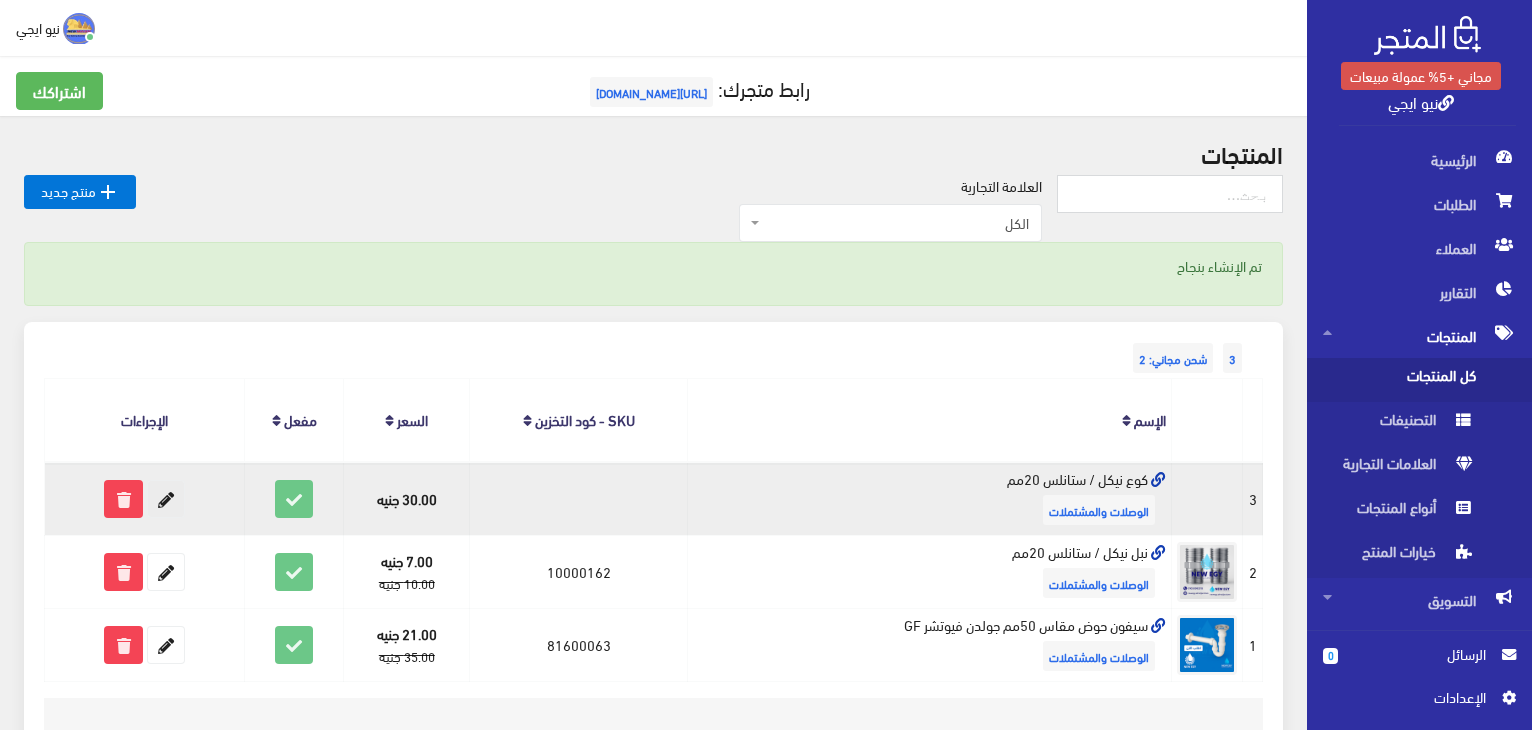 click at bounding box center [166, 499] 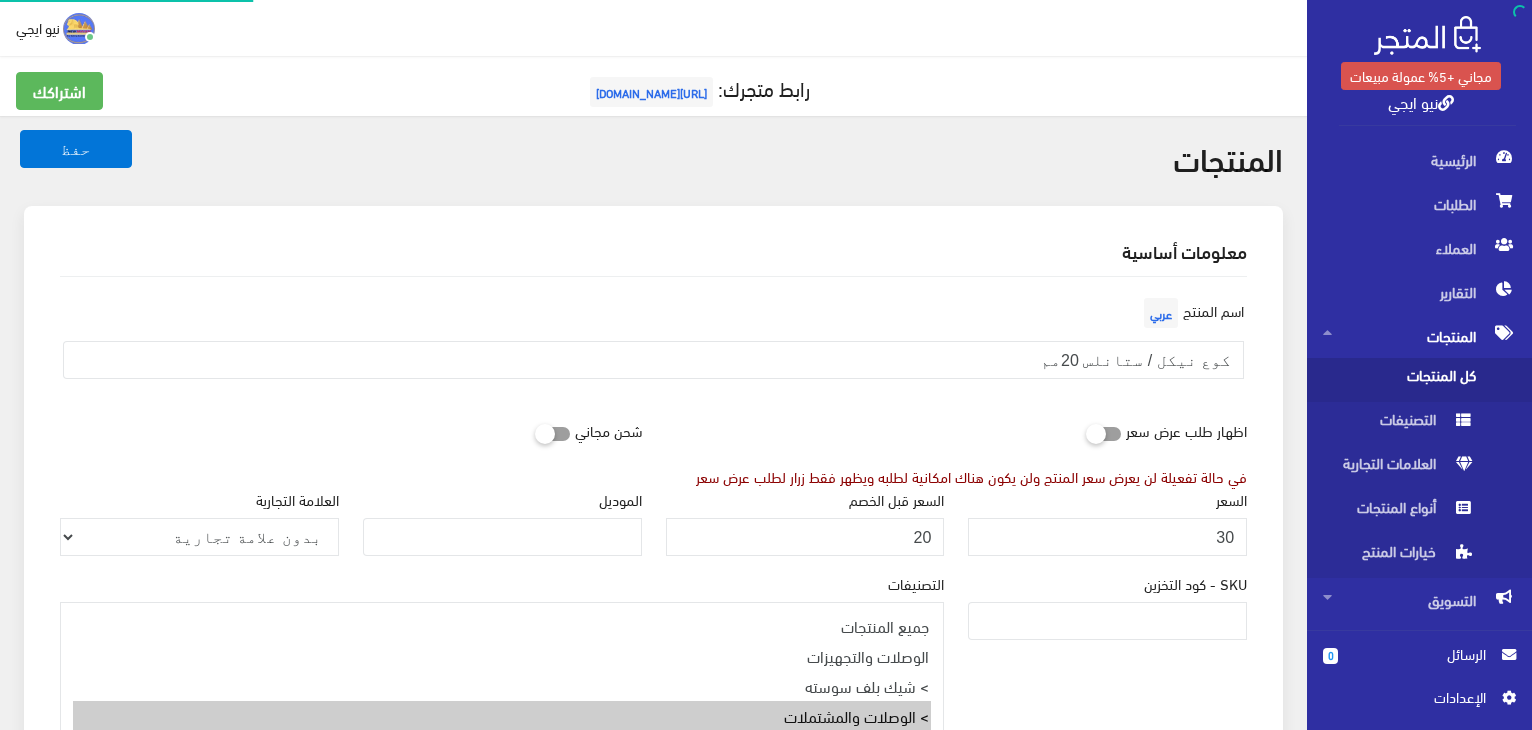 scroll, scrollTop: 0, scrollLeft: 0, axis: both 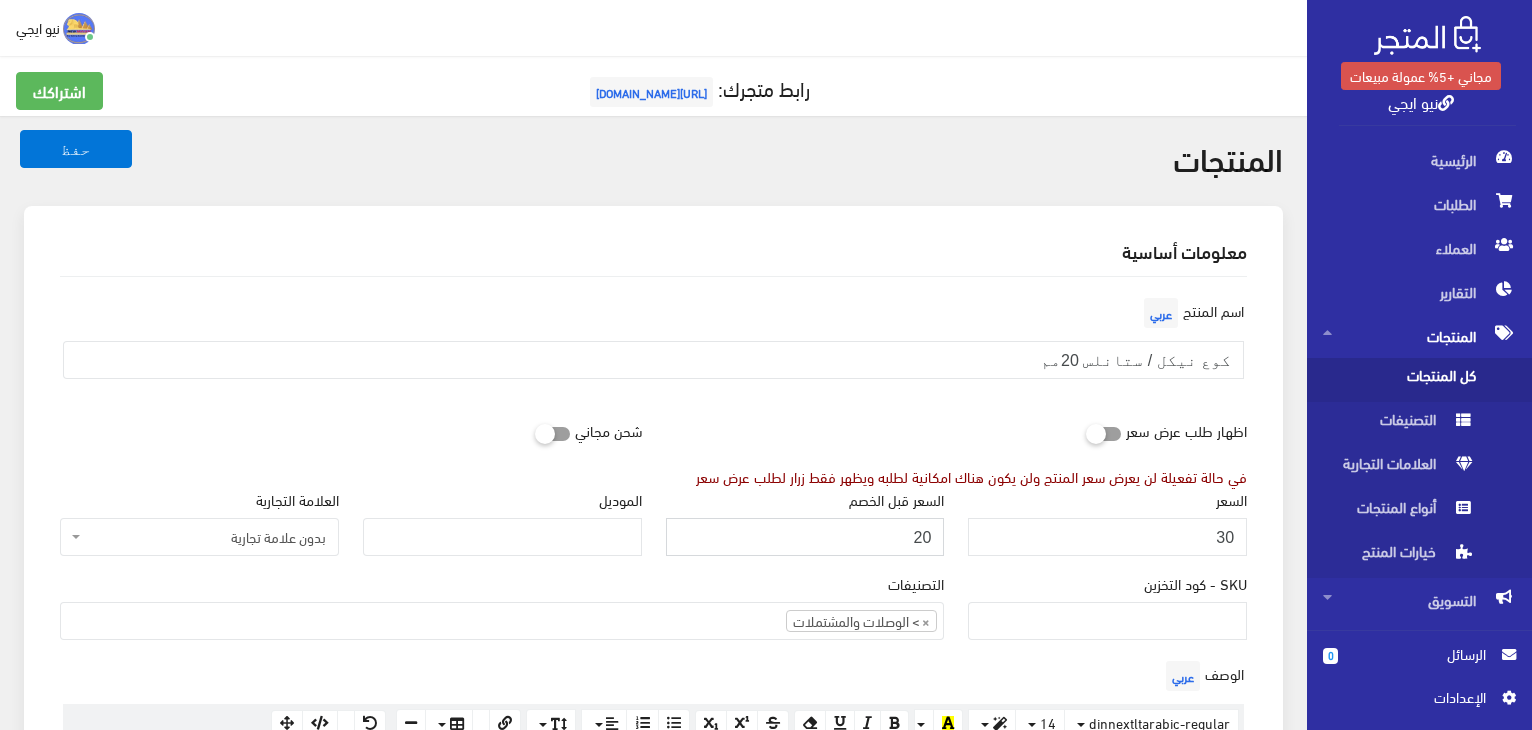 click on "20" at bounding box center [805, 537] 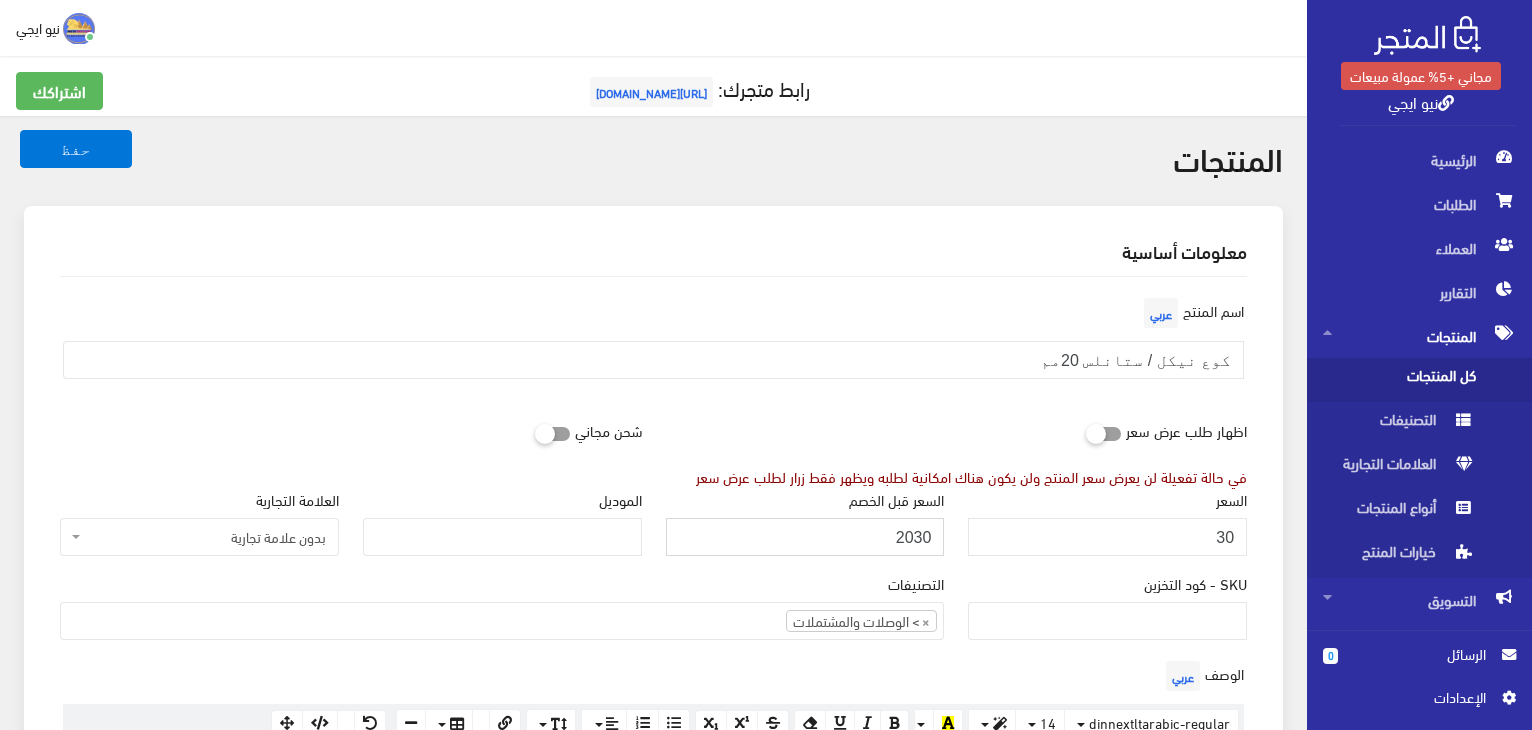 click on "2030" at bounding box center [805, 537] 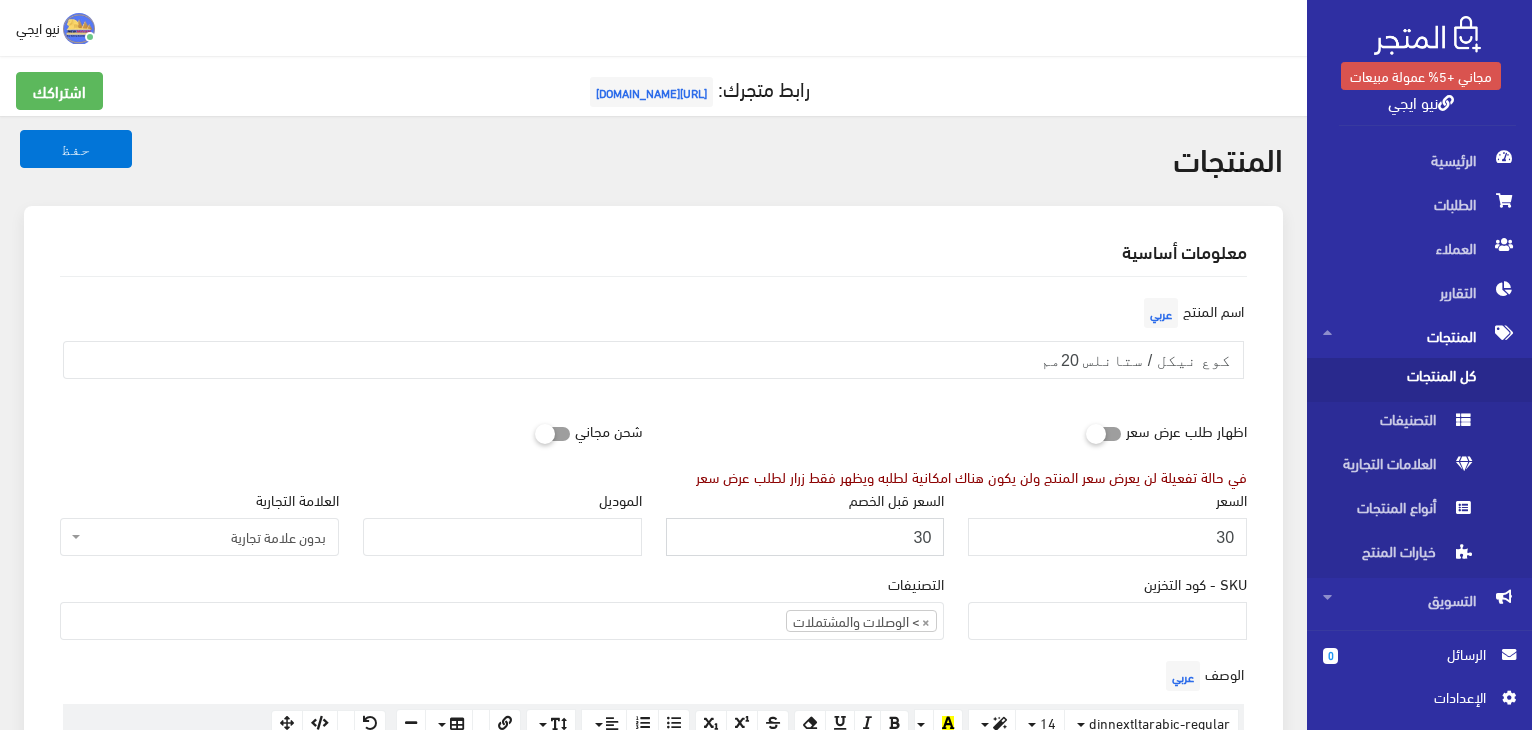 type on "30" 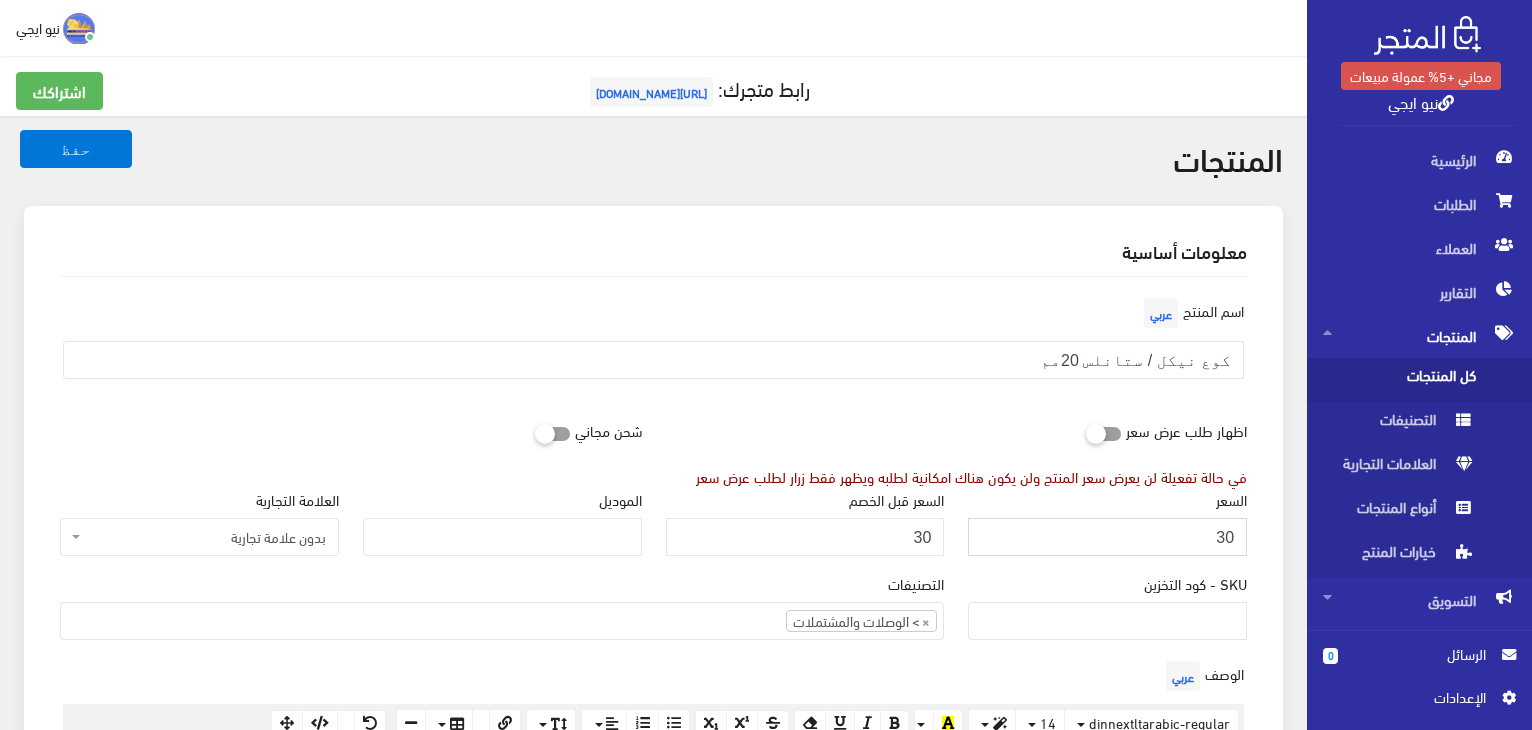 click on "30" at bounding box center [1107, 537] 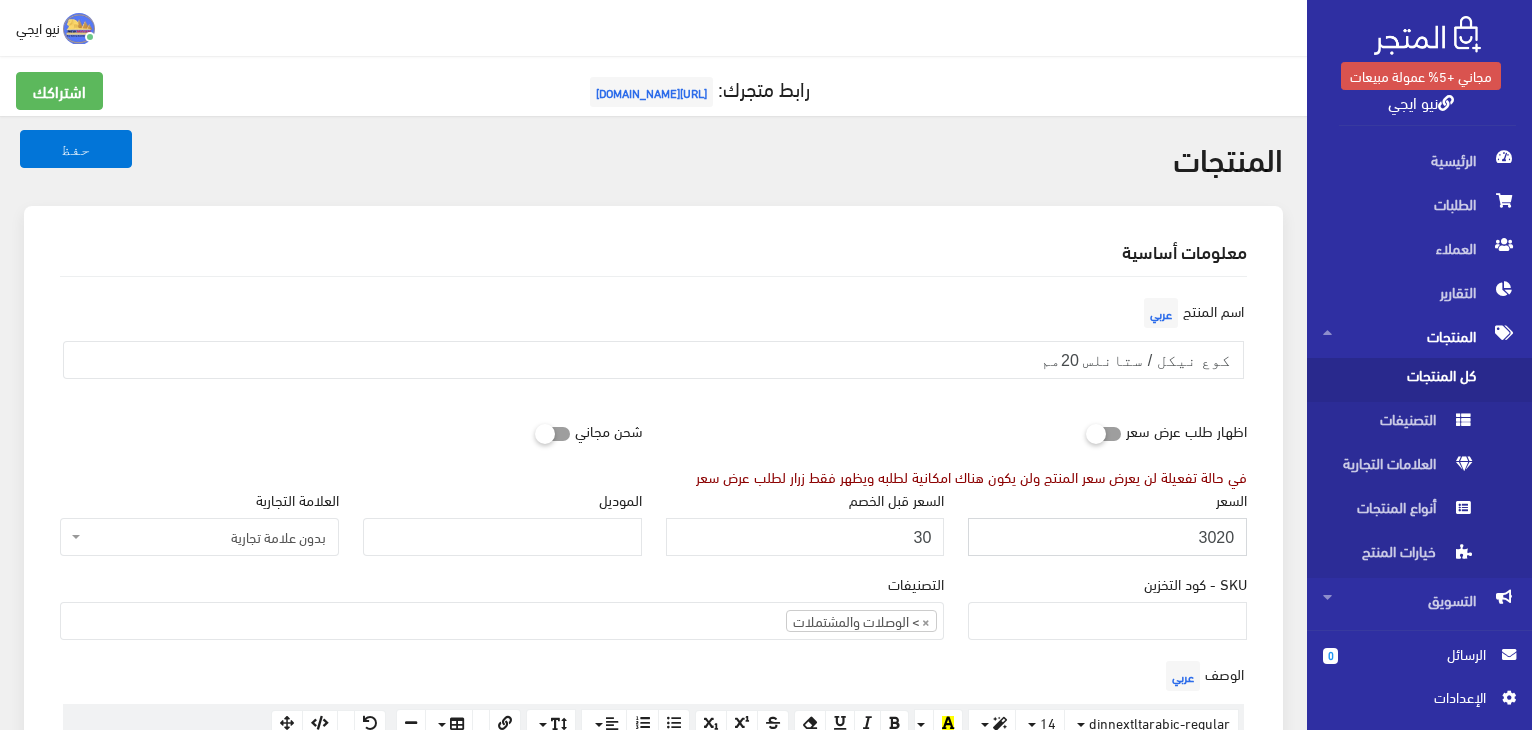 click on "3020" at bounding box center (1107, 537) 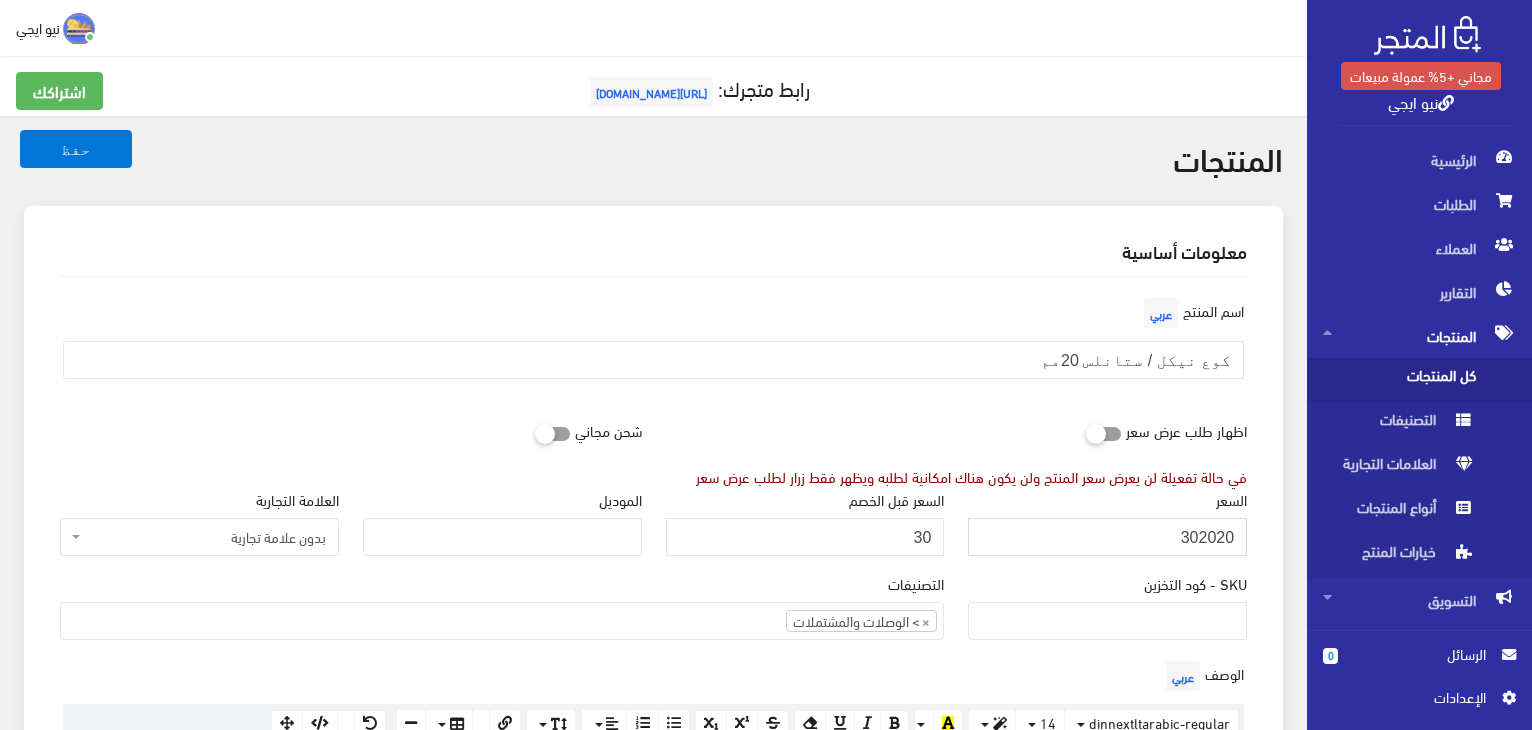 click on "302020" at bounding box center [1107, 537] 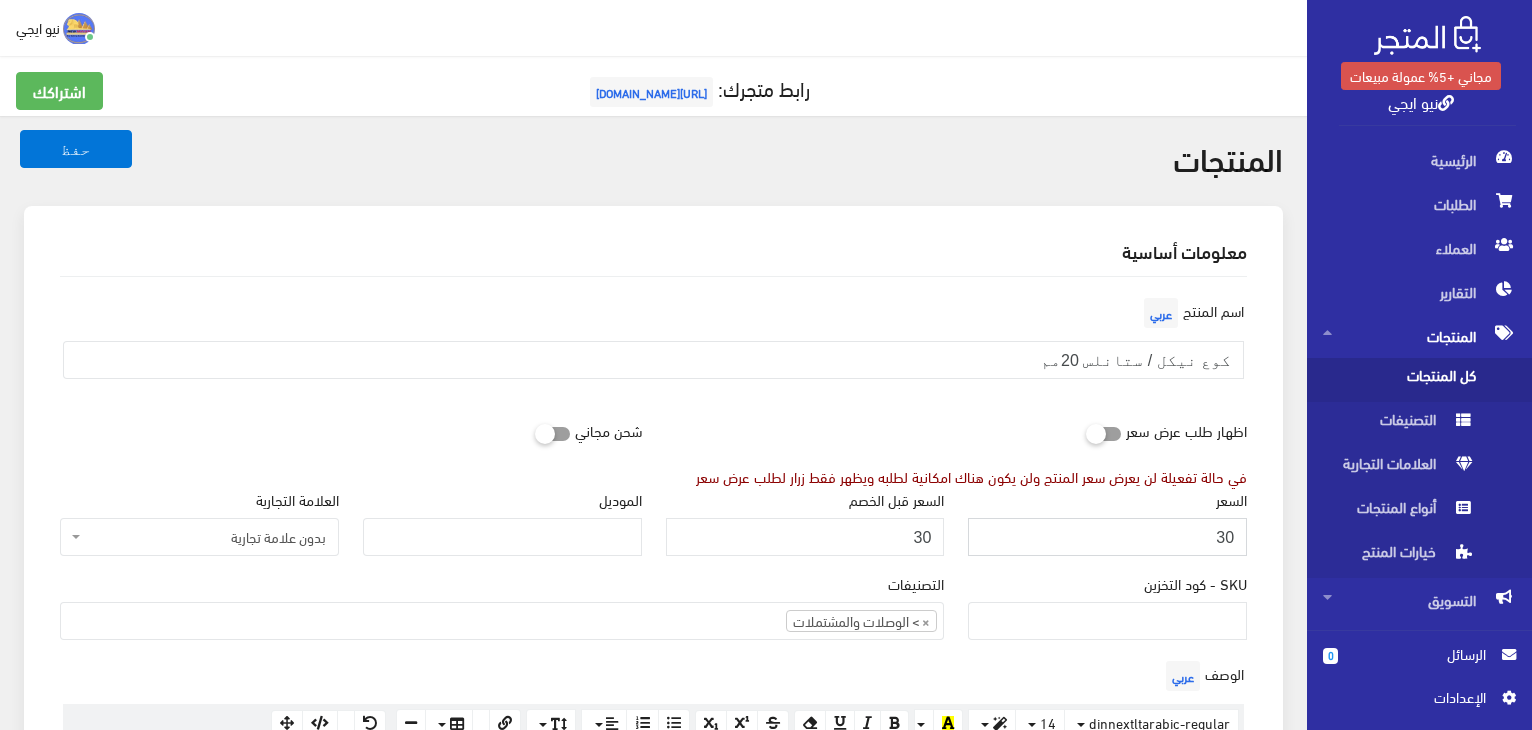 type on "3" 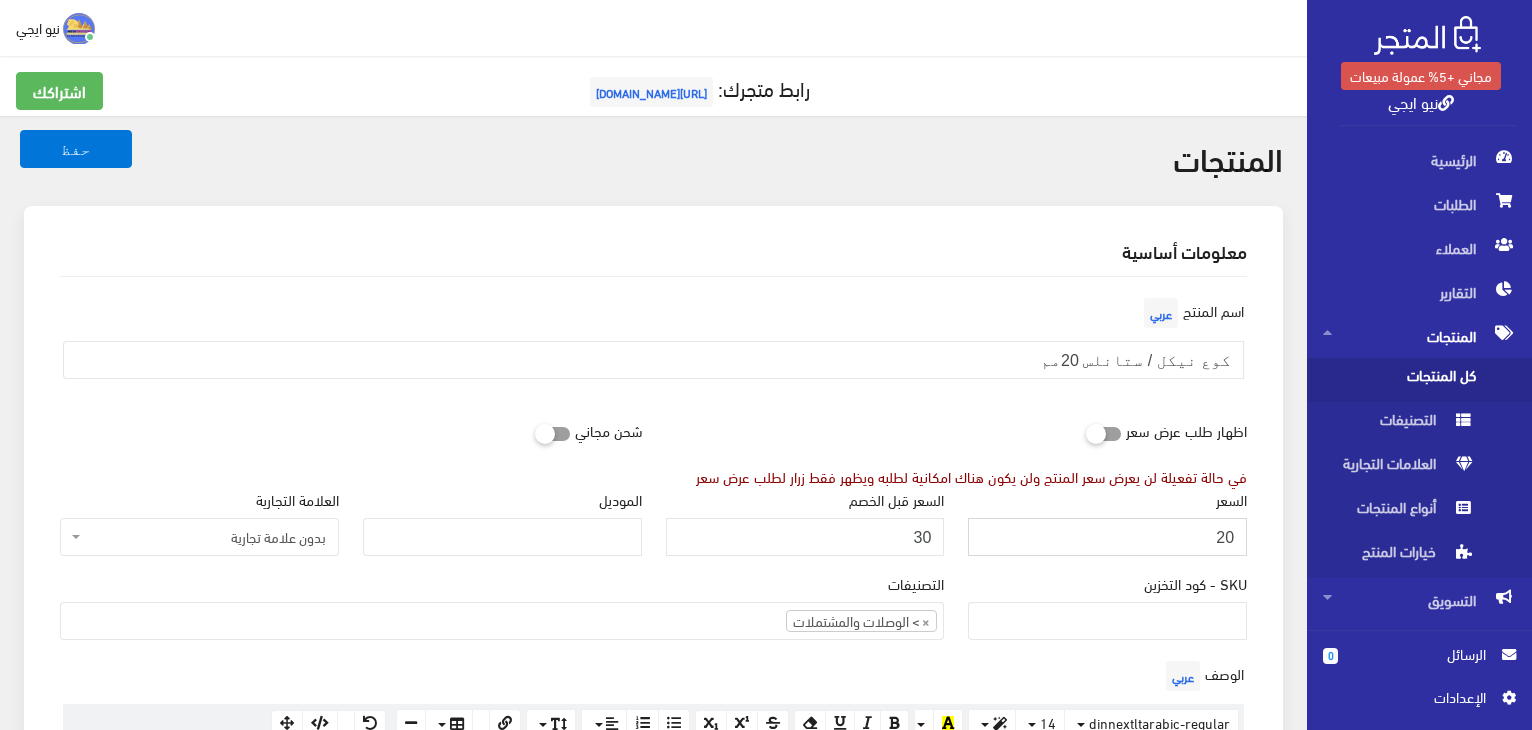 type on "20" 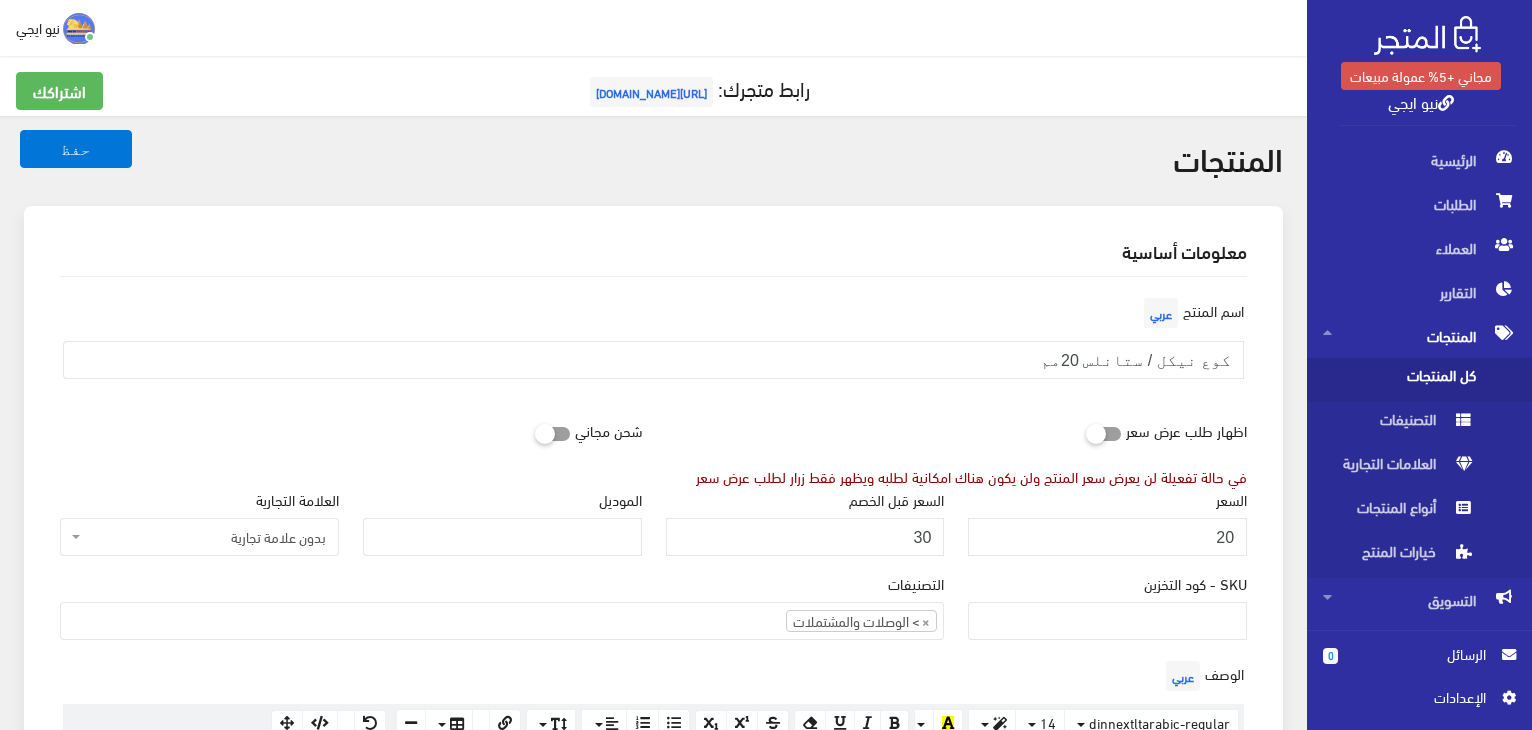 click at bounding box center (535, 433) 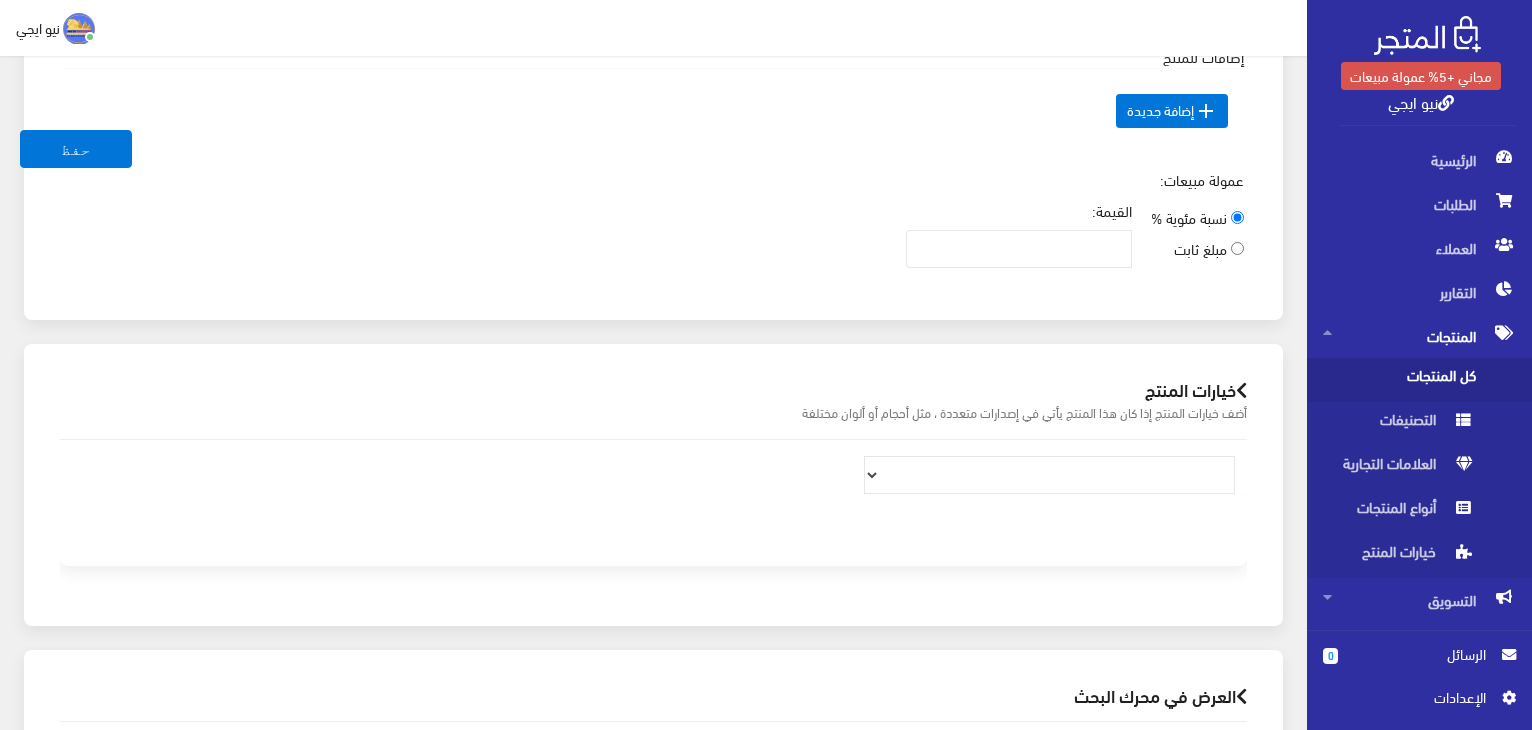 scroll, scrollTop: 638, scrollLeft: 0, axis: vertical 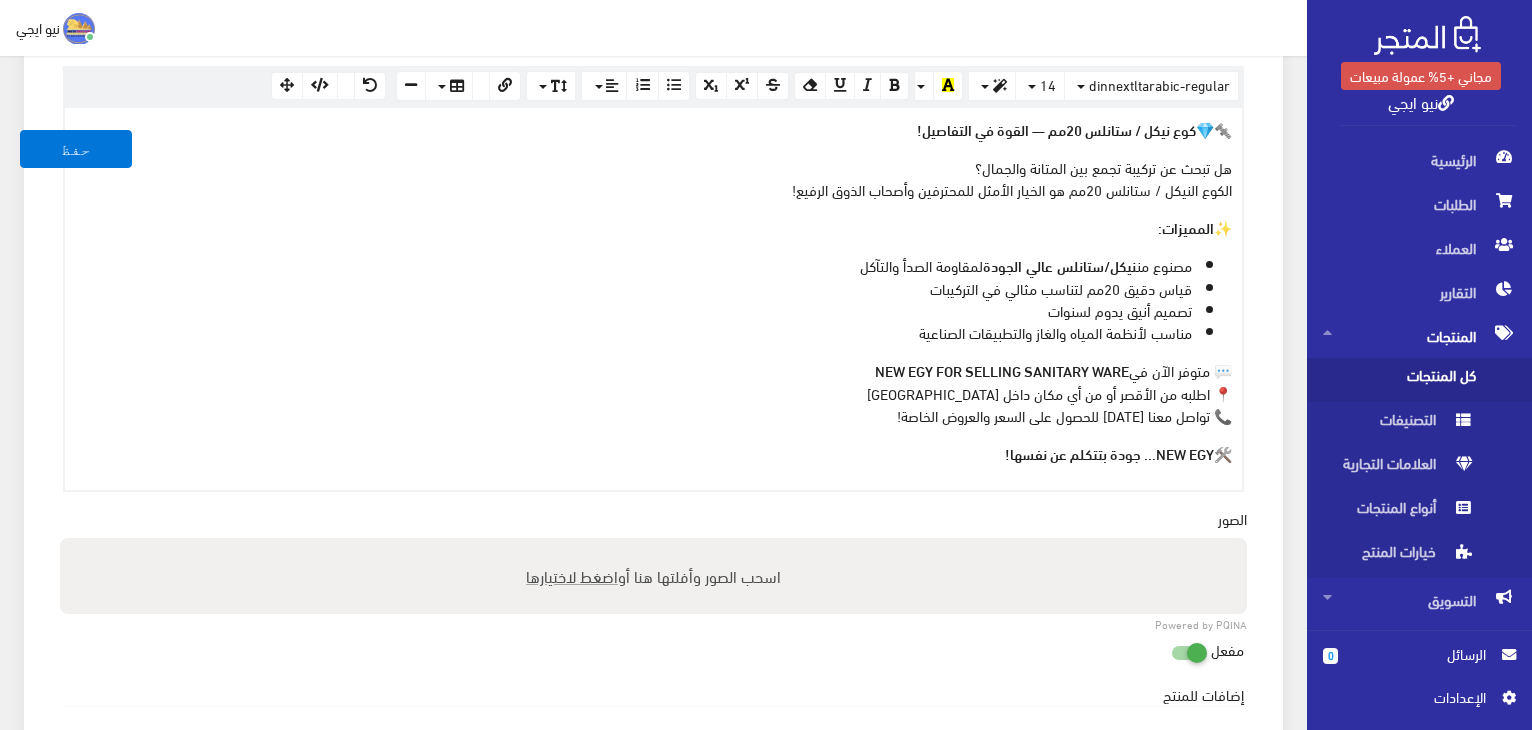 click on "💬 متوفر الآن في  NEW EGY FOR SELLING SANITARY WARE
📍 اطلبه من الأقصر أو من أي مكان داخل مصر
📞 تواصل معنا اليوم للحصول على السعر والعروض الخاصة!" at bounding box center (653, 392) 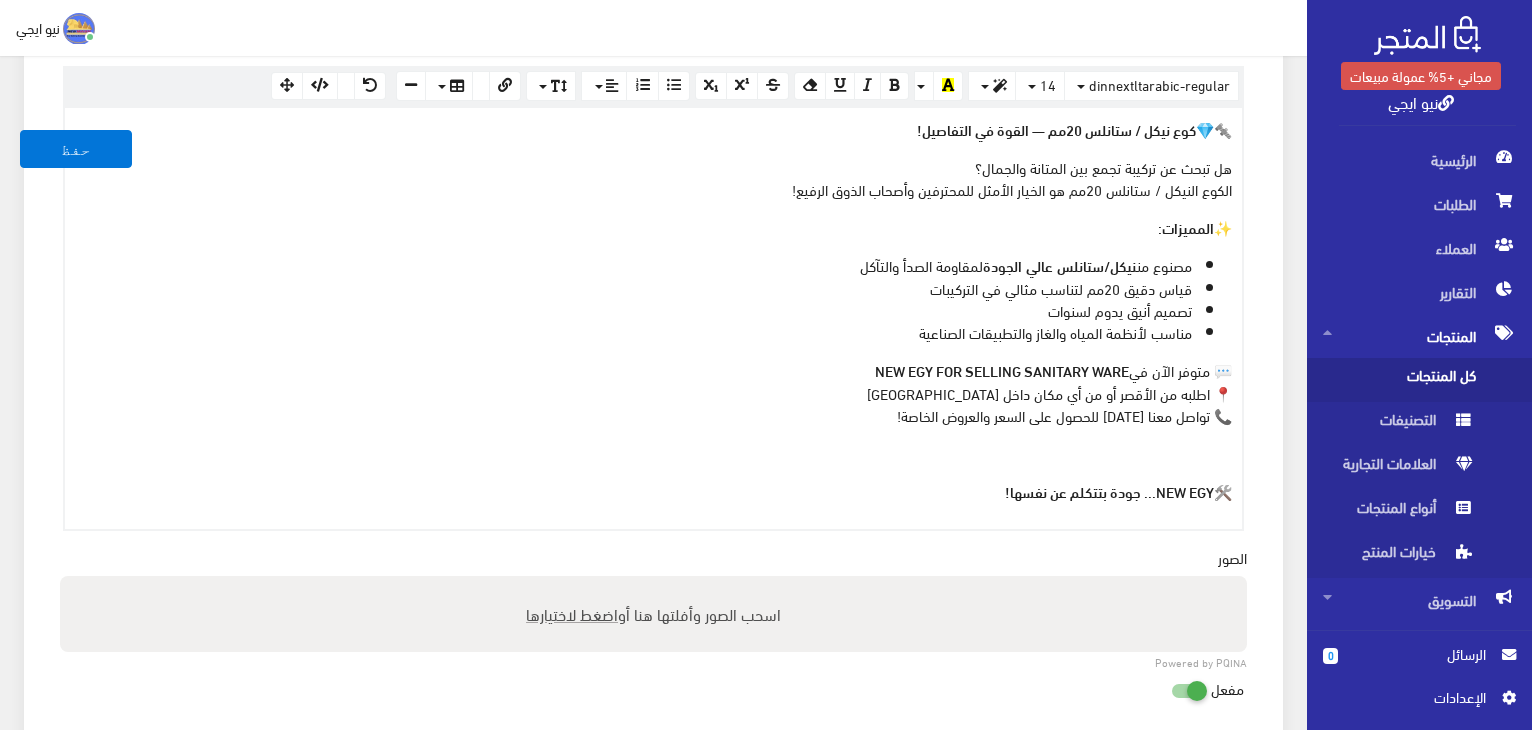 type 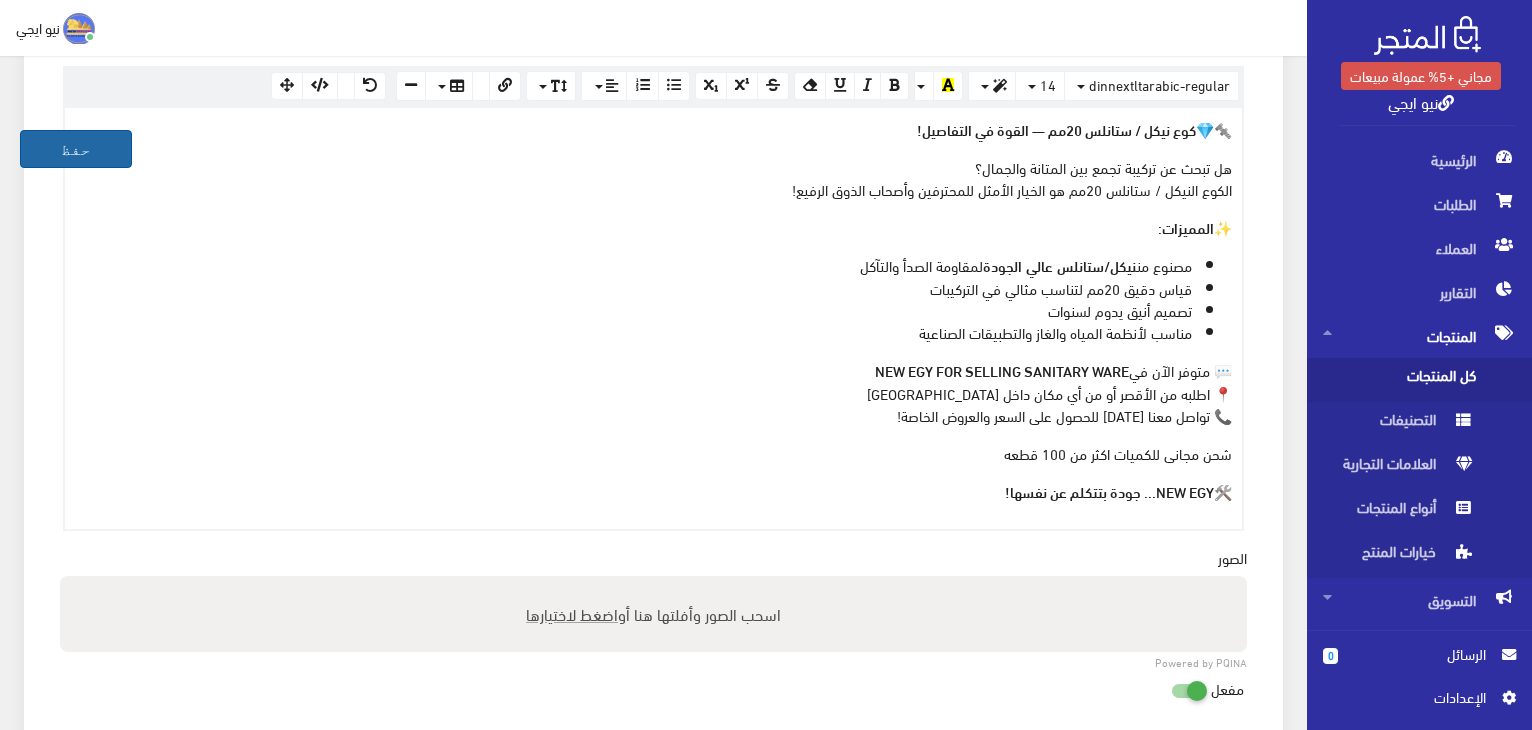 click on "حفظ" at bounding box center (76, 149) 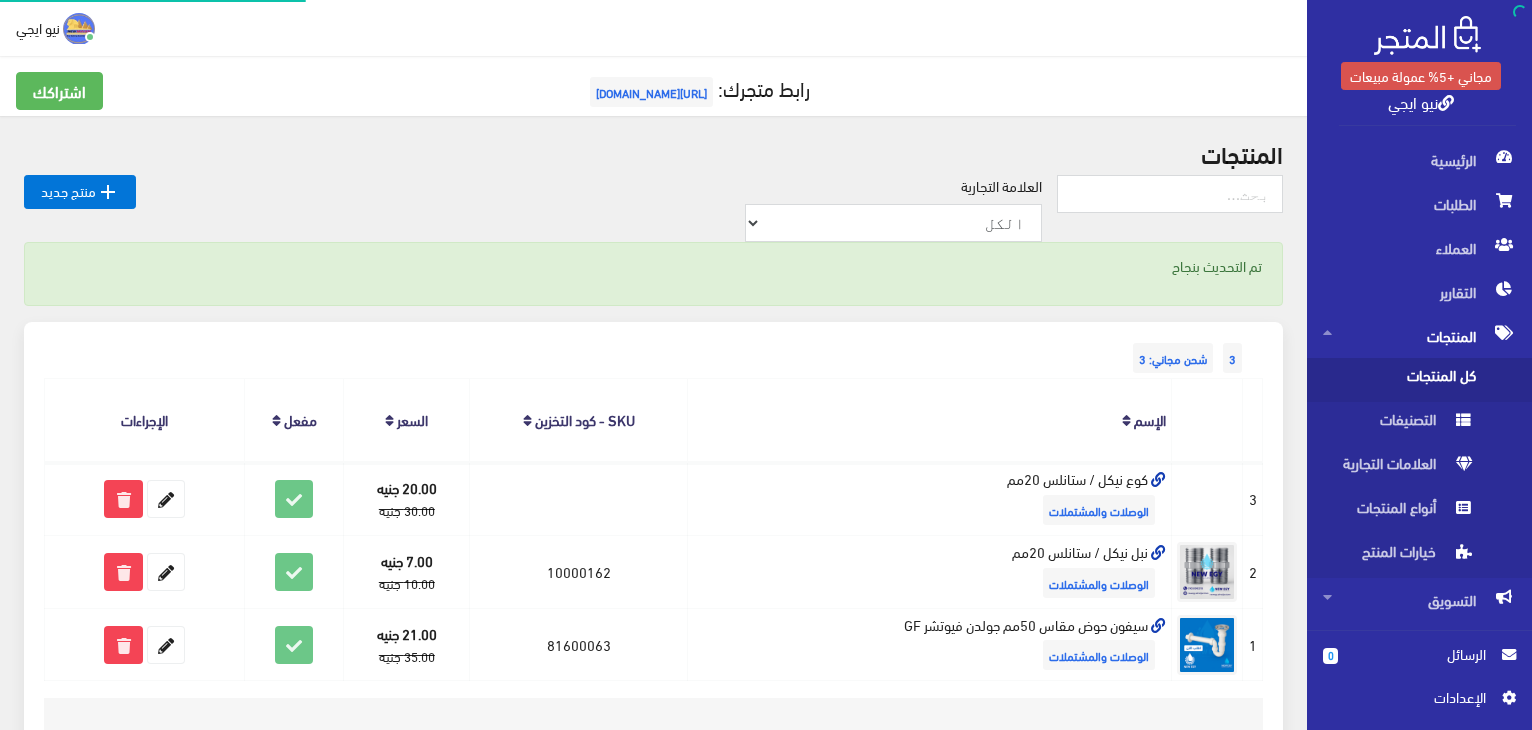 scroll, scrollTop: 0, scrollLeft: 0, axis: both 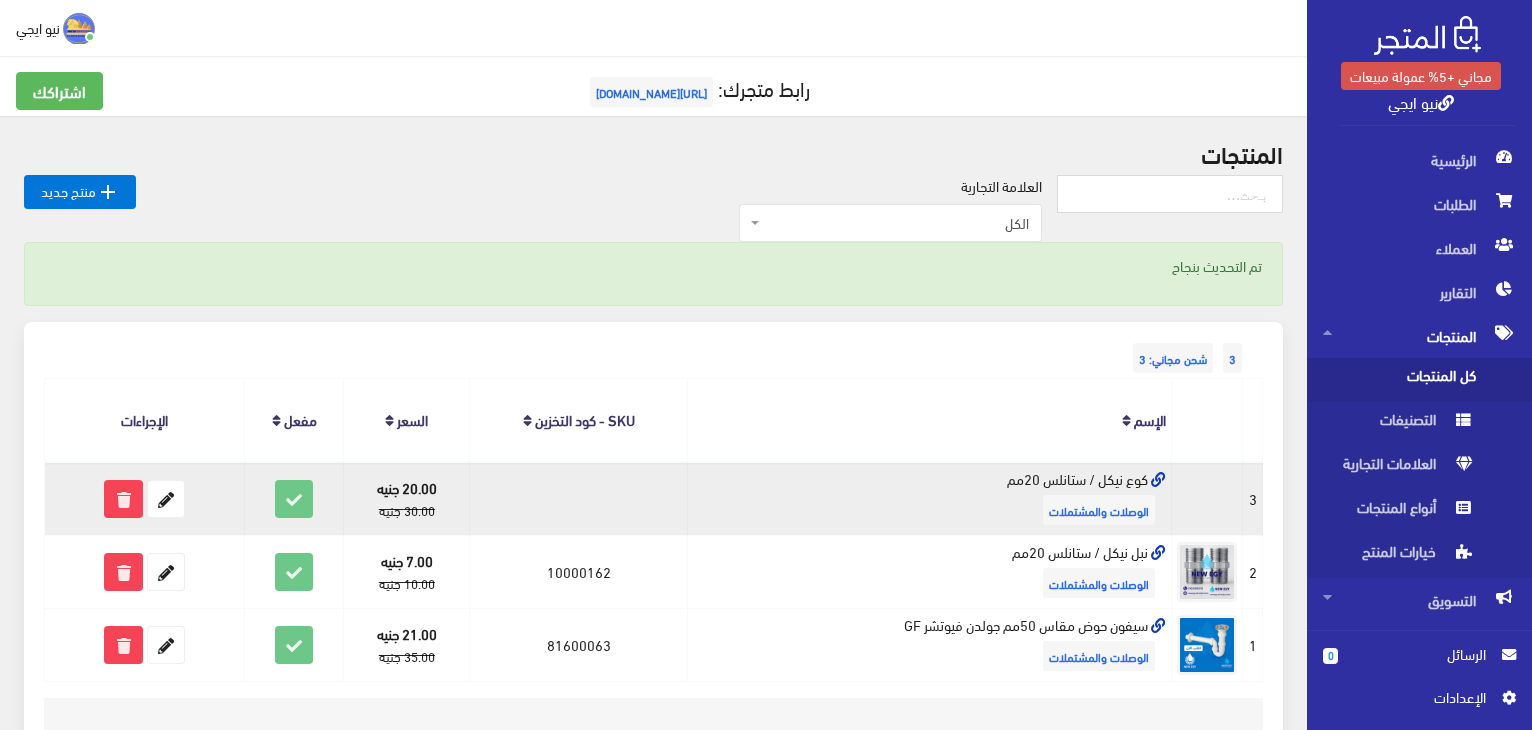 click at bounding box center (1207, 498) 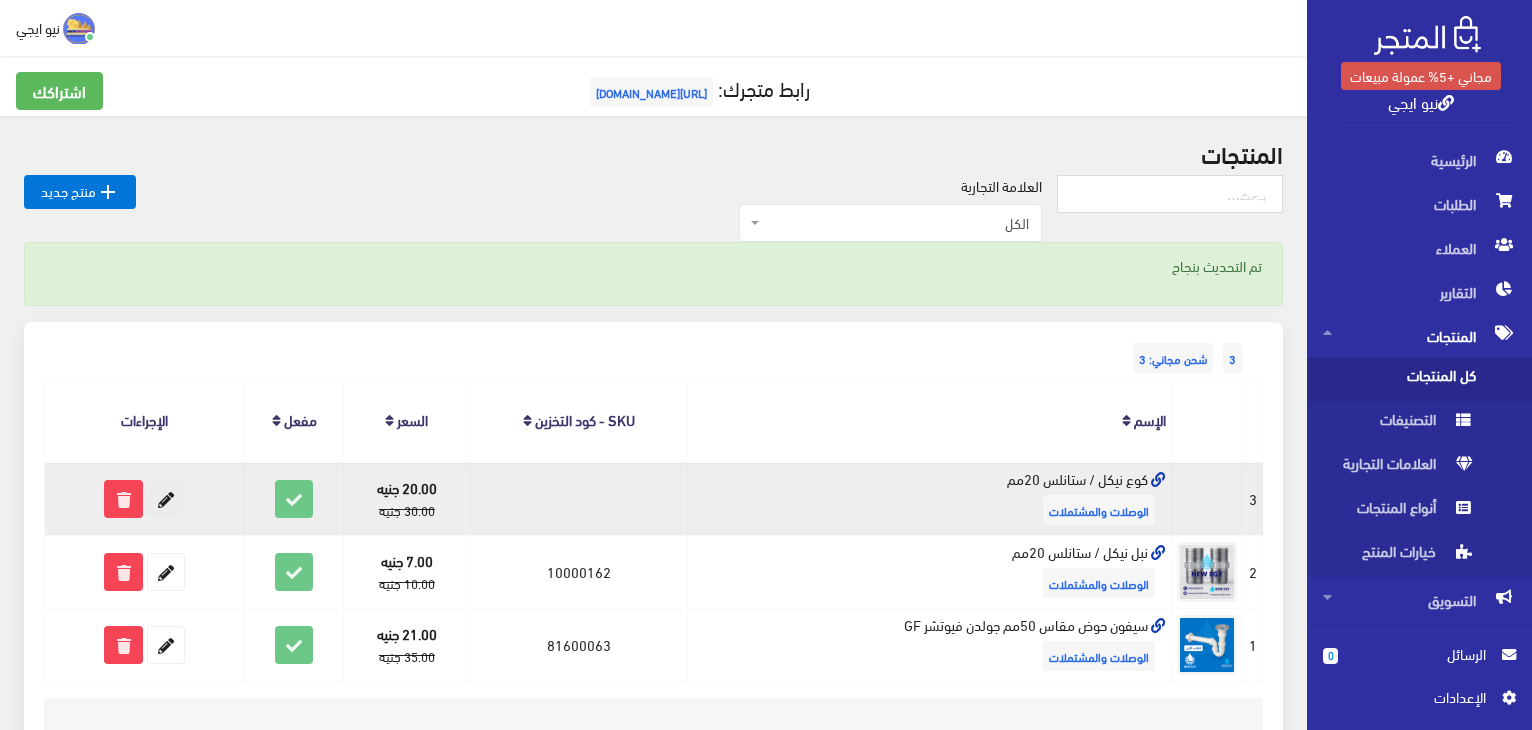 click at bounding box center [166, 499] 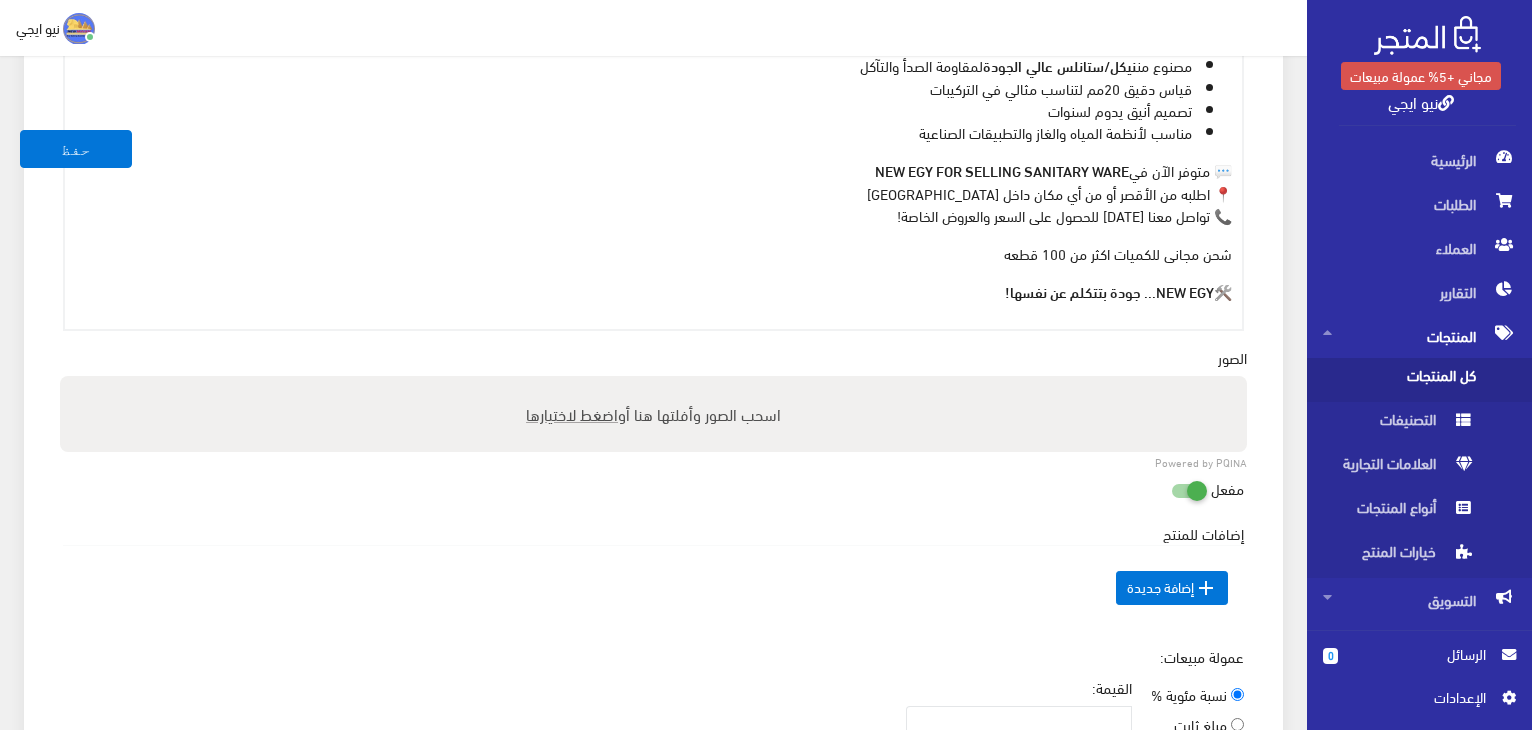 scroll, scrollTop: 878, scrollLeft: 0, axis: vertical 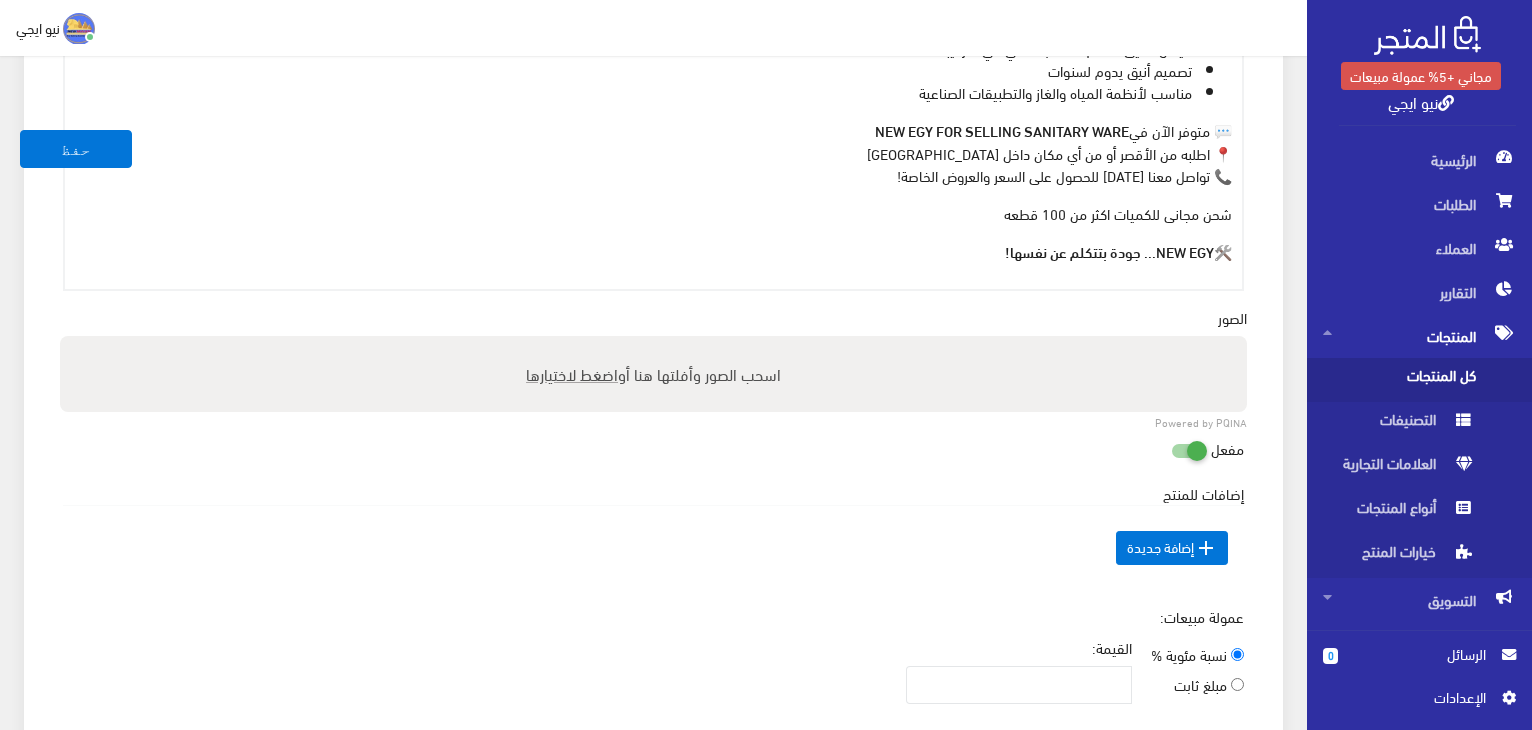 click on "اضغط لاختيارها" at bounding box center [572, 374] 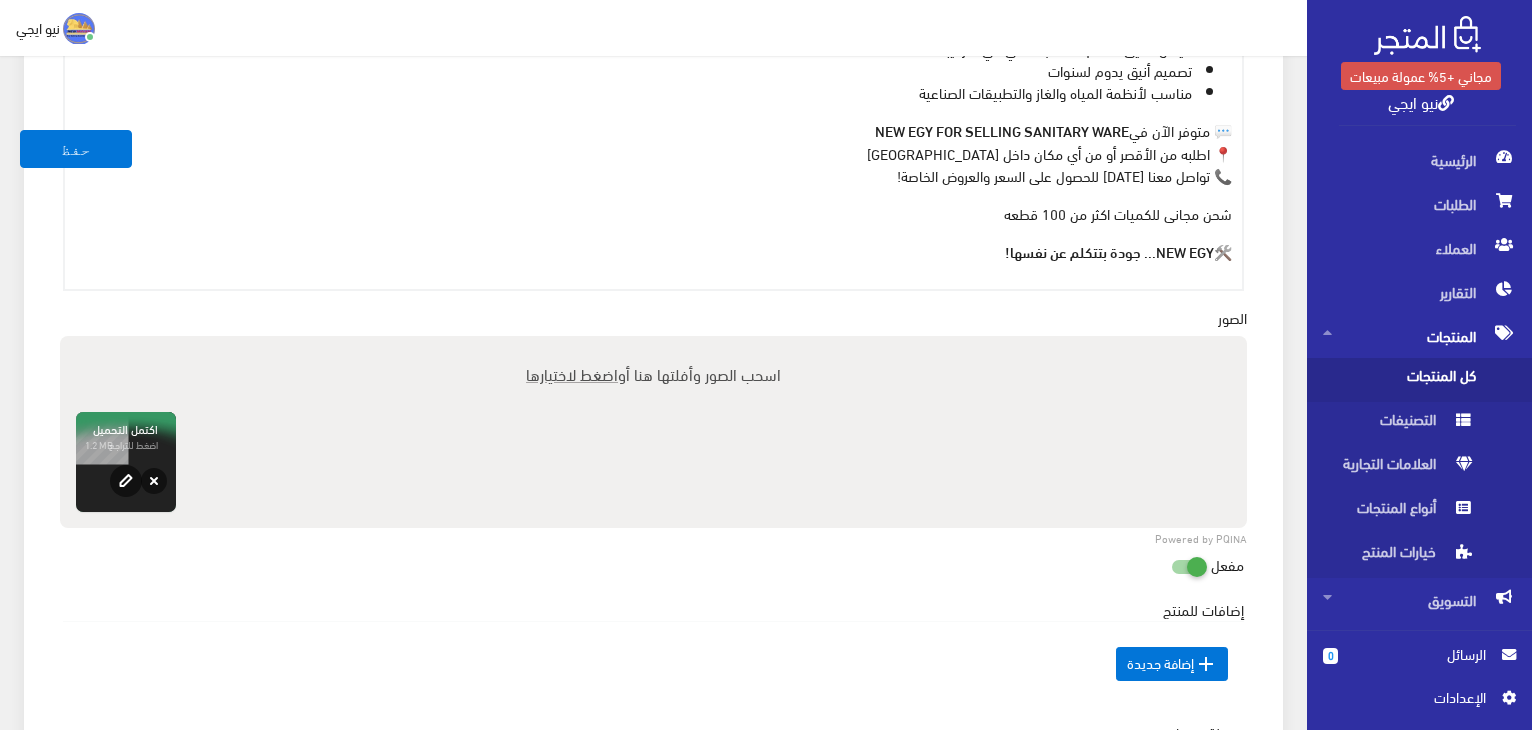 click at bounding box center [126, 463] 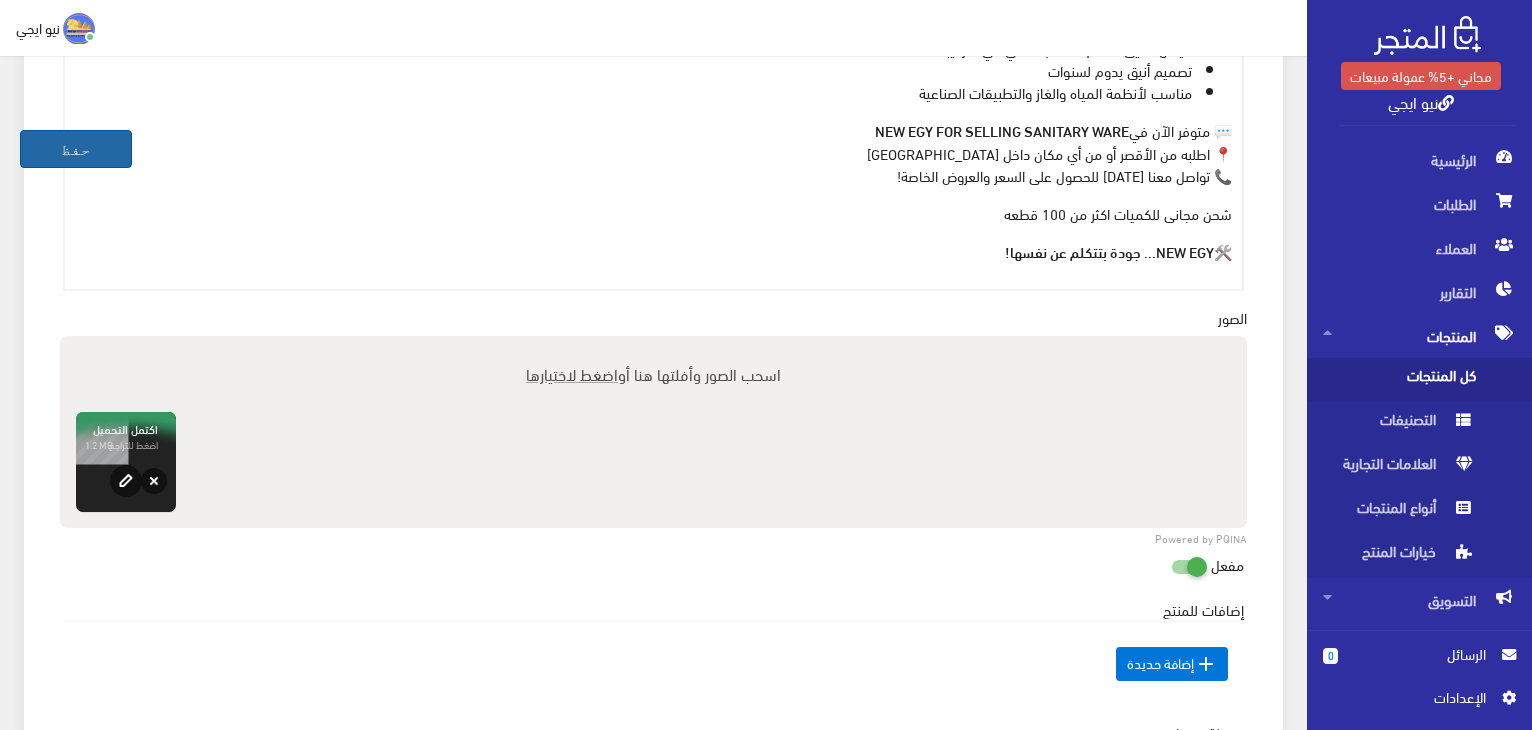 click on "حفظ" at bounding box center [76, 149] 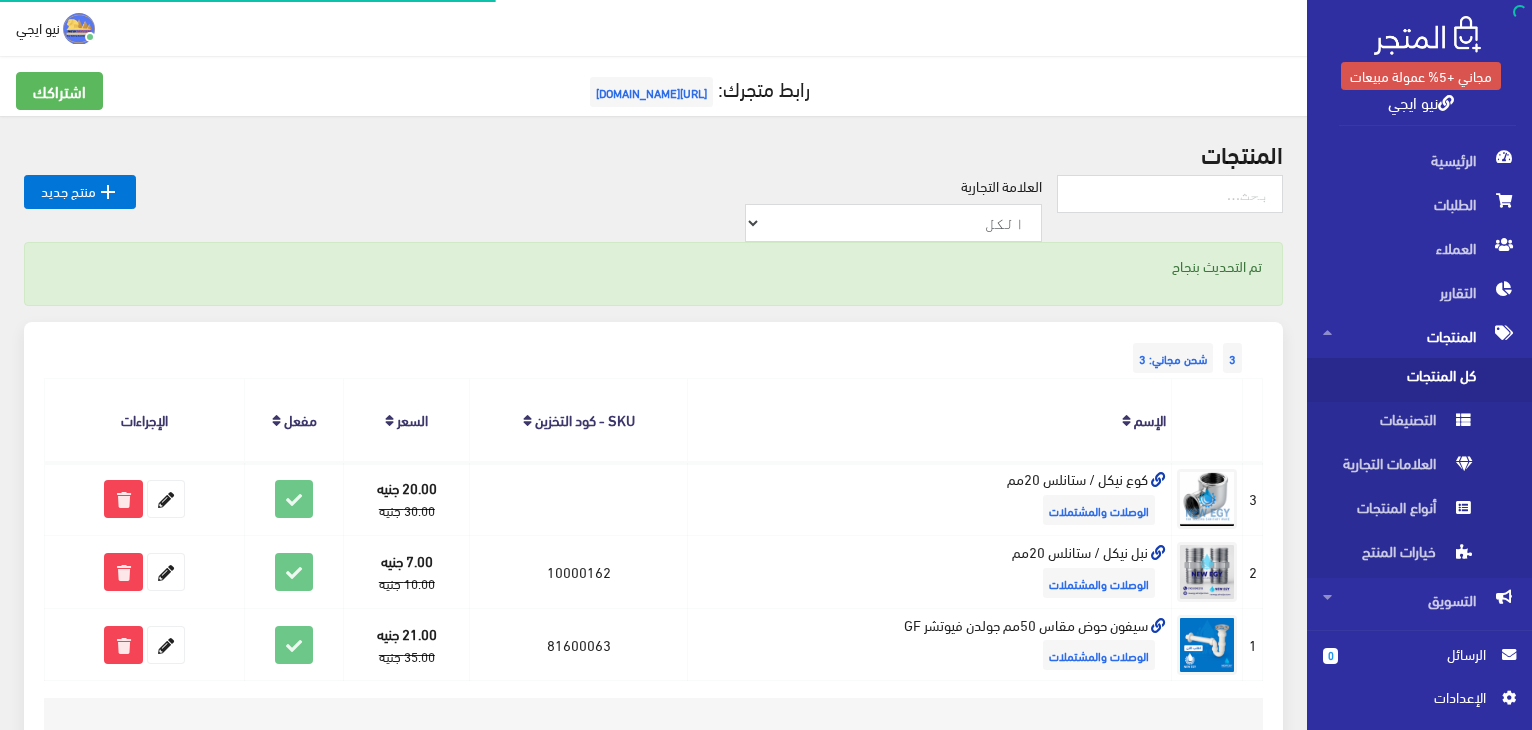 scroll, scrollTop: 0, scrollLeft: 0, axis: both 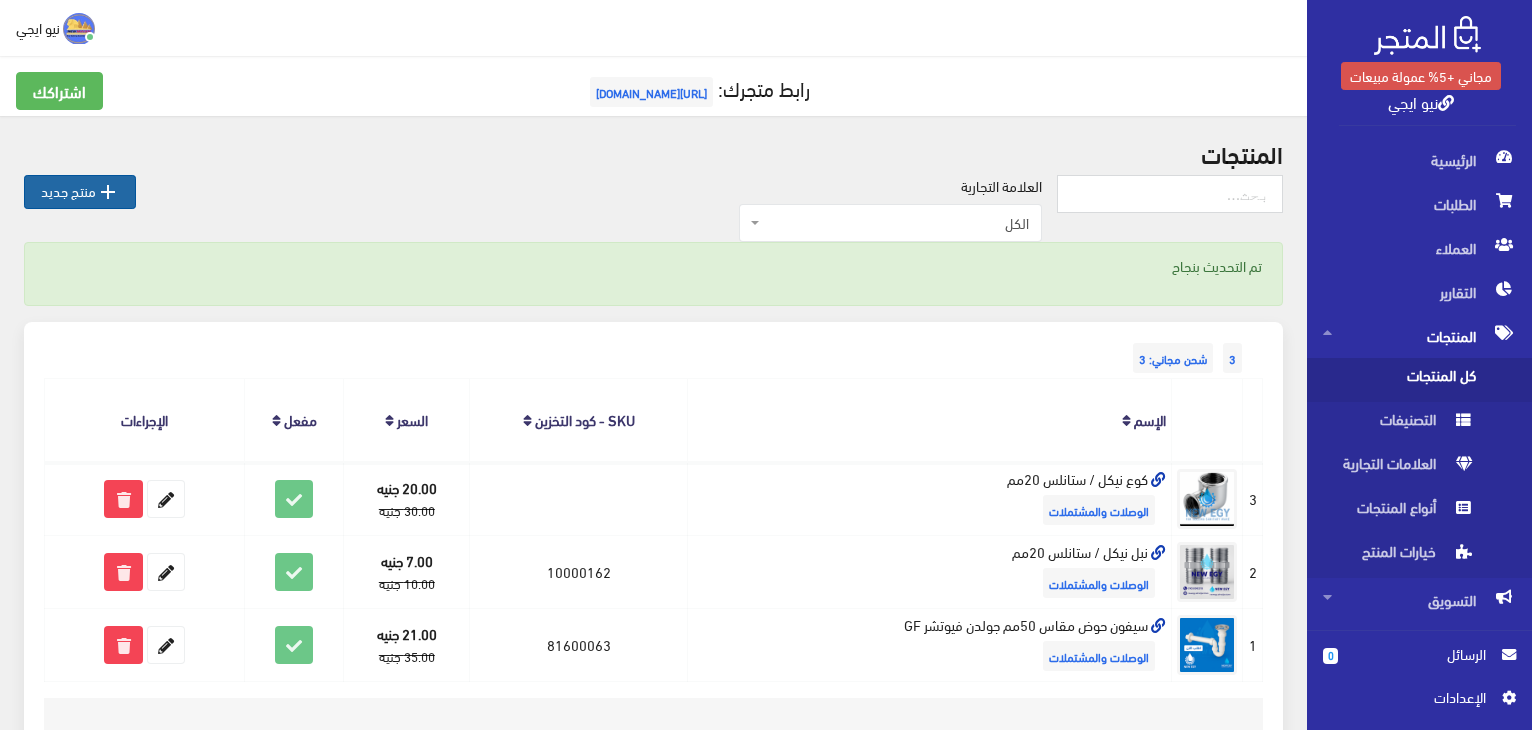 click on "" at bounding box center [108, 192] 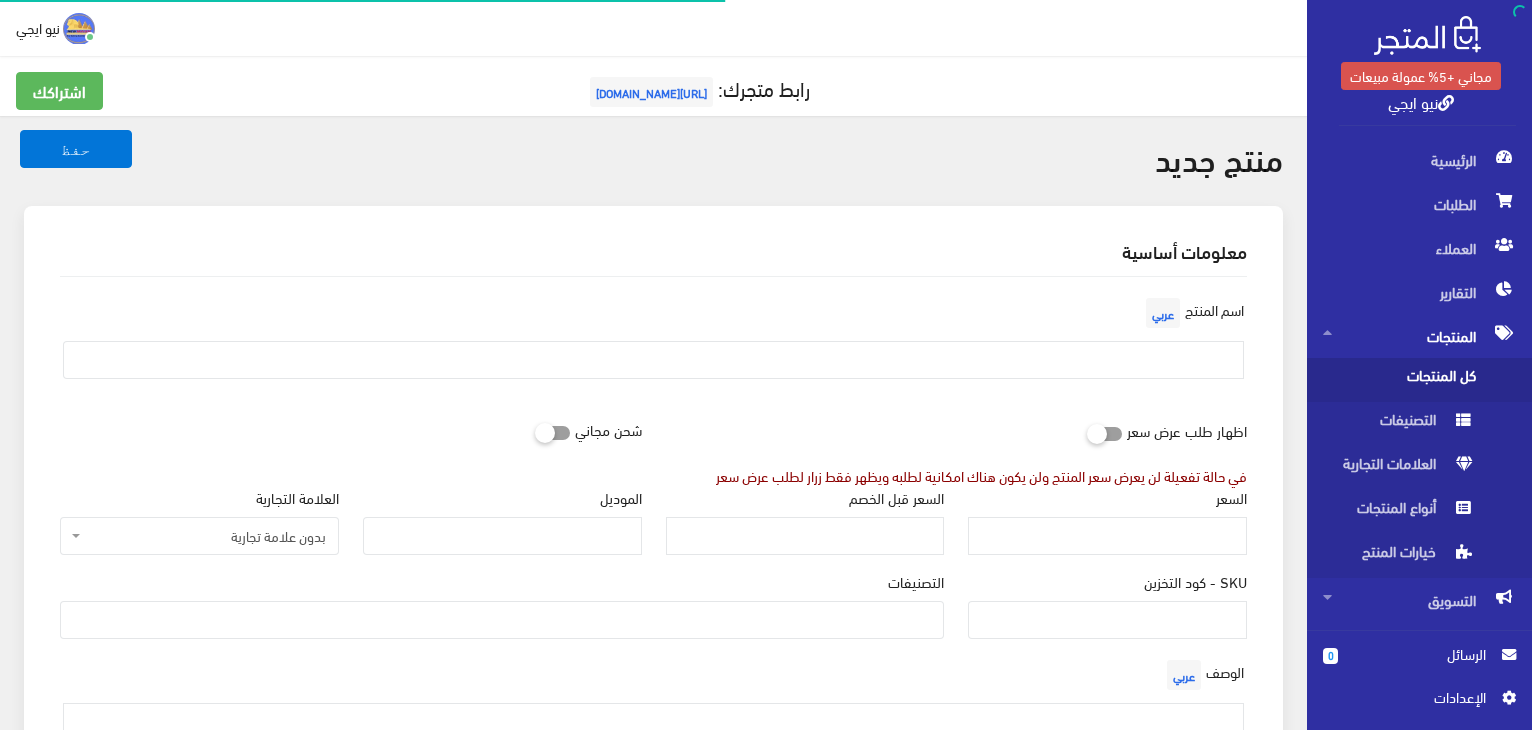 select 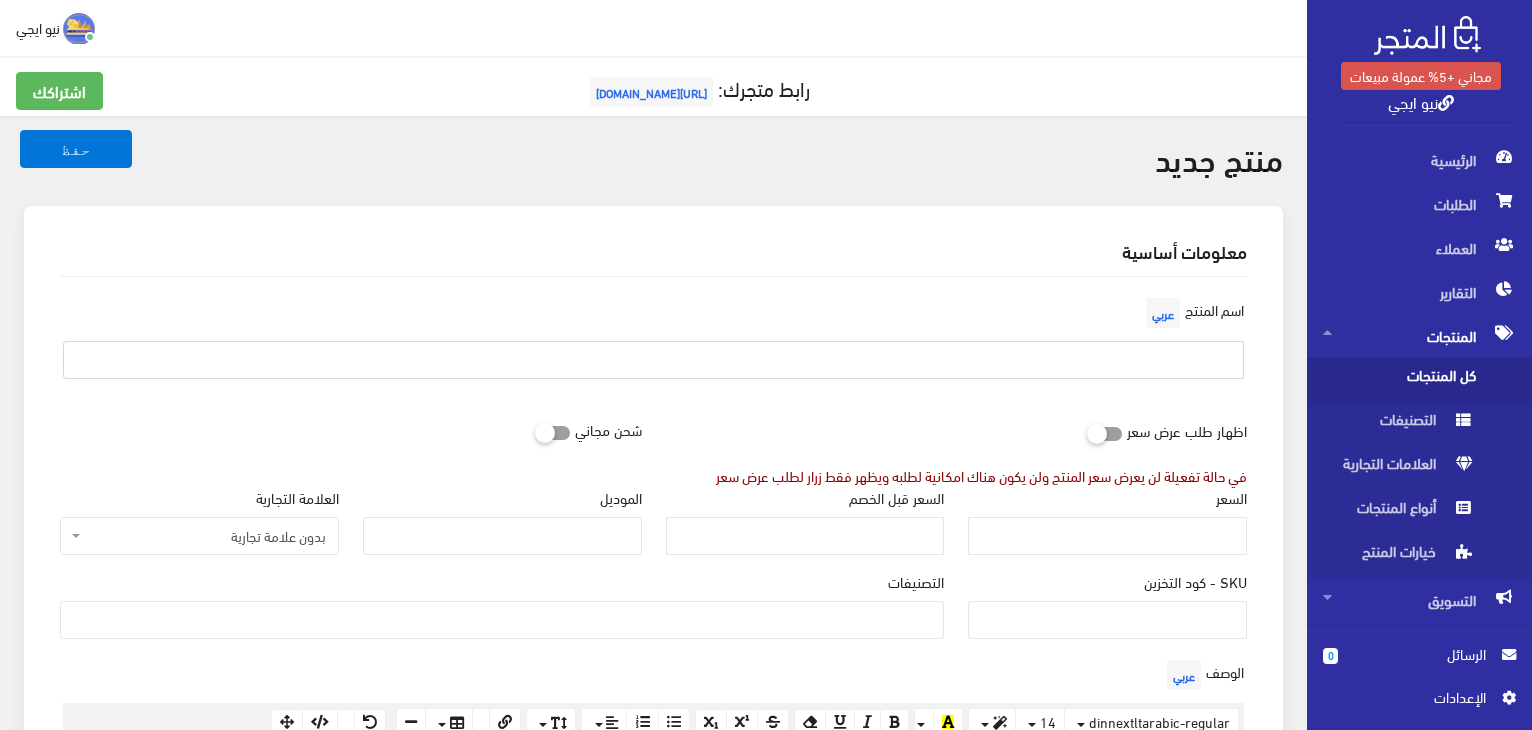 click at bounding box center [653, 360] 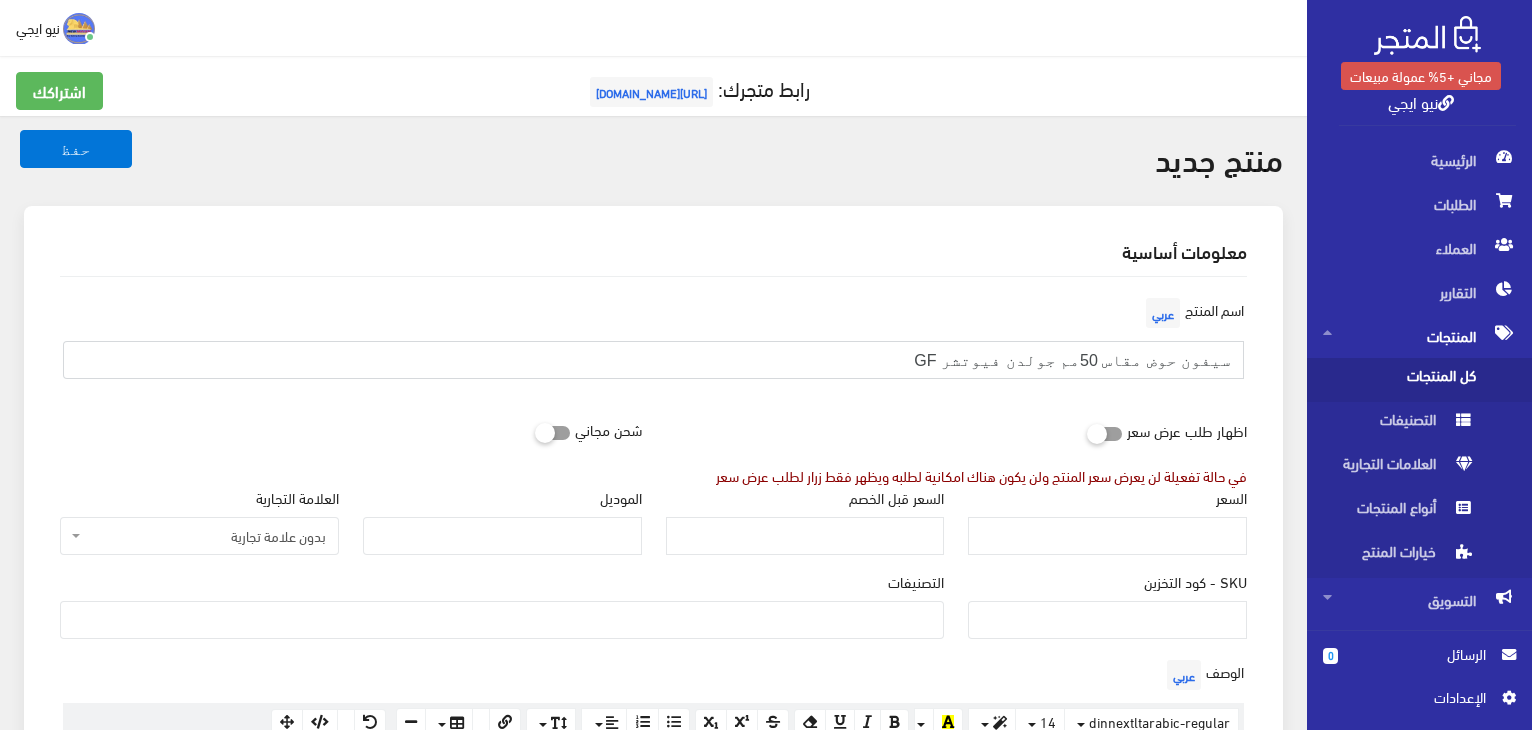 click on "سيفون حوض مقاس 50مم جولدن فيوتشر GF" at bounding box center [653, 360] 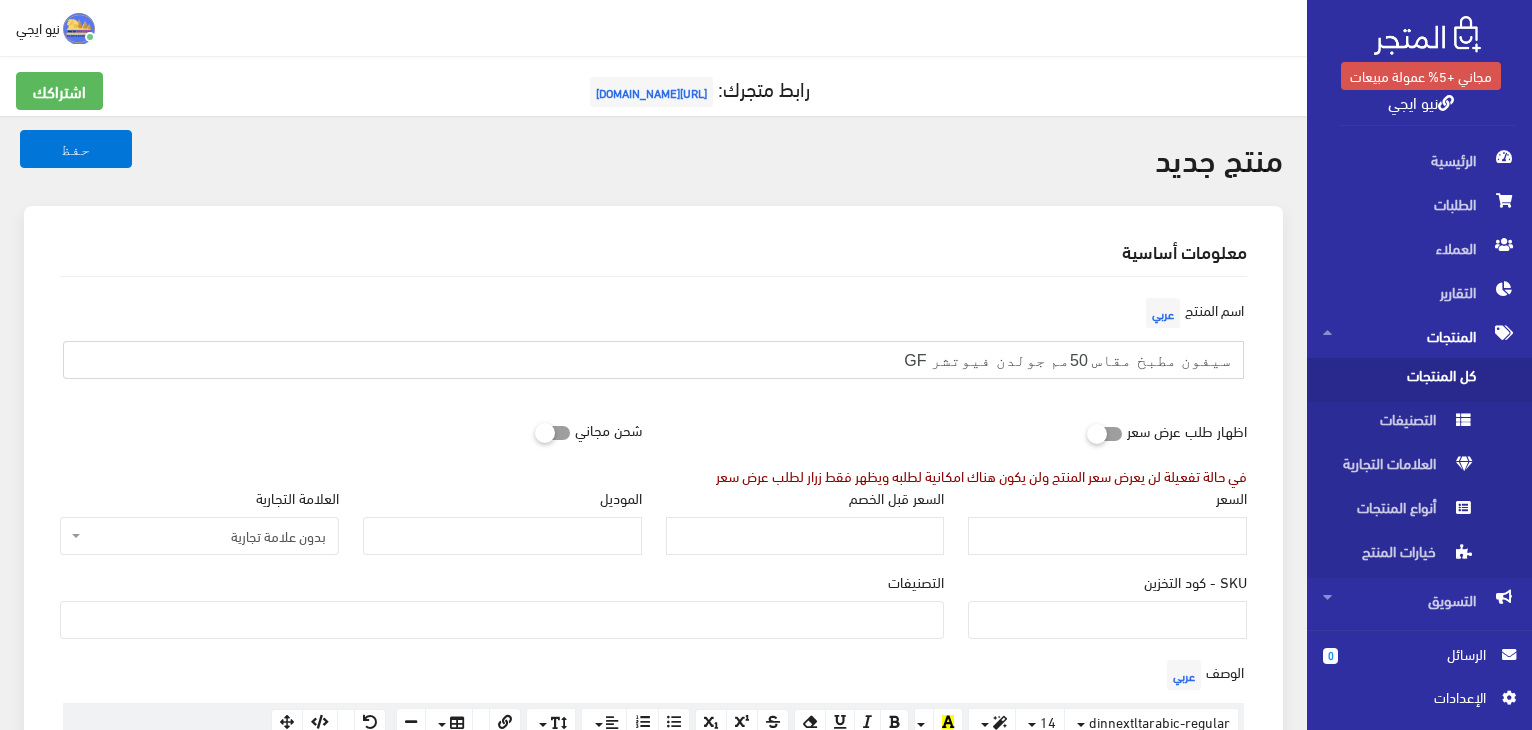 drag, startPoint x: 1079, startPoint y: 360, endPoint x: 1093, endPoint y: 360, distance: 14 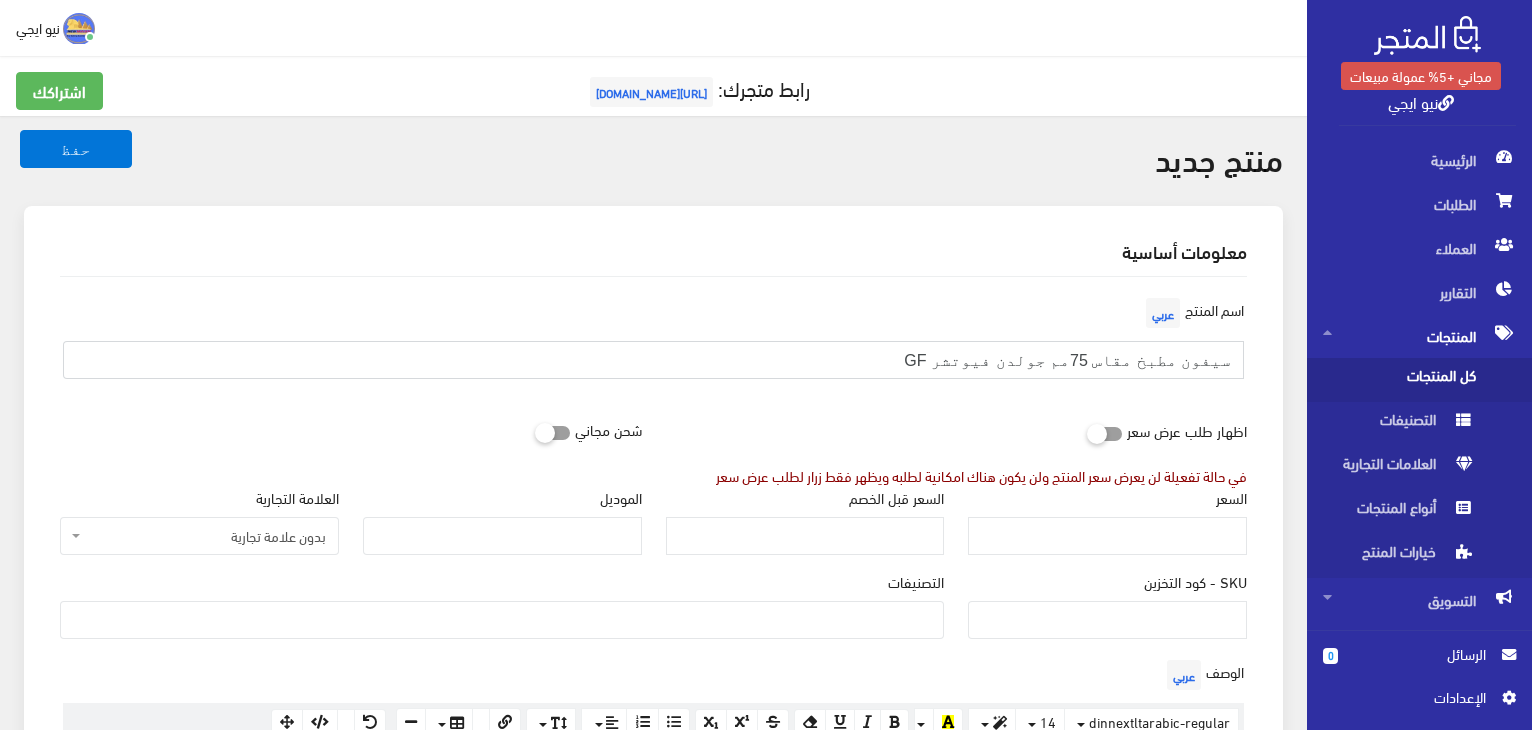 click on "سيفون مطبخ مقاس 75مم جولدن فيوتشر GF" at bounding box center (653, 360) 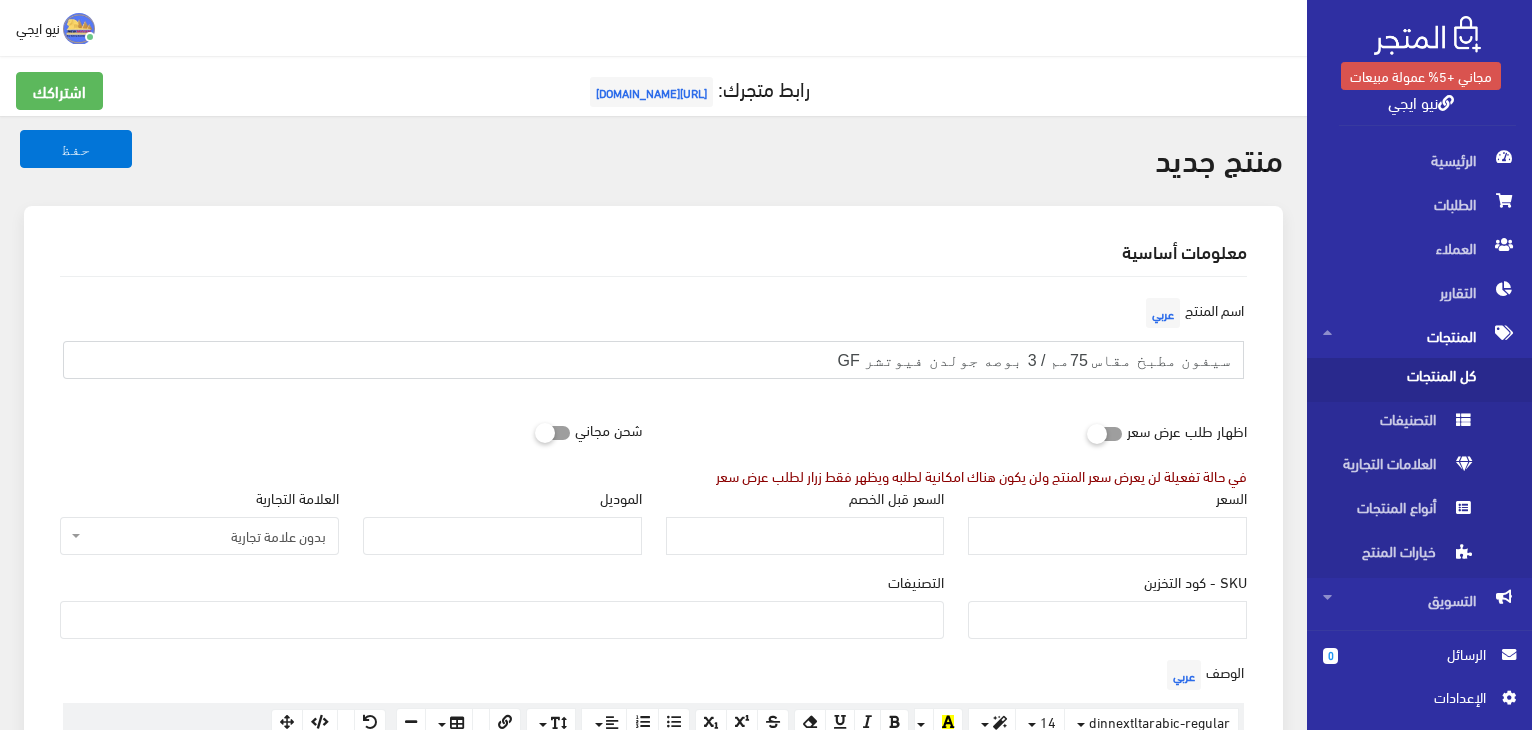 scroll, scrollTop: 0, scrollLeft: 0, axis: both 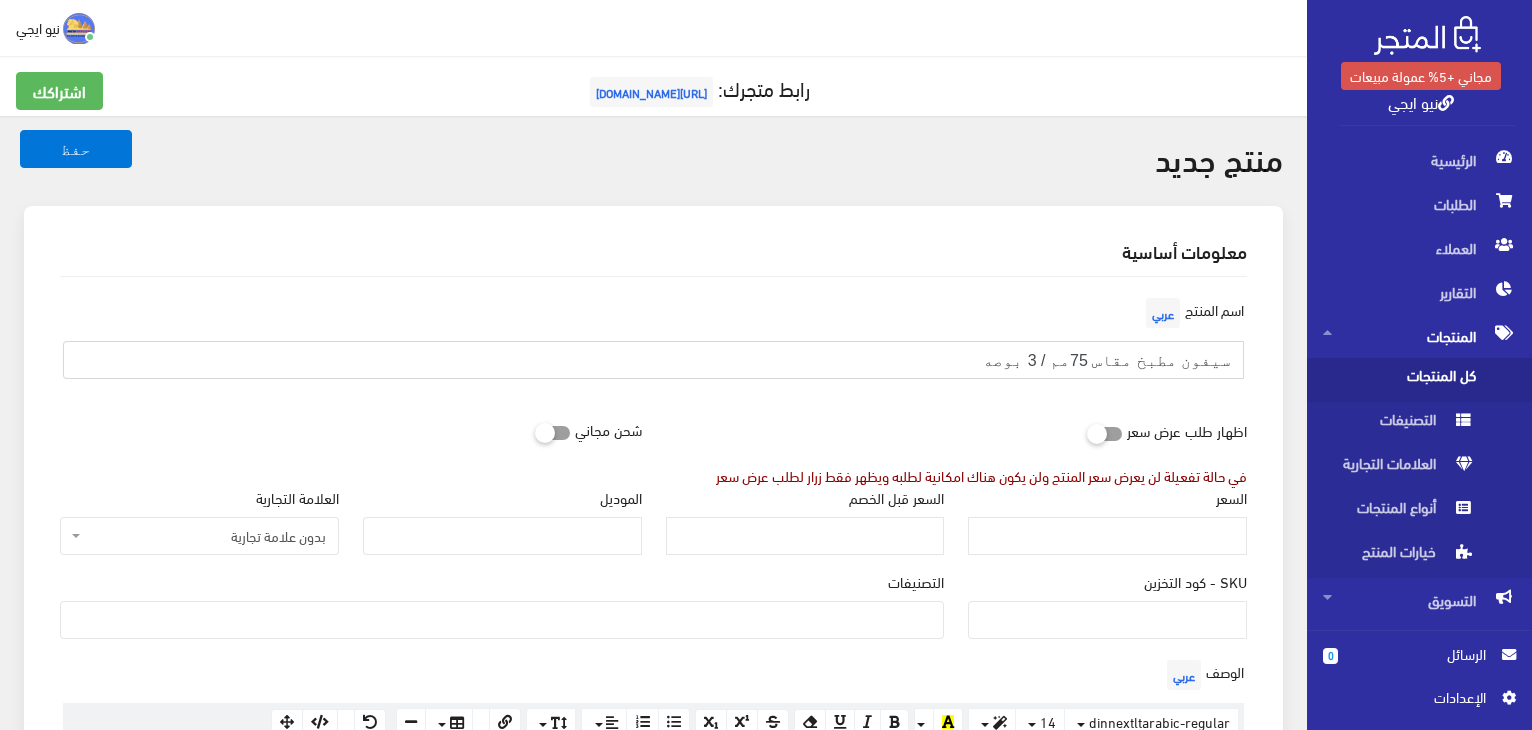 type on "سيفون مطبخ مقاس 75مم / 3 بوصه" 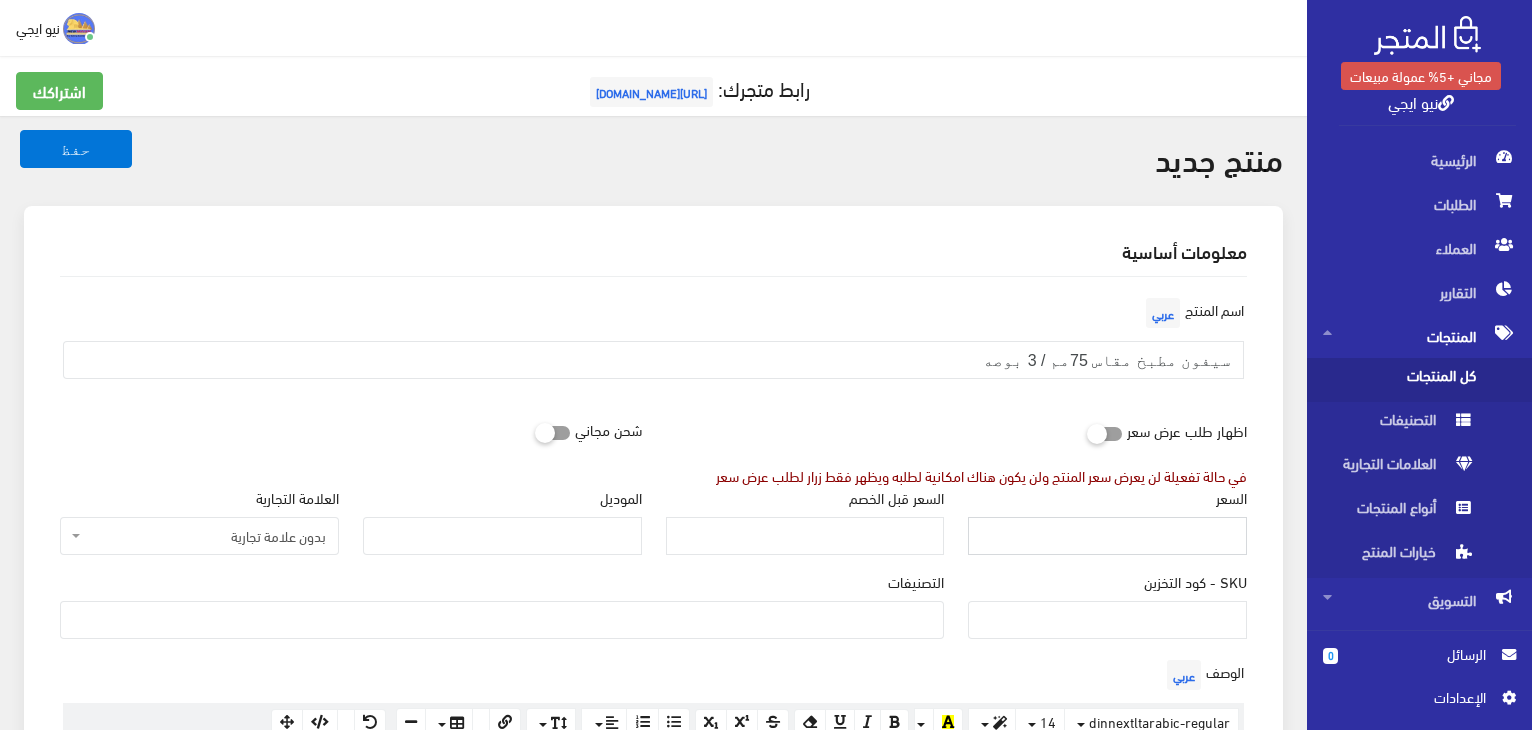 scroll, scrollTop: 0, scrollLeft: 0, axis: both 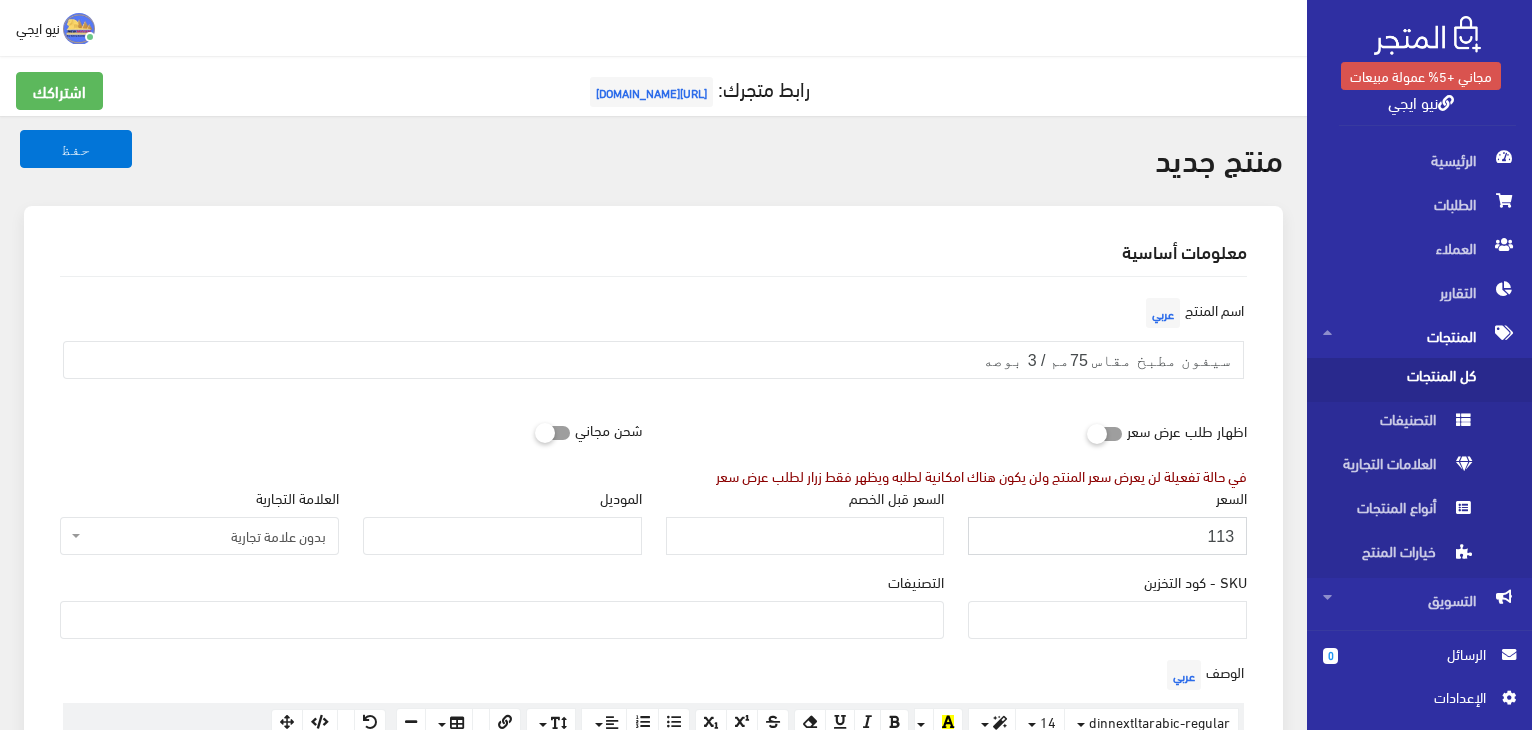 type on "113" 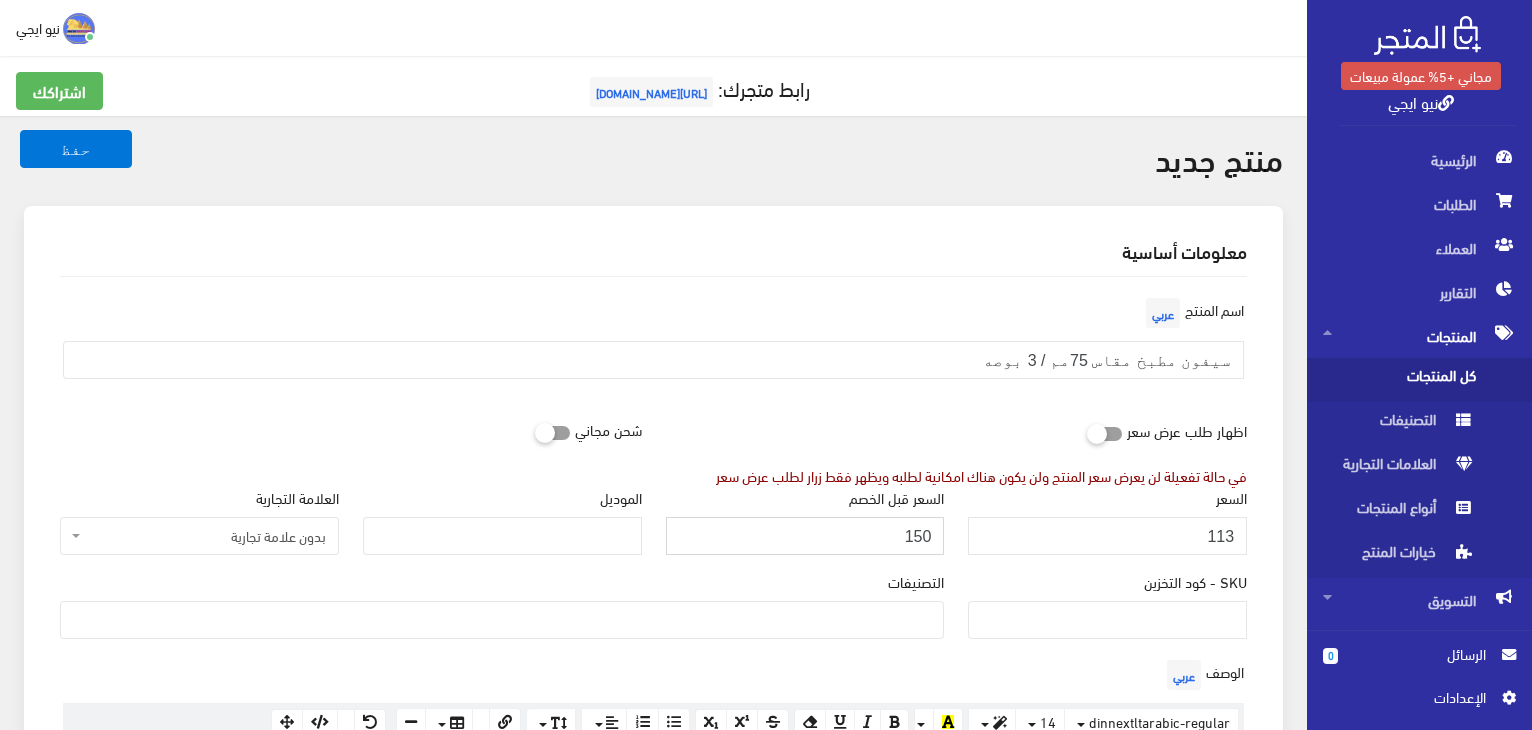 type on "150" 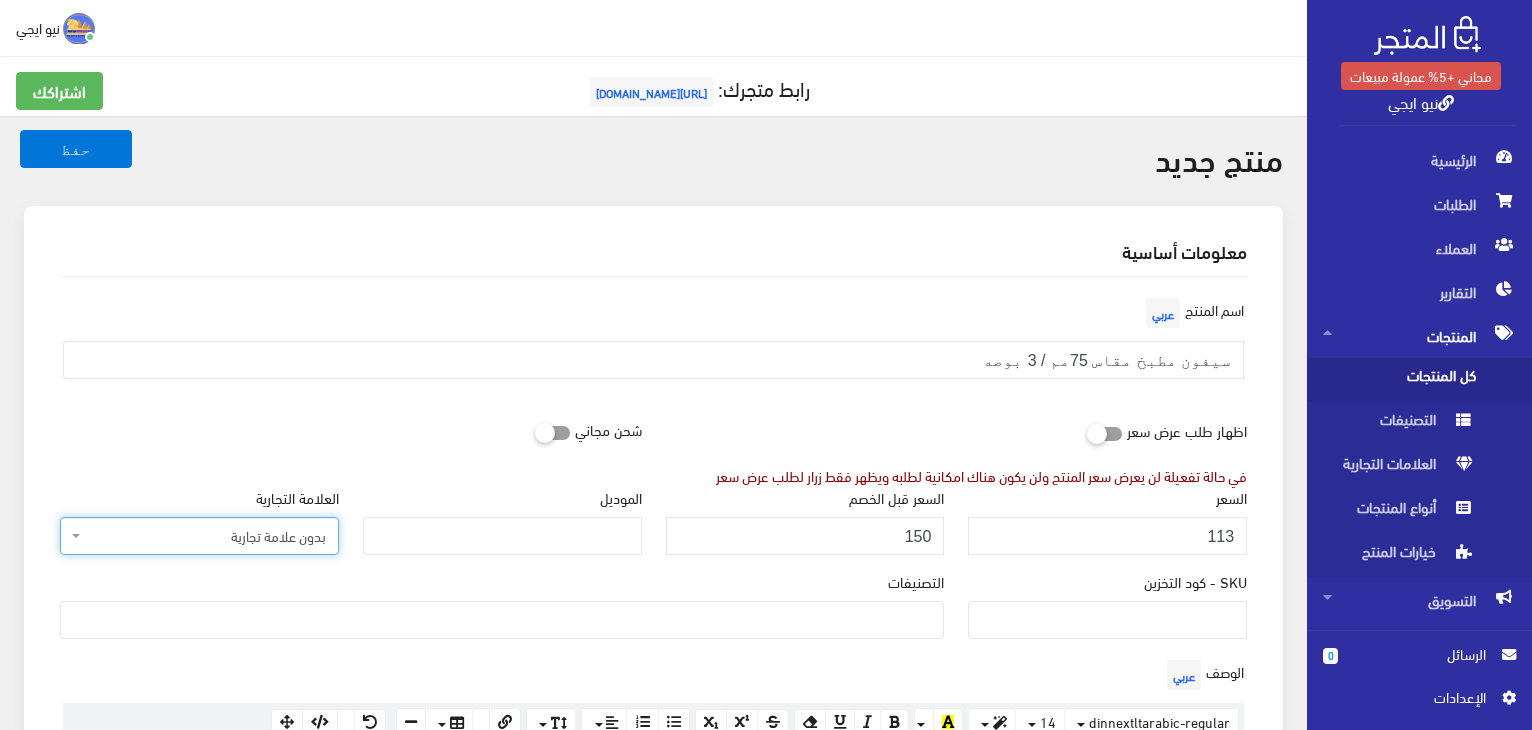 click on "بدون علامة تجارية" at bounding box center (199, 536) 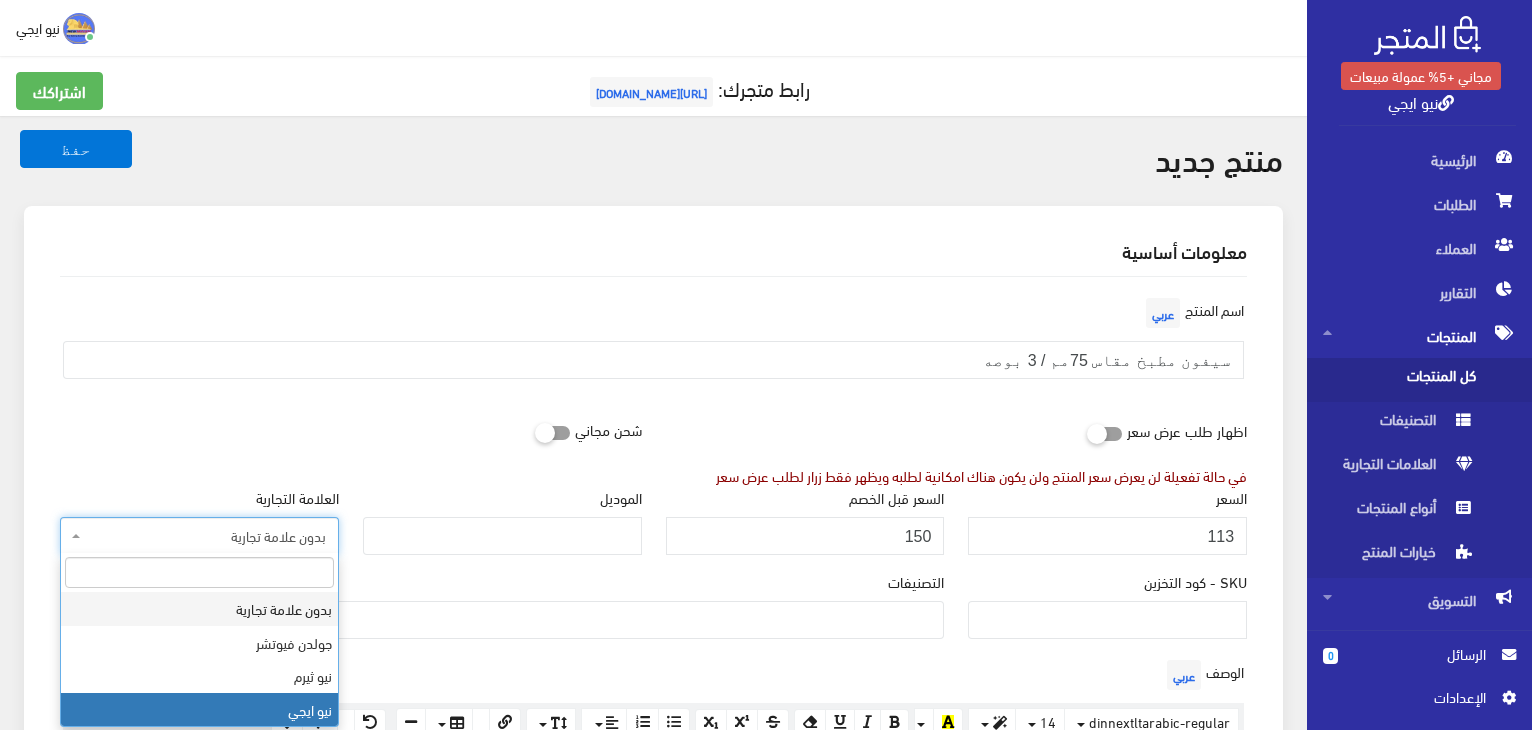 select on "3" 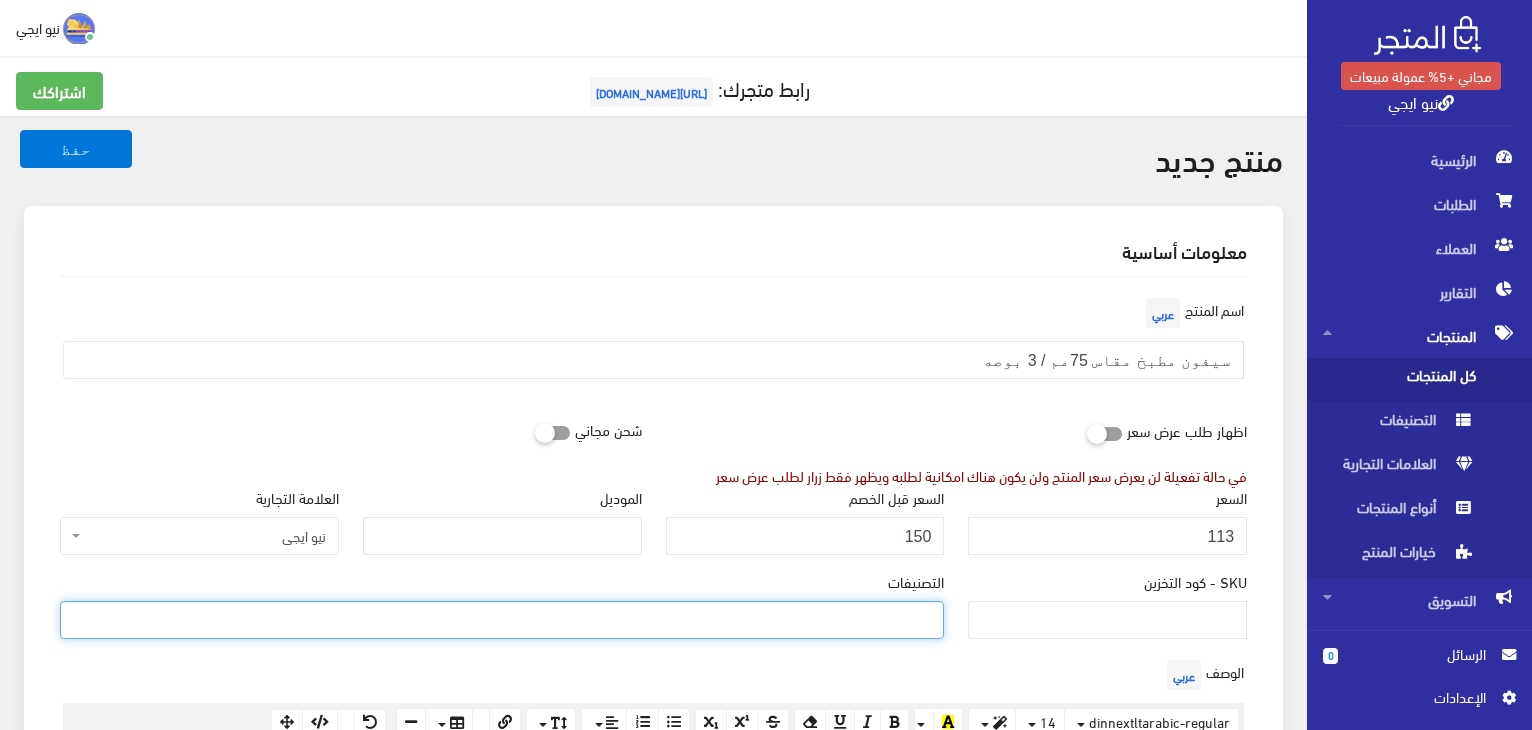 click at bounding box center (502, 618) 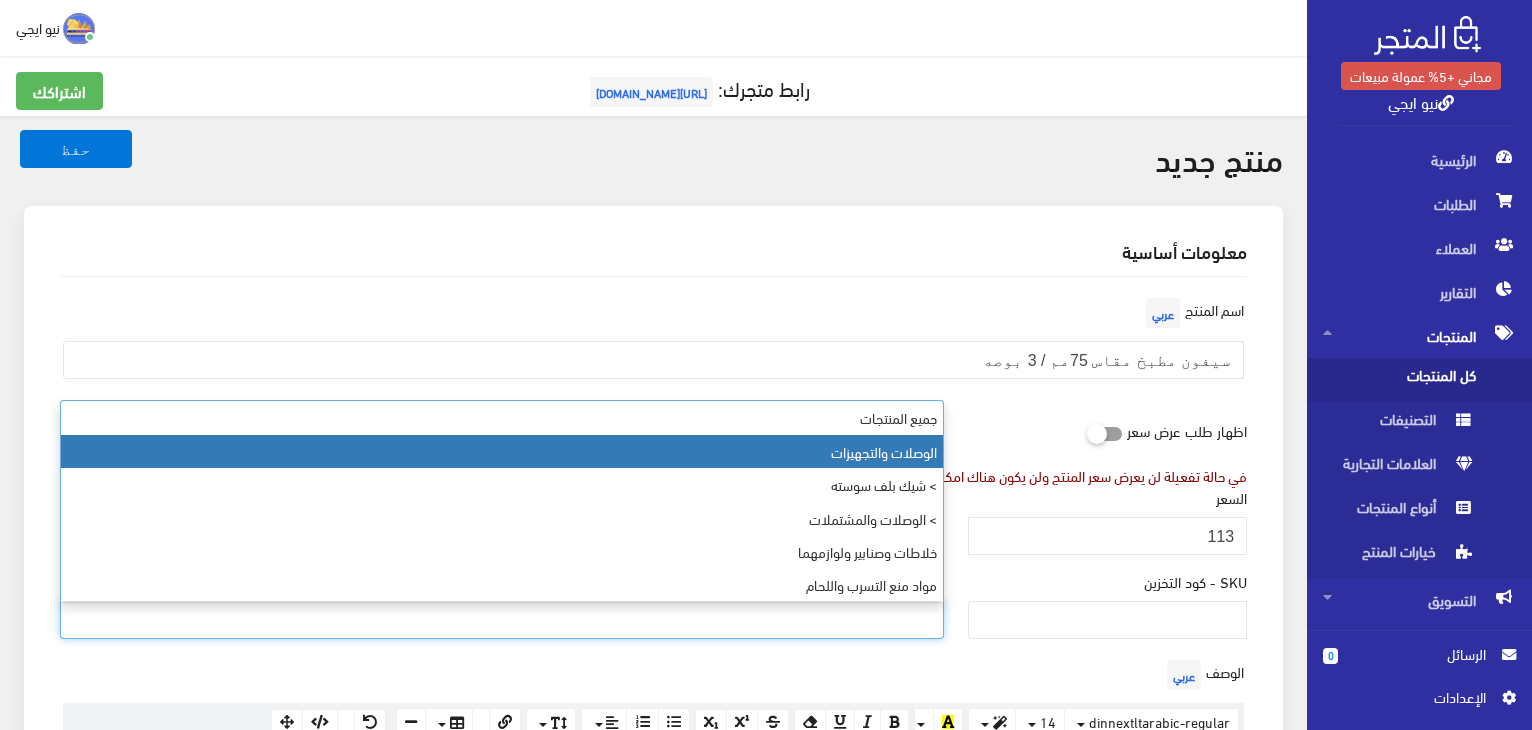 select on "2" 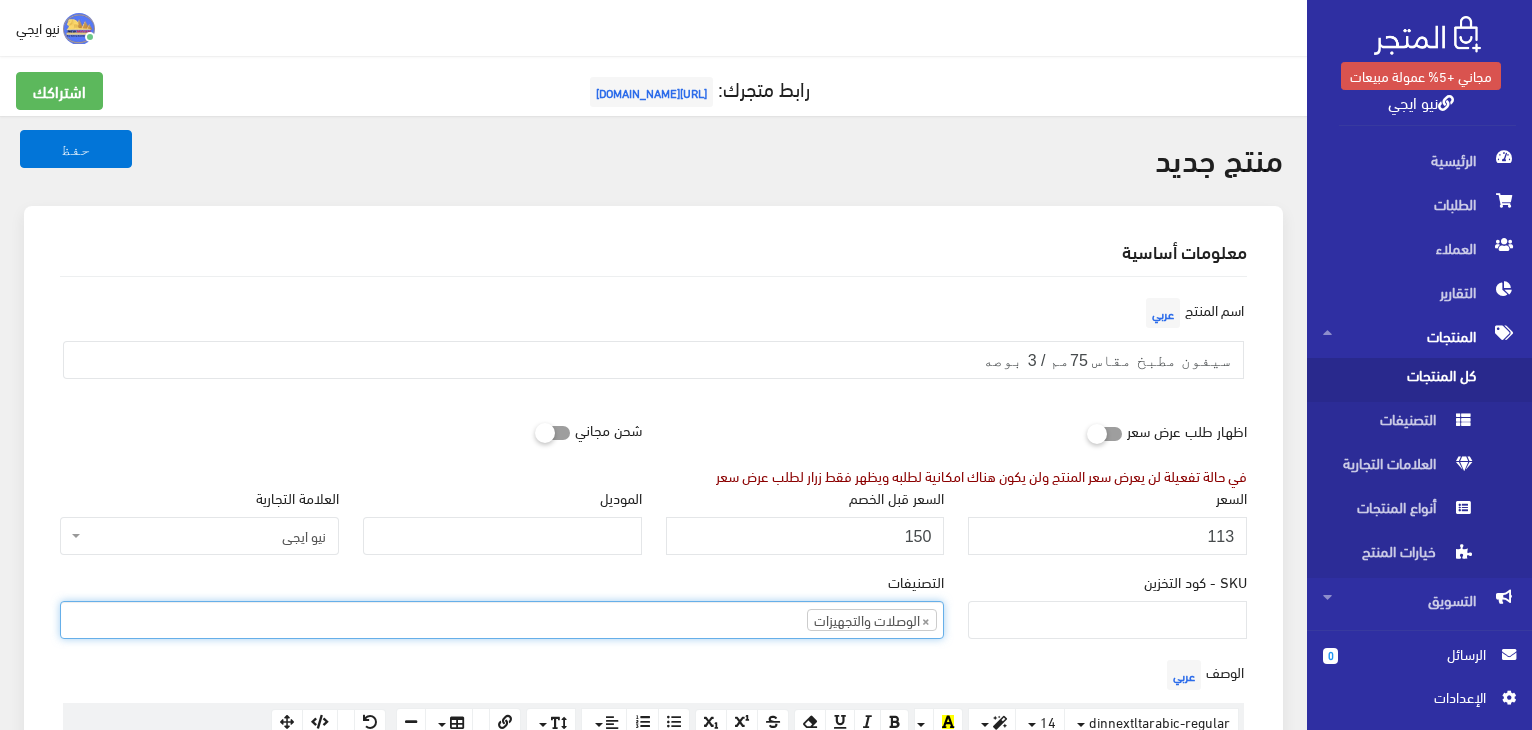 click on "اسم المنتج  عربي
سيفون مطبخ مقاس 75مم / 3 بوصه" at bounding box center (653, 352) 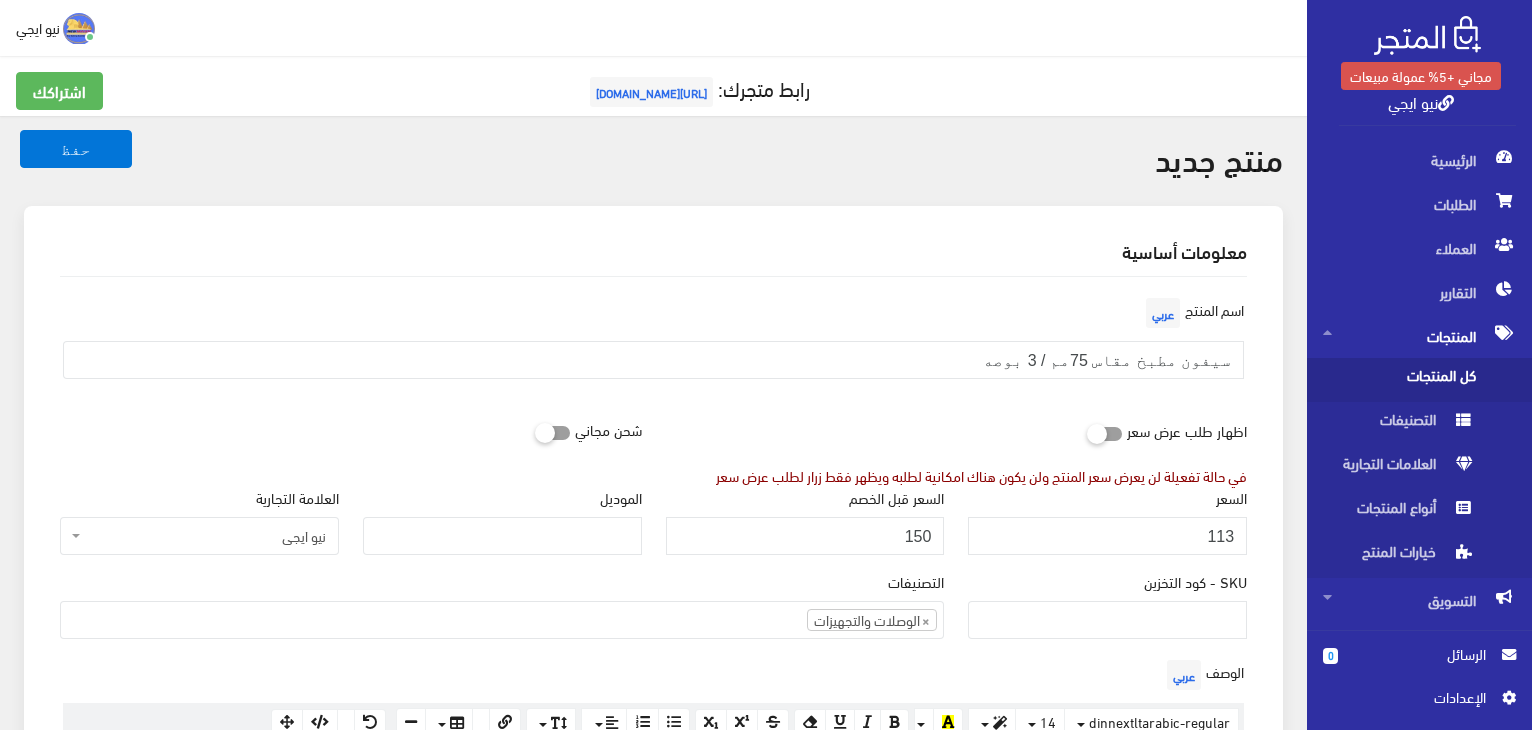 scroll, scrollTop: 638, scrollLeft: 0, axis: vertical 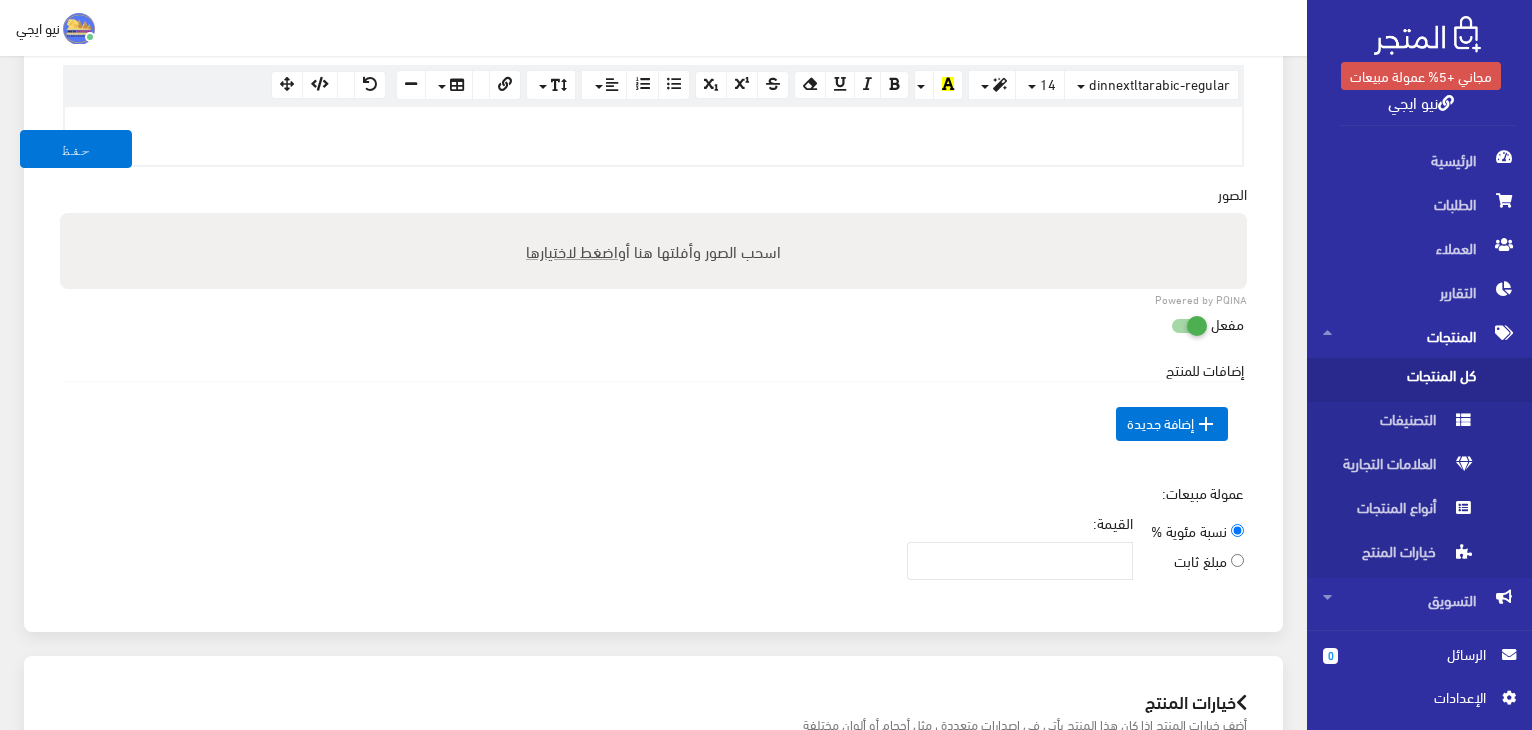 click at bounding box center [653, 128] 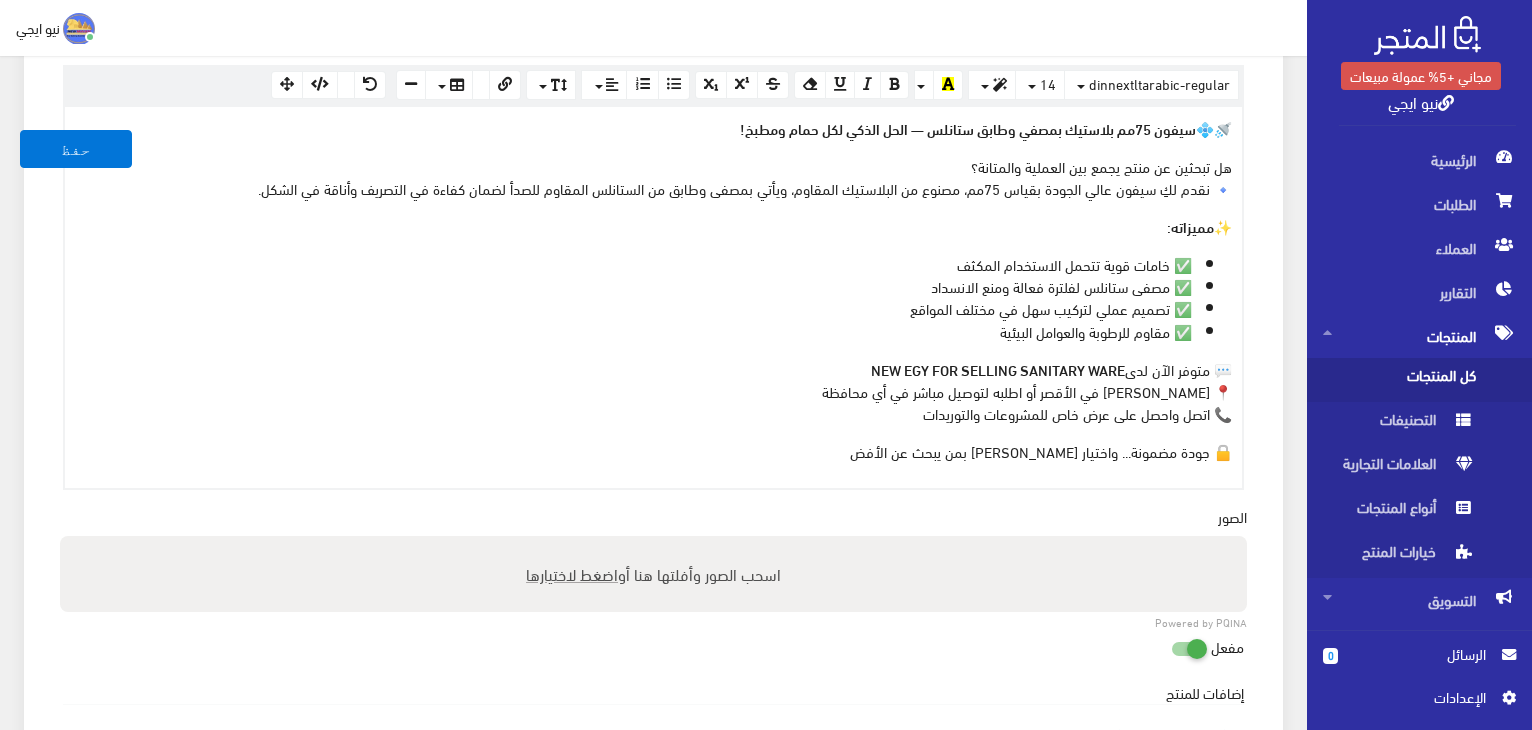 click on "سيفون 75مم بلاستيك بمصفي وطابق ستانلس — الحل الذكي لكل حمام ومطبخ!" at bounding box center [968, 128] 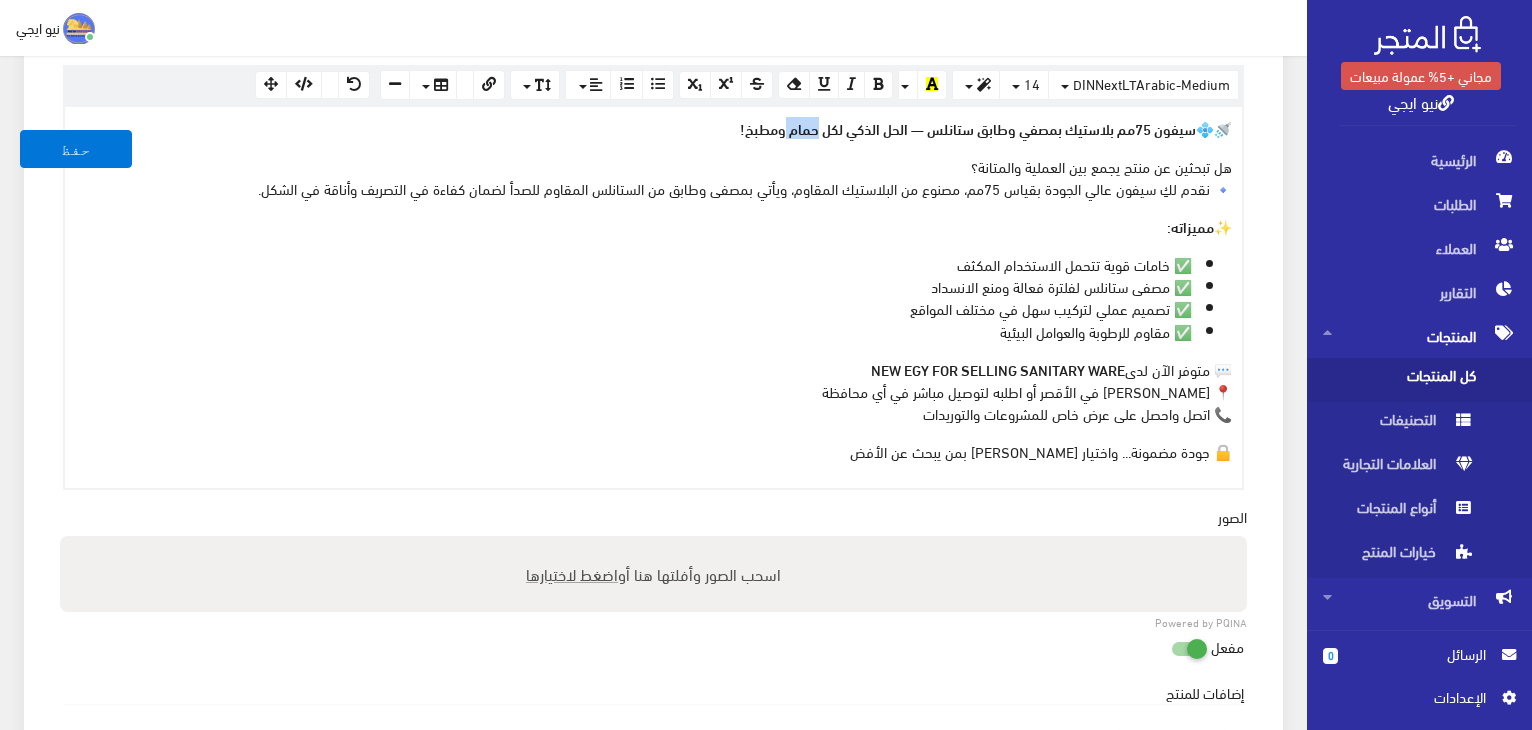 click on "سيفون 75مم بلاستيك بمصفي وطابق ستانلس — الحل الذكي لكل حمام ومطبخ!" at bounding box center (968, 128) 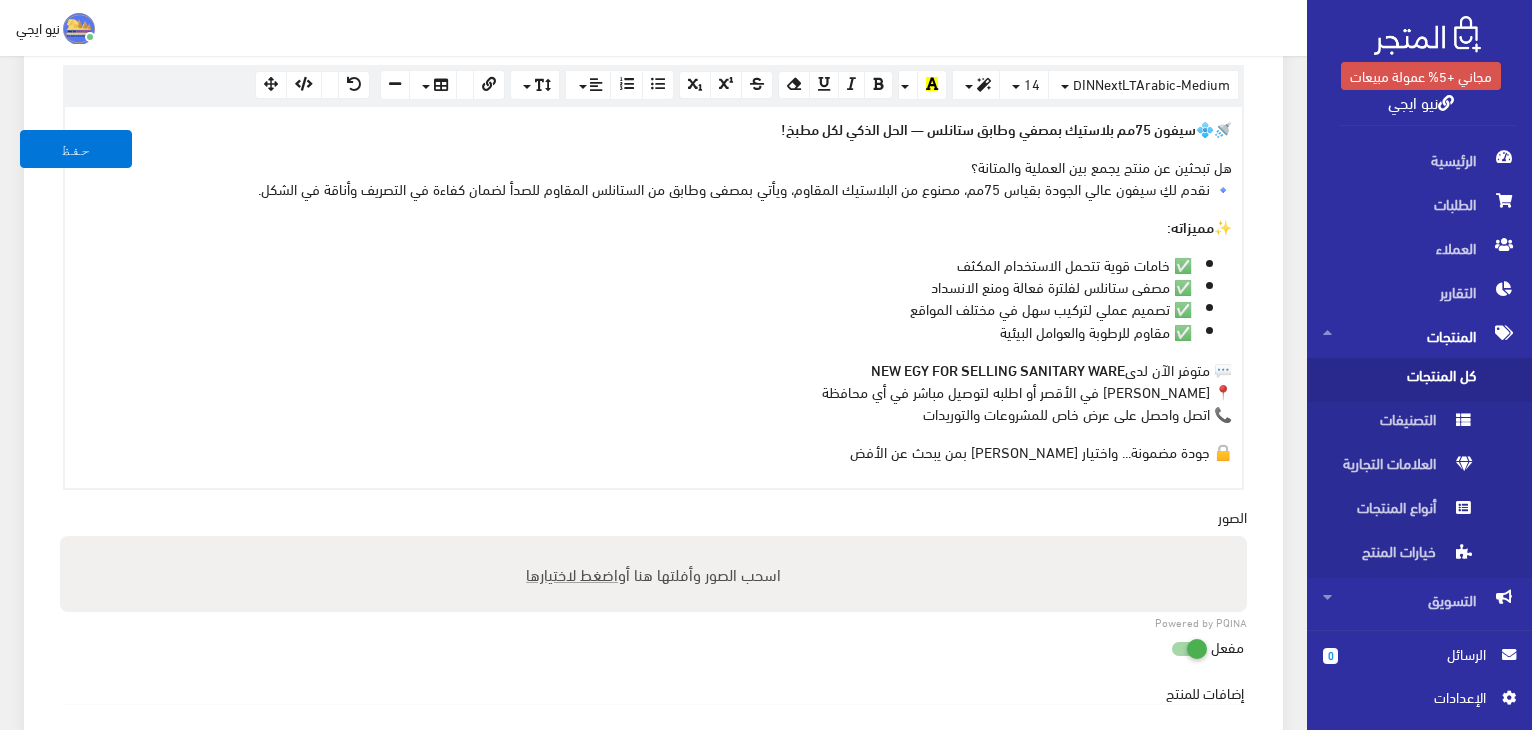 click on "💬 متوفر الآن لدى  NEW EGY FOR SELLING SANITARY WARE
📍 زورينا في الأقصر أو اطلبه لتوصيل مباشر في أي محافظة
📞 اتصل واحصل على عرض خاص للمشروعات والتوريدات" at bounding box center (653, 391) 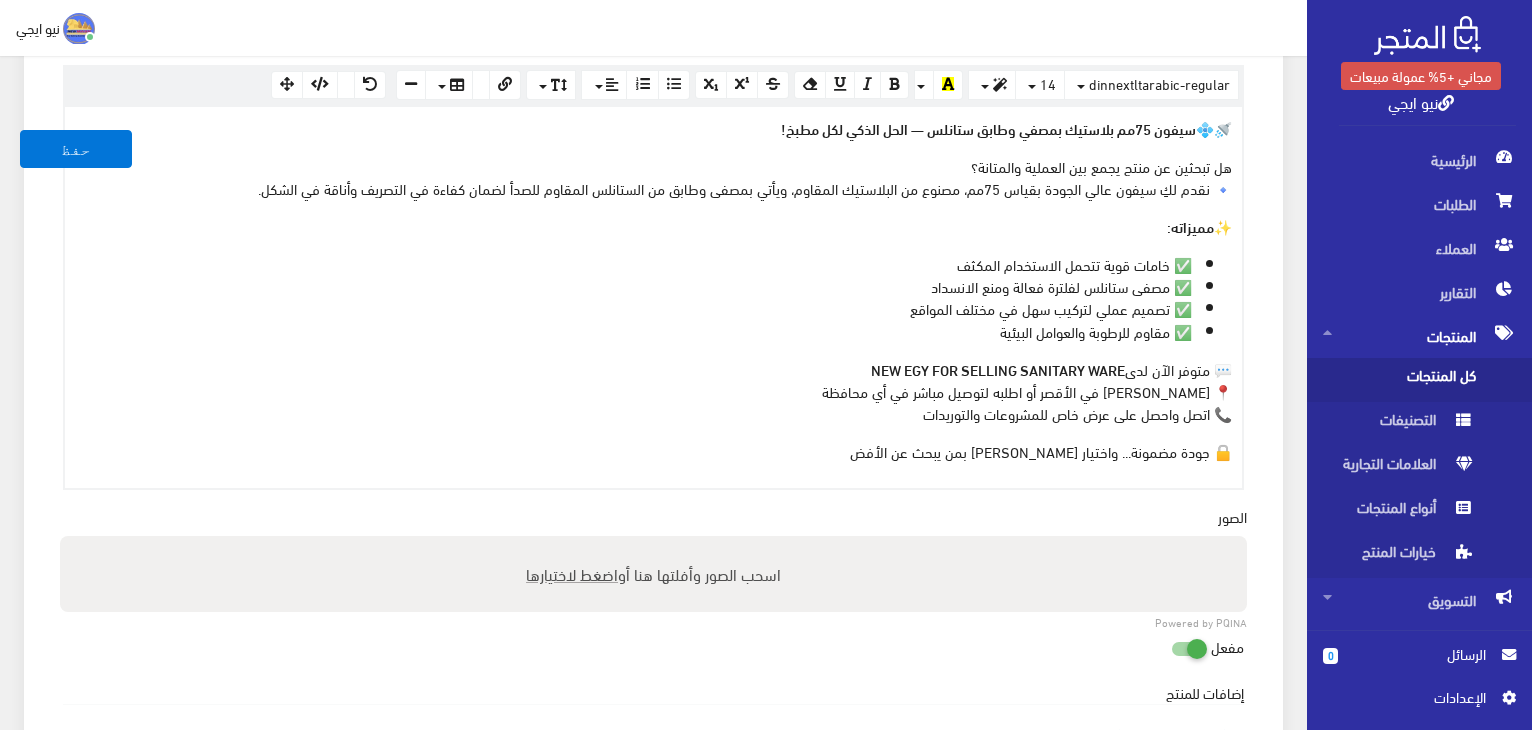 click on "اضغط لاختيارها" at bounding box center (572, 573) 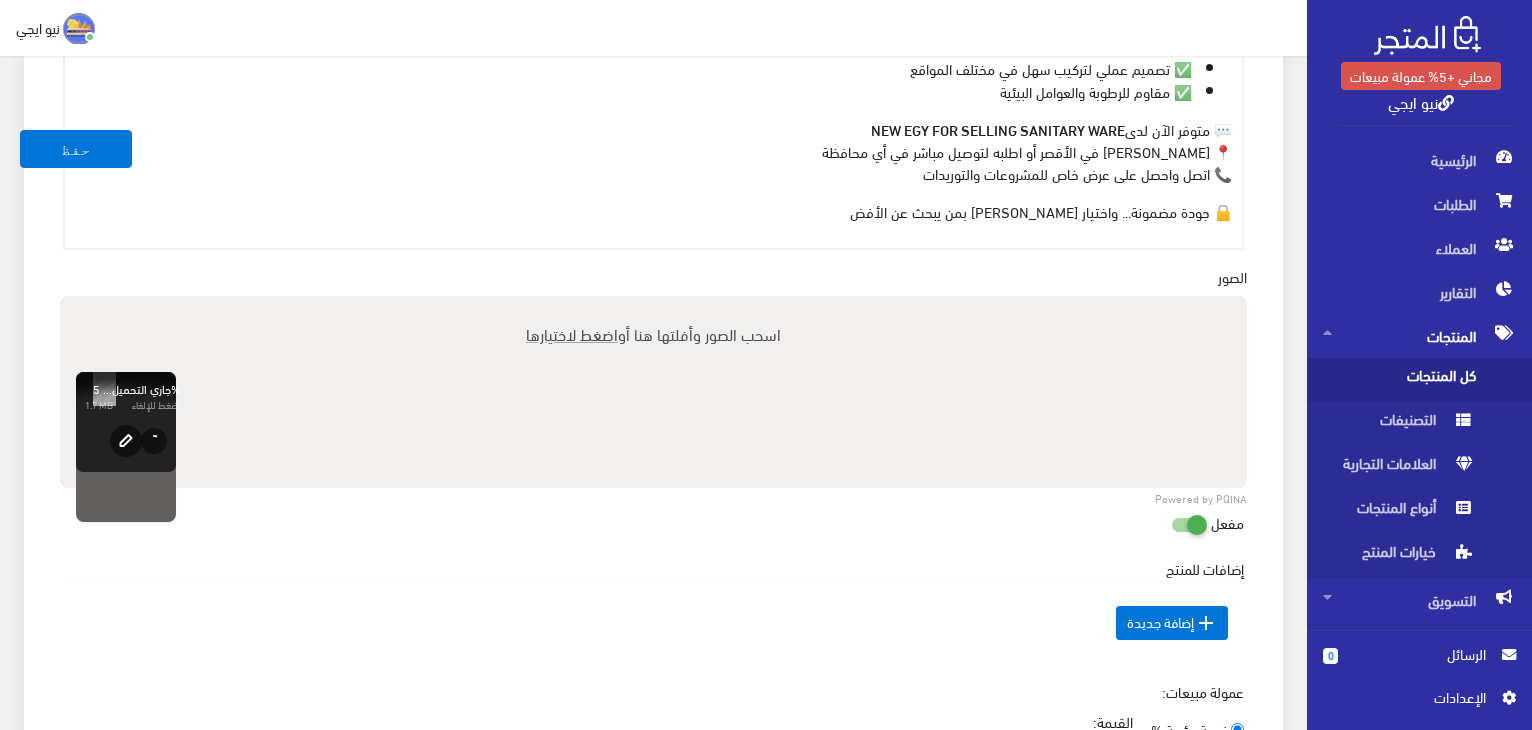 scroll, scrollTop: 1038, scrollLeft: 0, axis: vertical 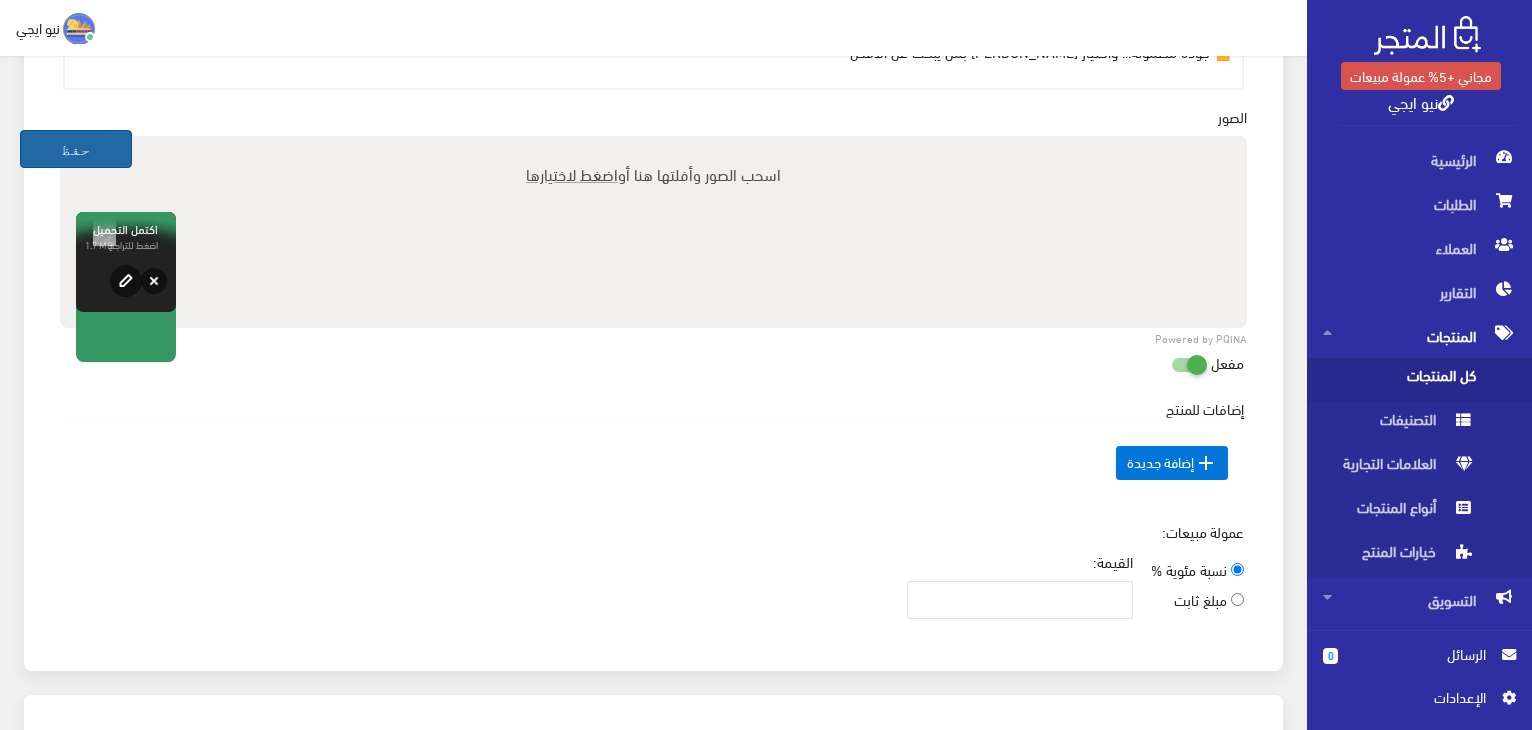 click on "حفظ" at bounding box center [76, 149] 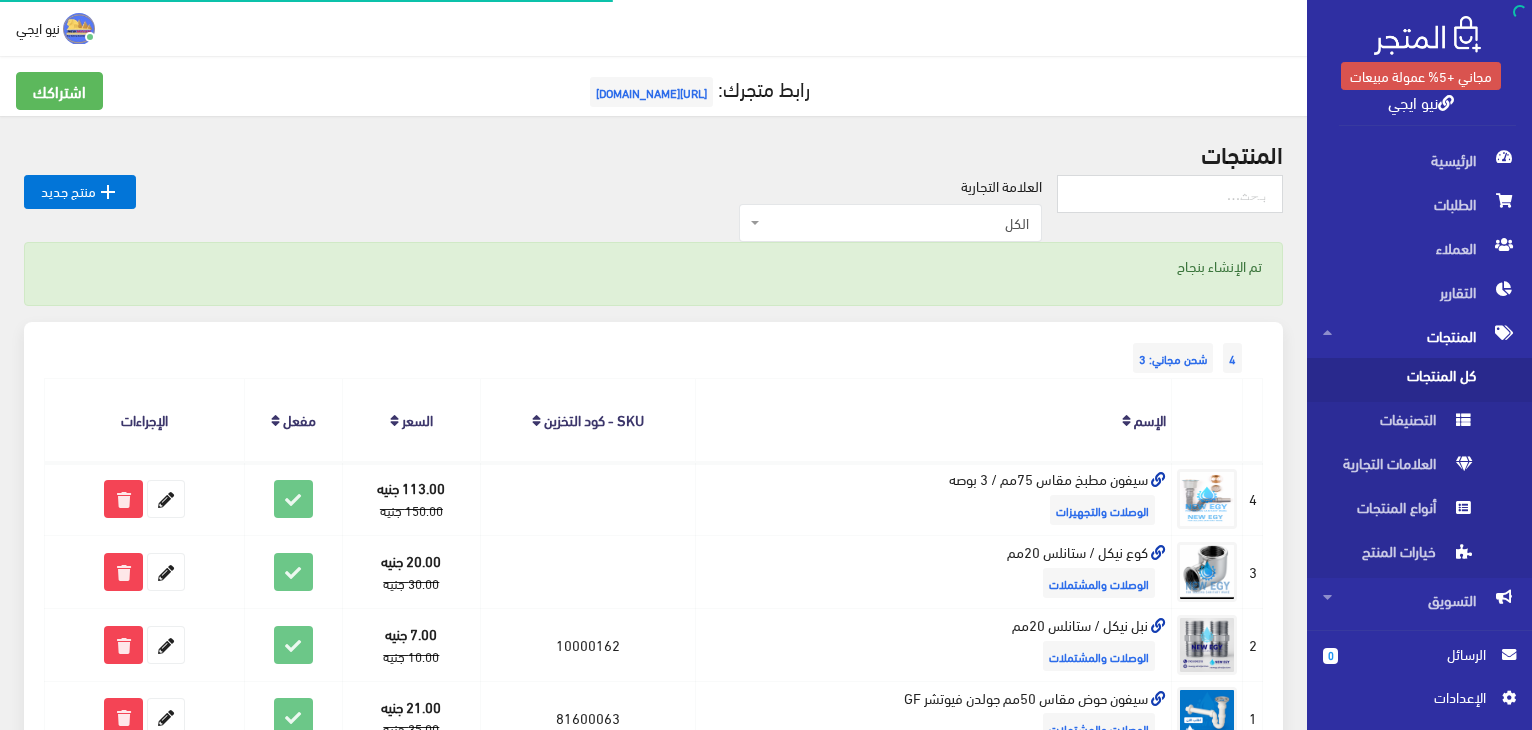 scroll, scrollTop: 0, scrollLeft: 0, axis: both 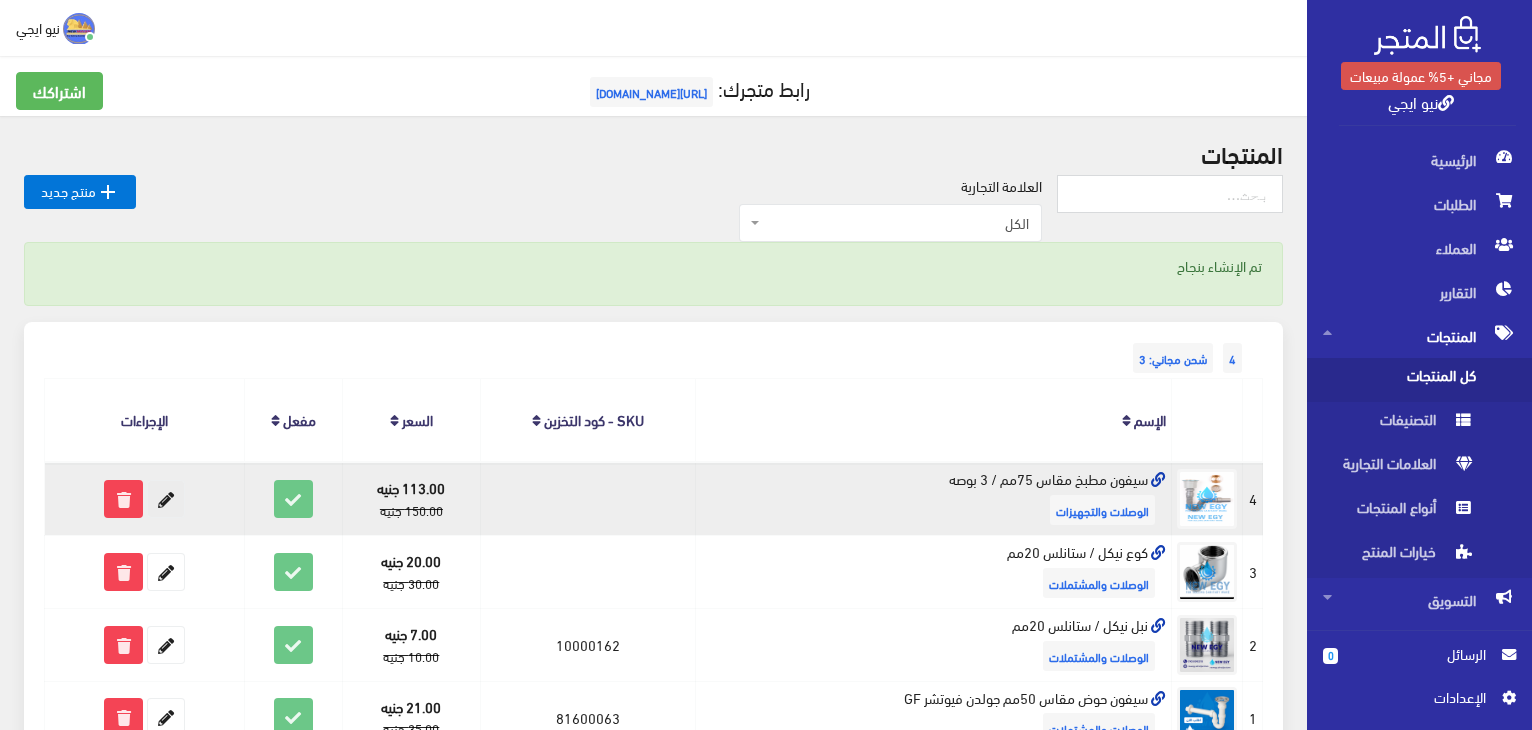 click at bounding box center [166, 499] 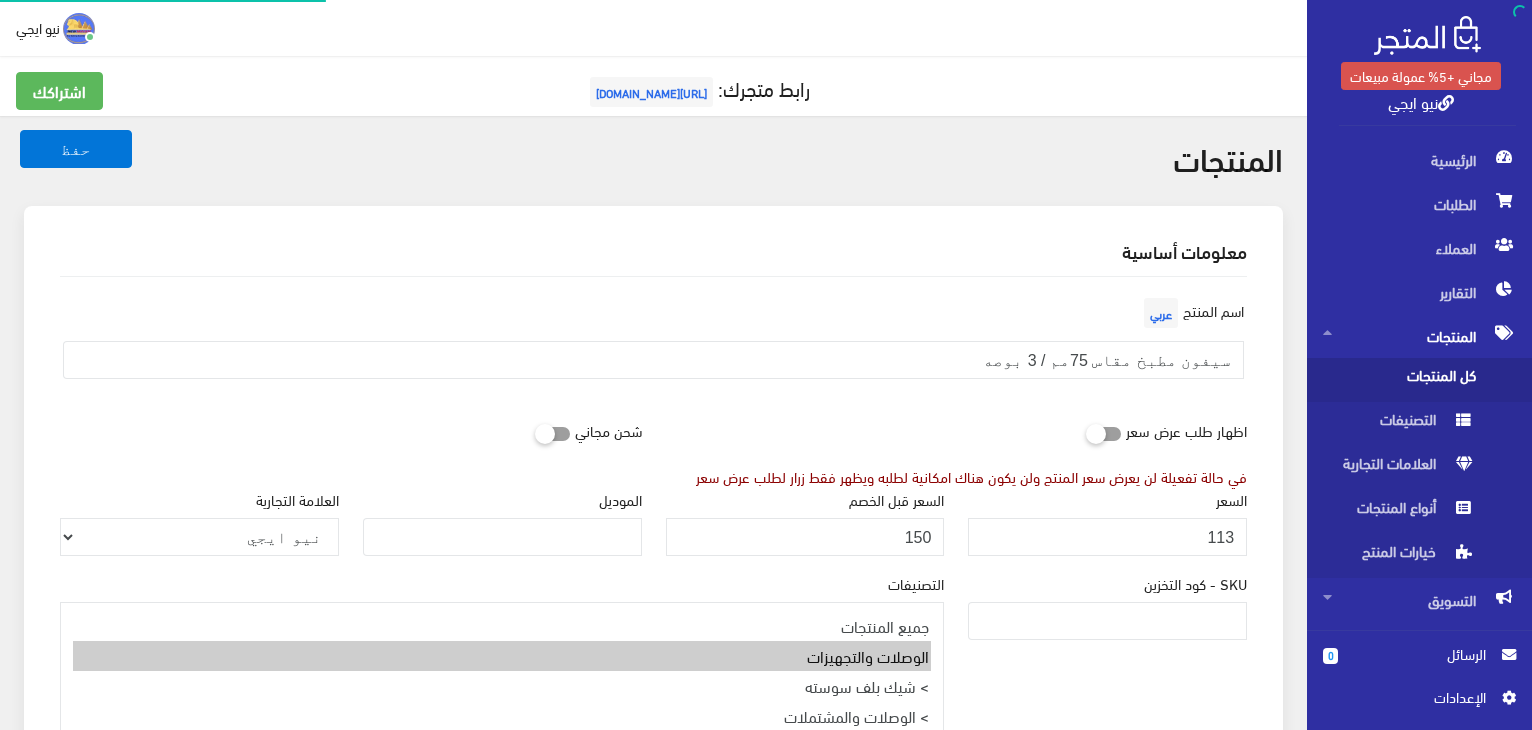 scroll, scrollTop: 0, scrollLeft: 0, axis: both 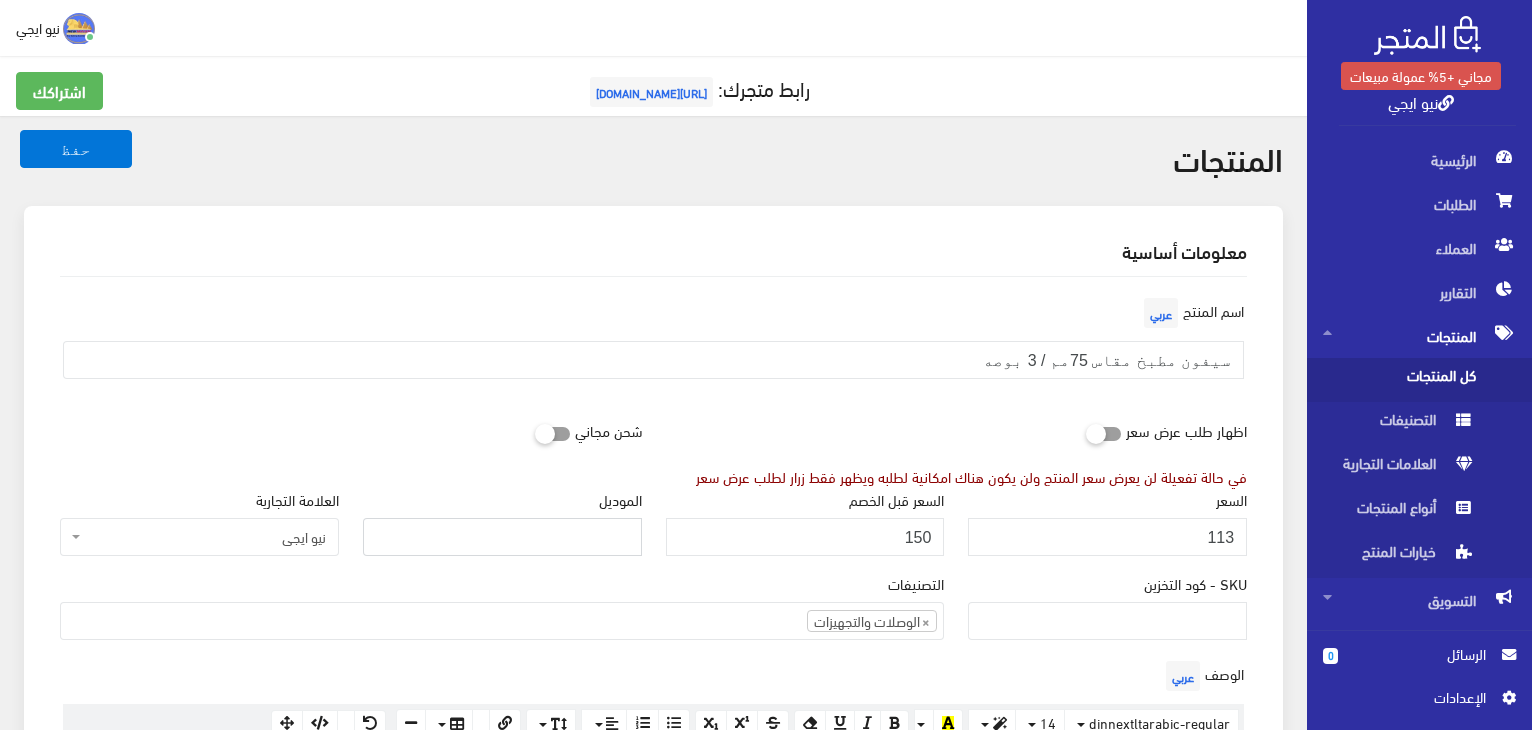 click on "الموديل" at bounding box center [502, 537] 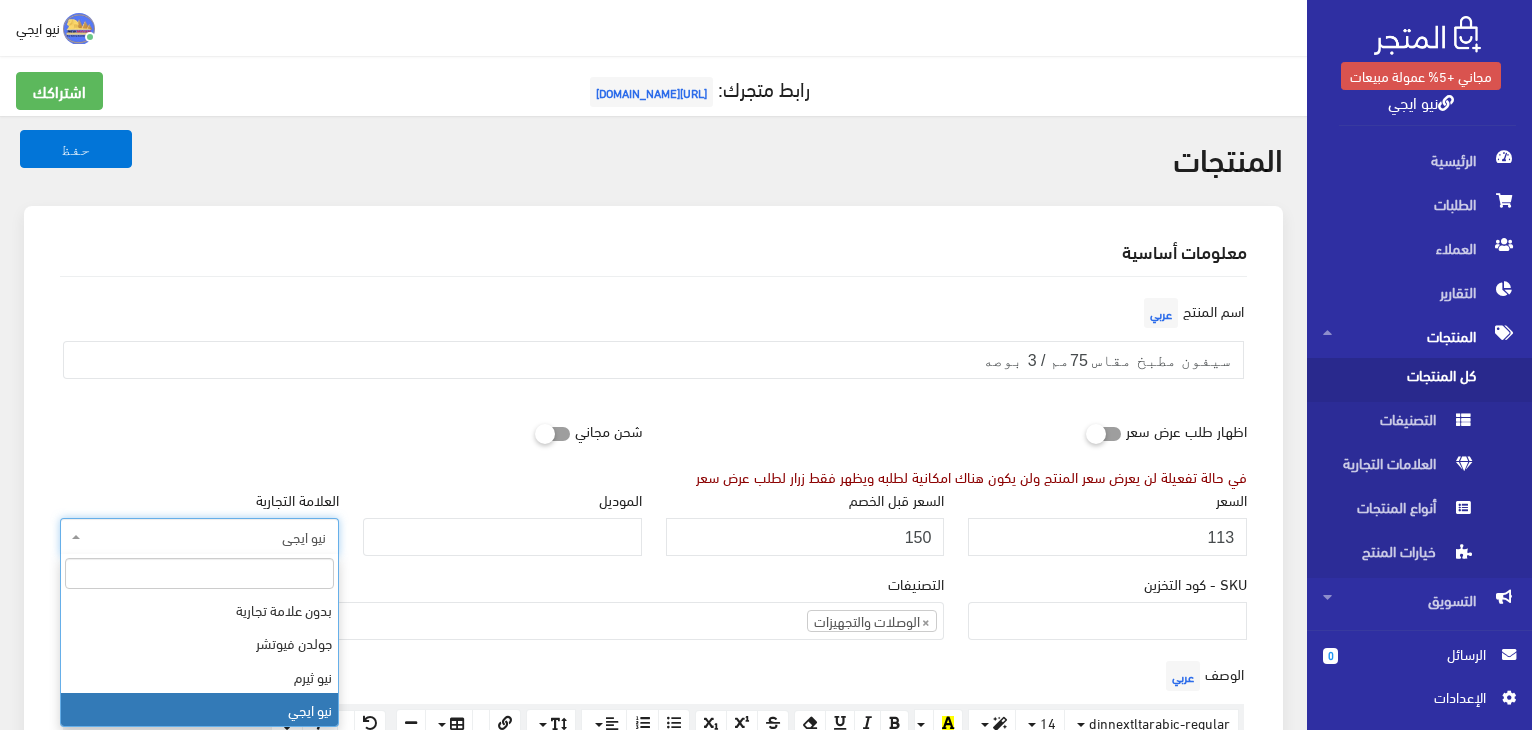 click on "نيو ايجي" at bounding box center (199, 537) 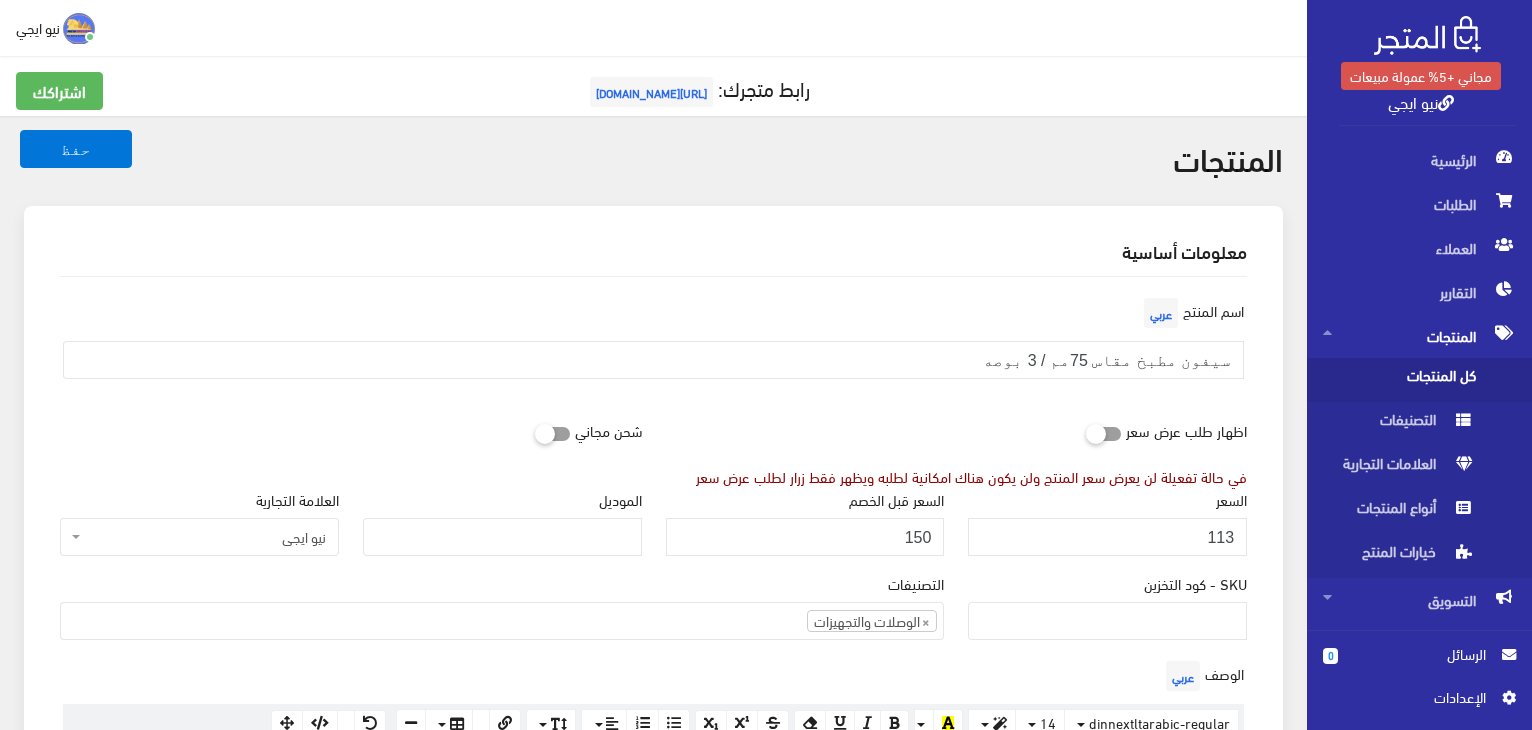 click on "معلومات أساسية" at bounding box center (653, 251) 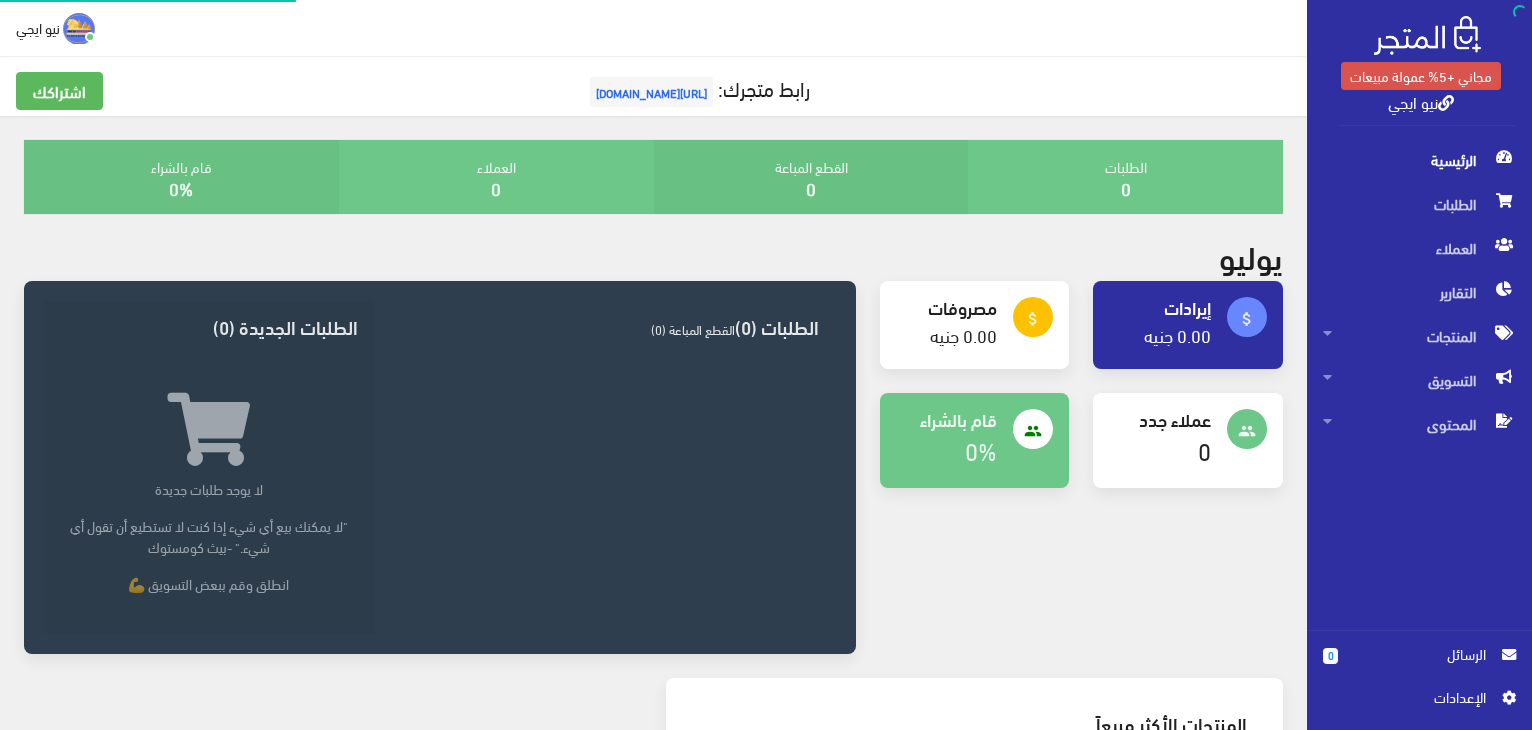 scroll, scrollTop: 0, scrollLeft: 0, axis: both 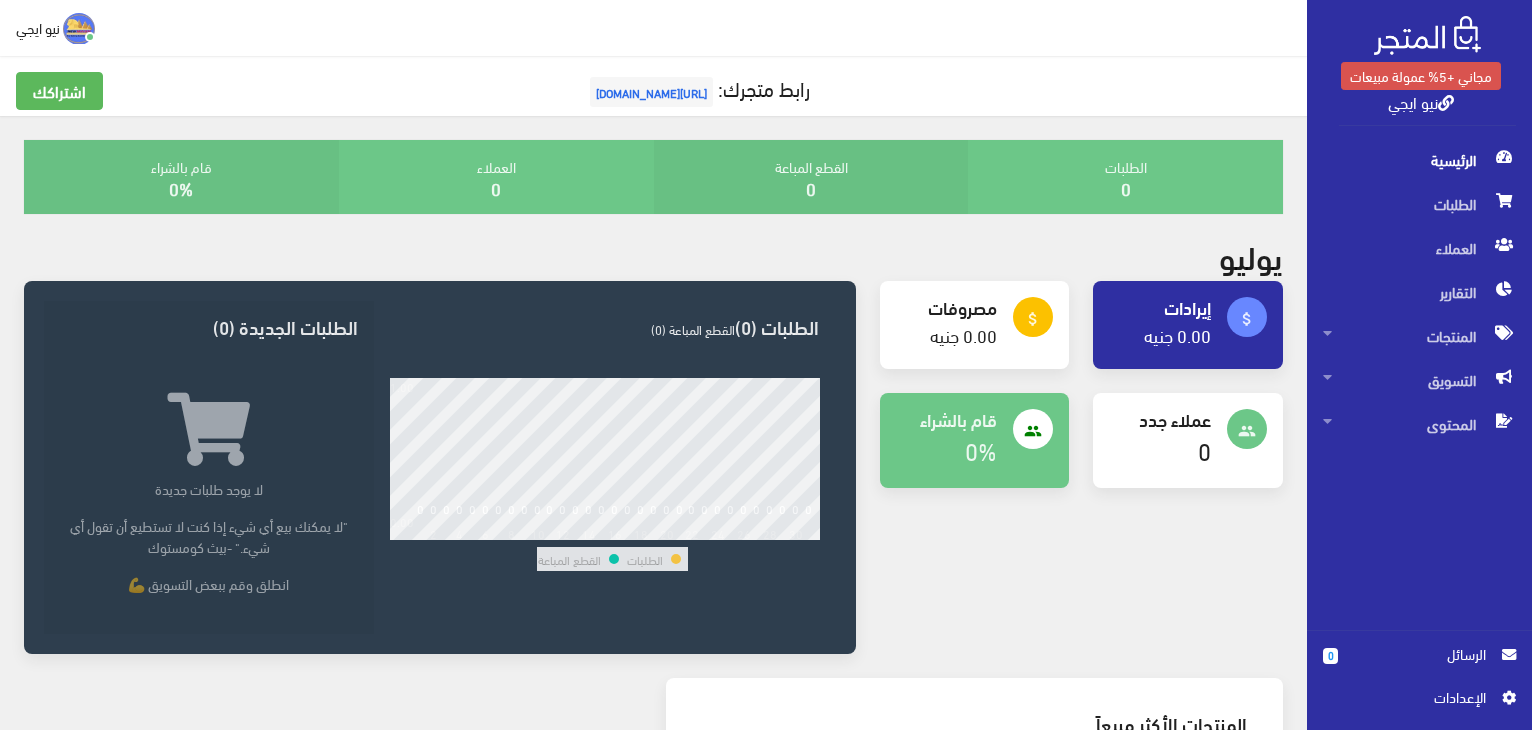 click on "انطلق وقم ببعض التسويق 💪" at bounding box center (209, 583) 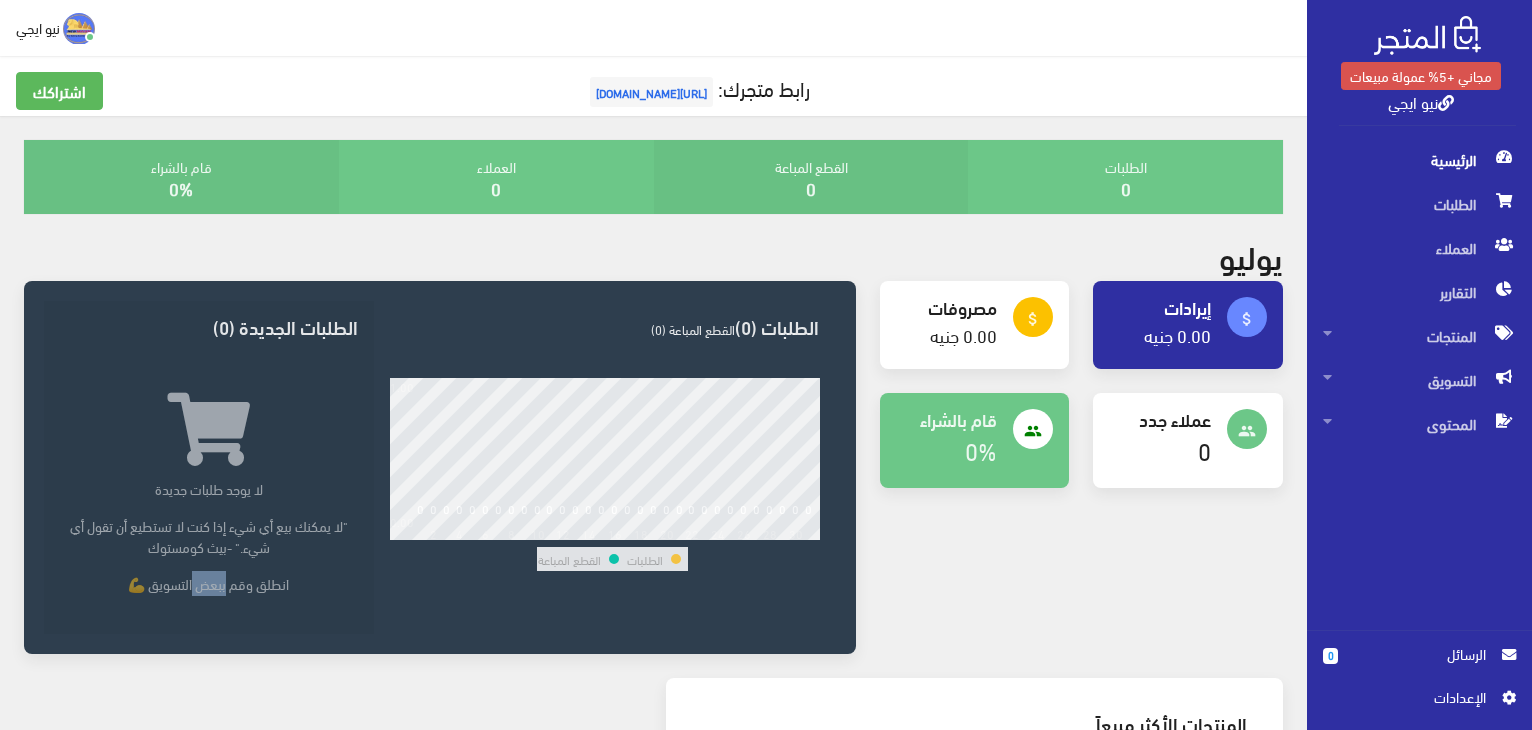 click on "انطلق وقم ببعض التسويق 💪" at bounding box center (209, 583) 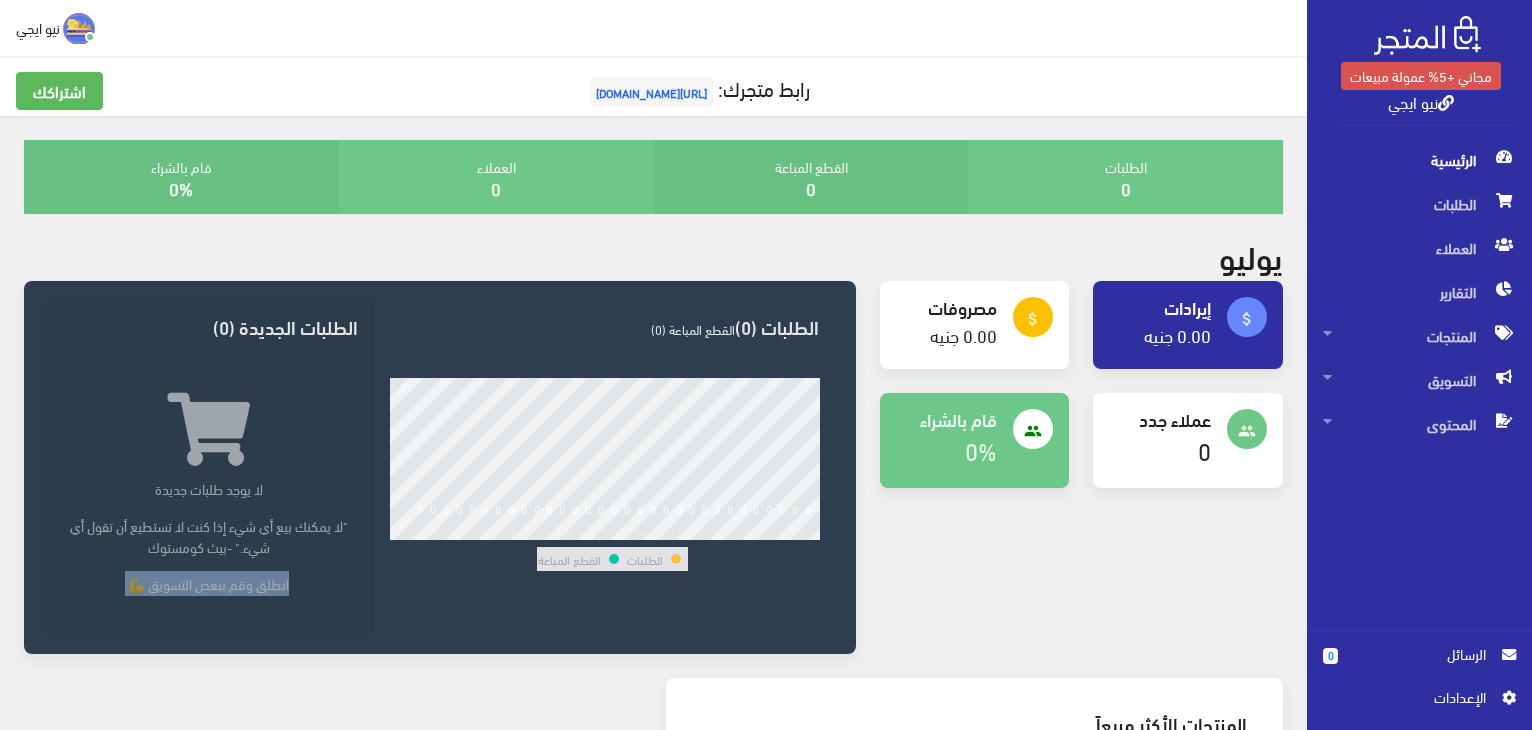click on "انطلق وقم ببعض التسويق 💪" at bounding box center [209, 583] 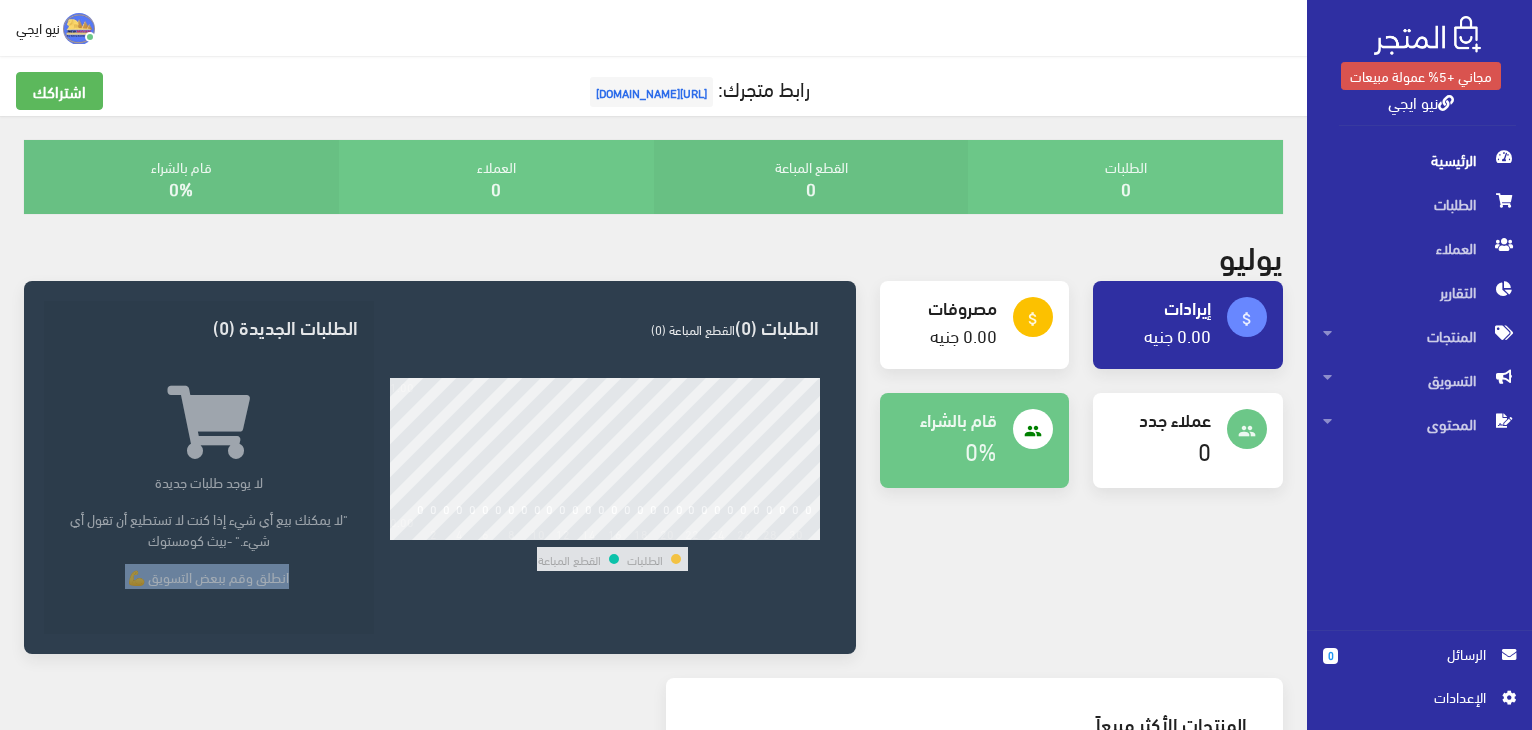 scroll, scrollTop: 638, scrollLeft: 0, axis: vertical 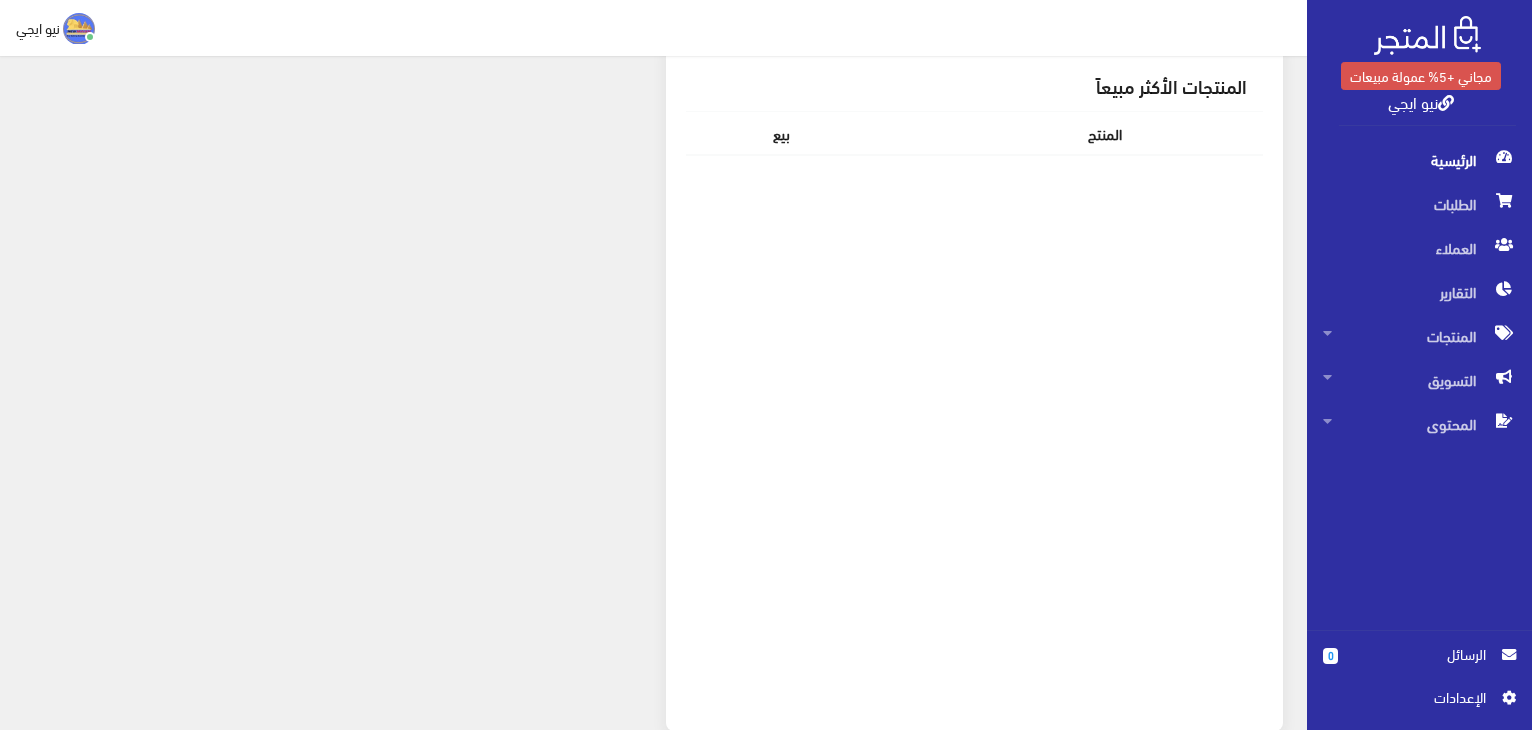 click on "المنتجات الأكثر مبيعاً
المنتج
بيع" at bounding box center (653, 397) 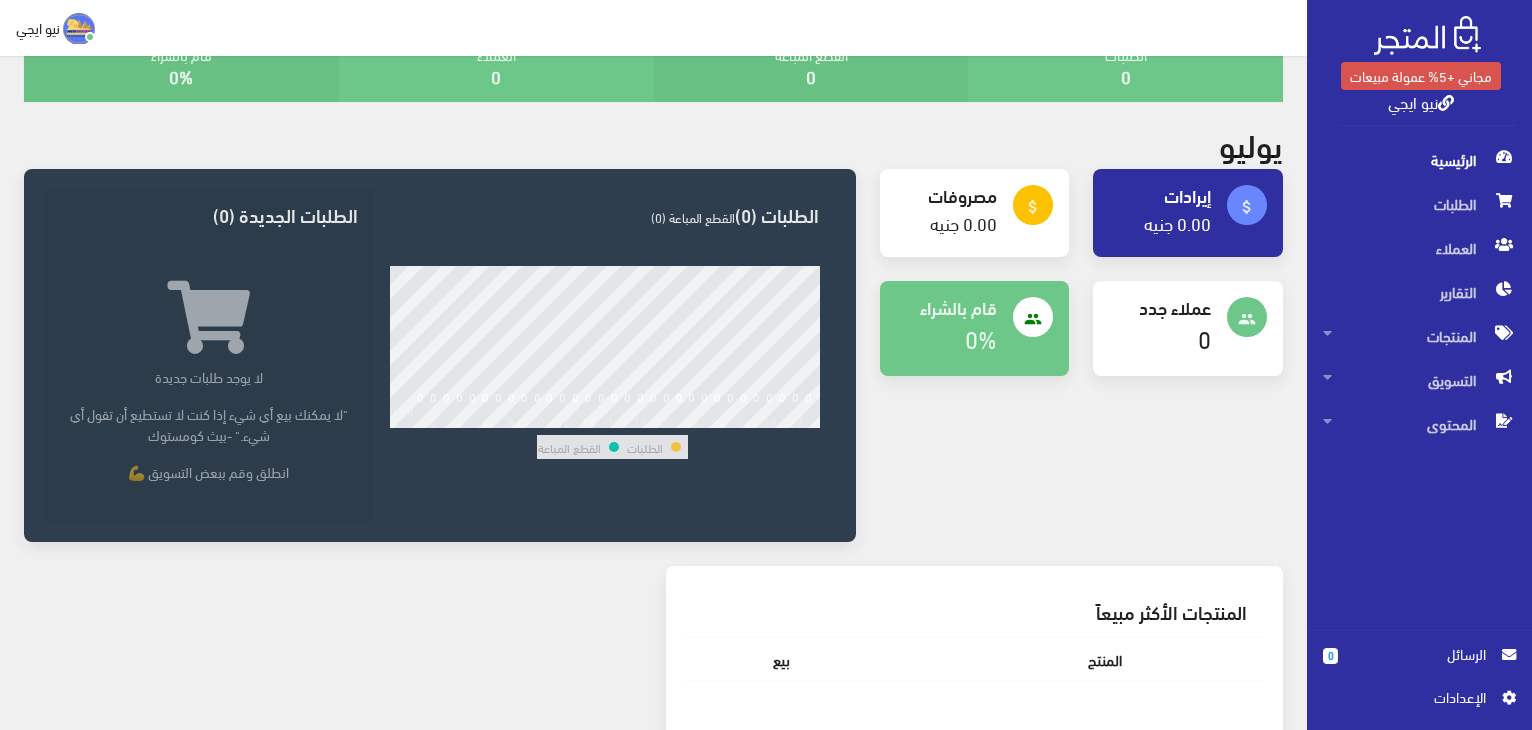 scroll, scrollTop: 0, scrollLeft: 0, axis: both 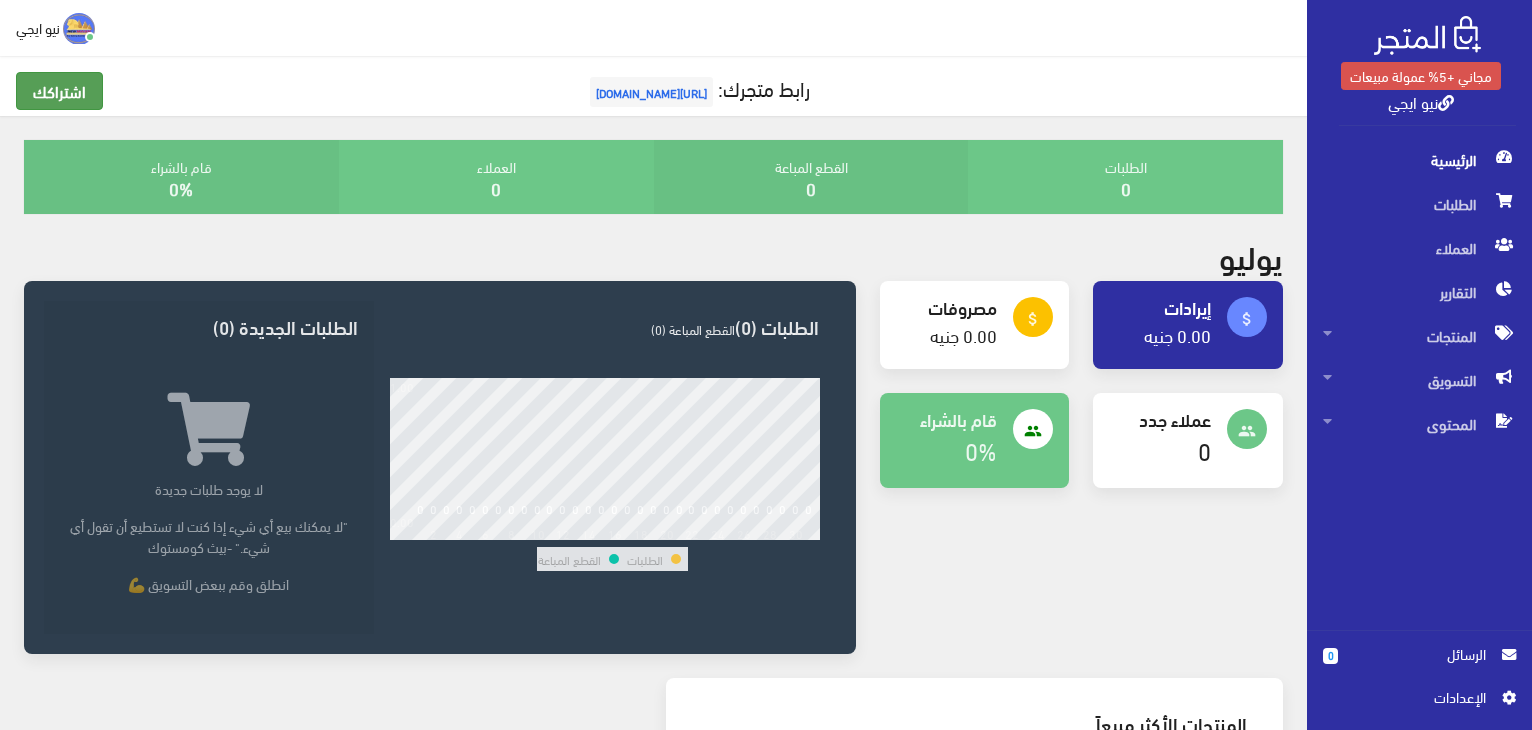 click on "اشتراكك" at bounding box center [59, 91] 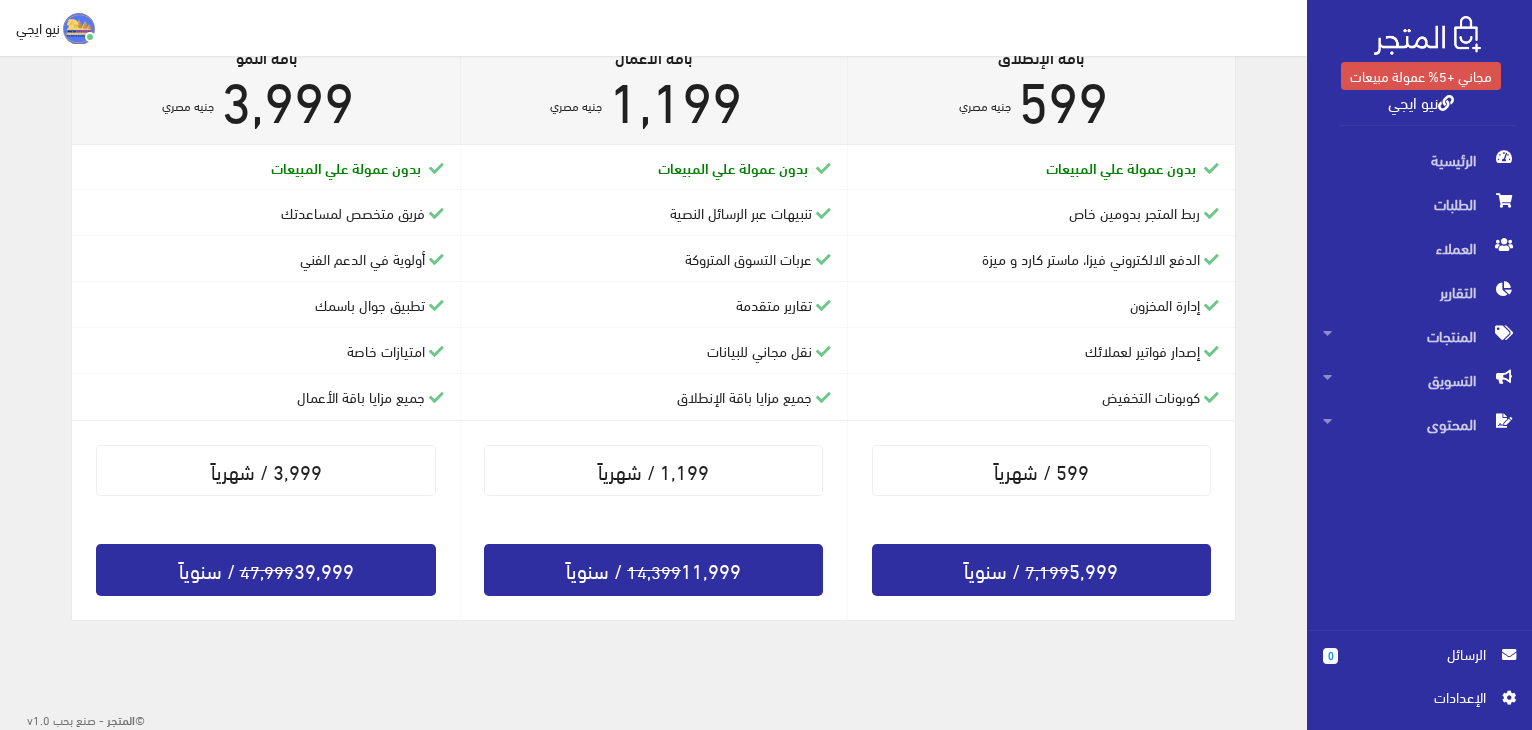 scroll, scrollTop: 0, scrollLeft: 0, axis: both 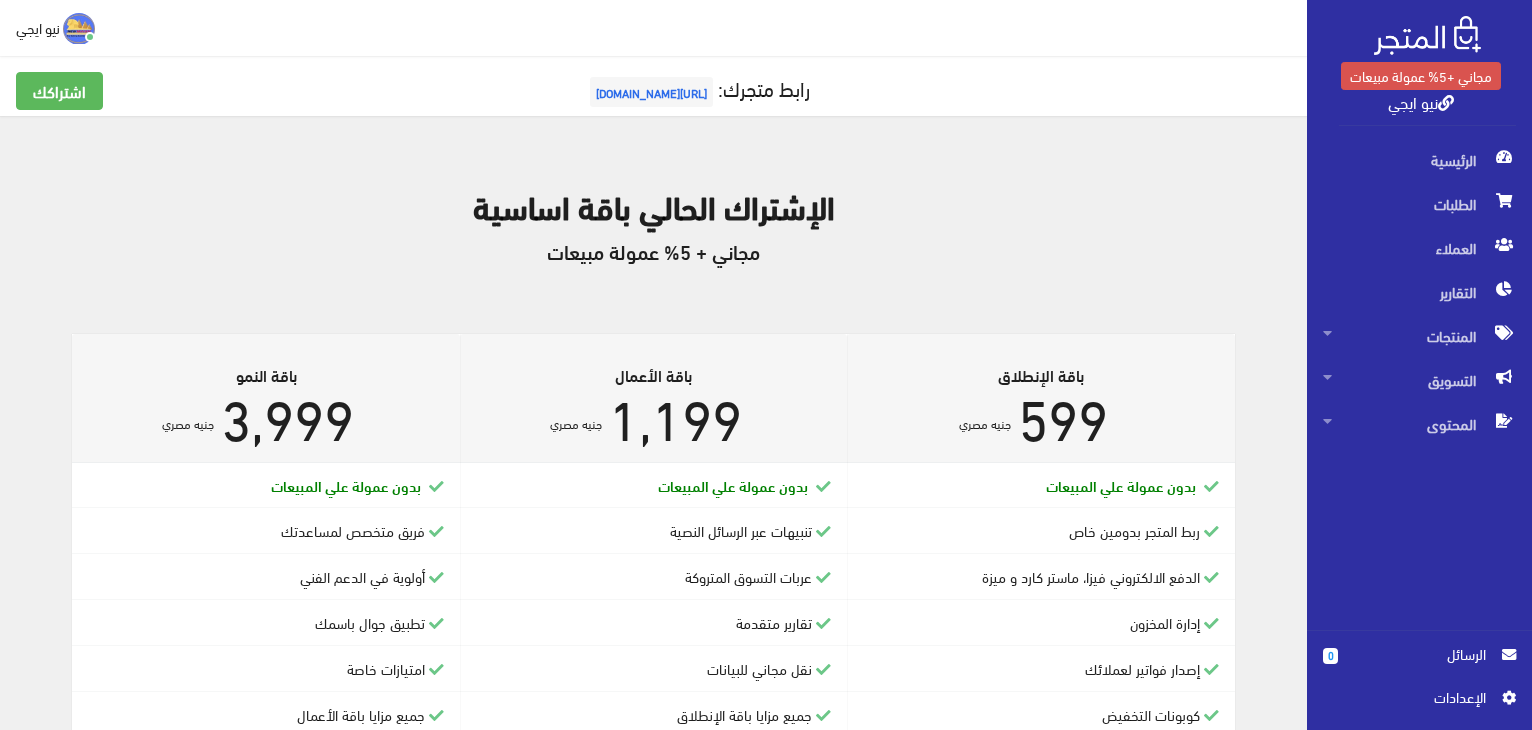 click on "نيو ايجي" at bounding box center [1421, 101] 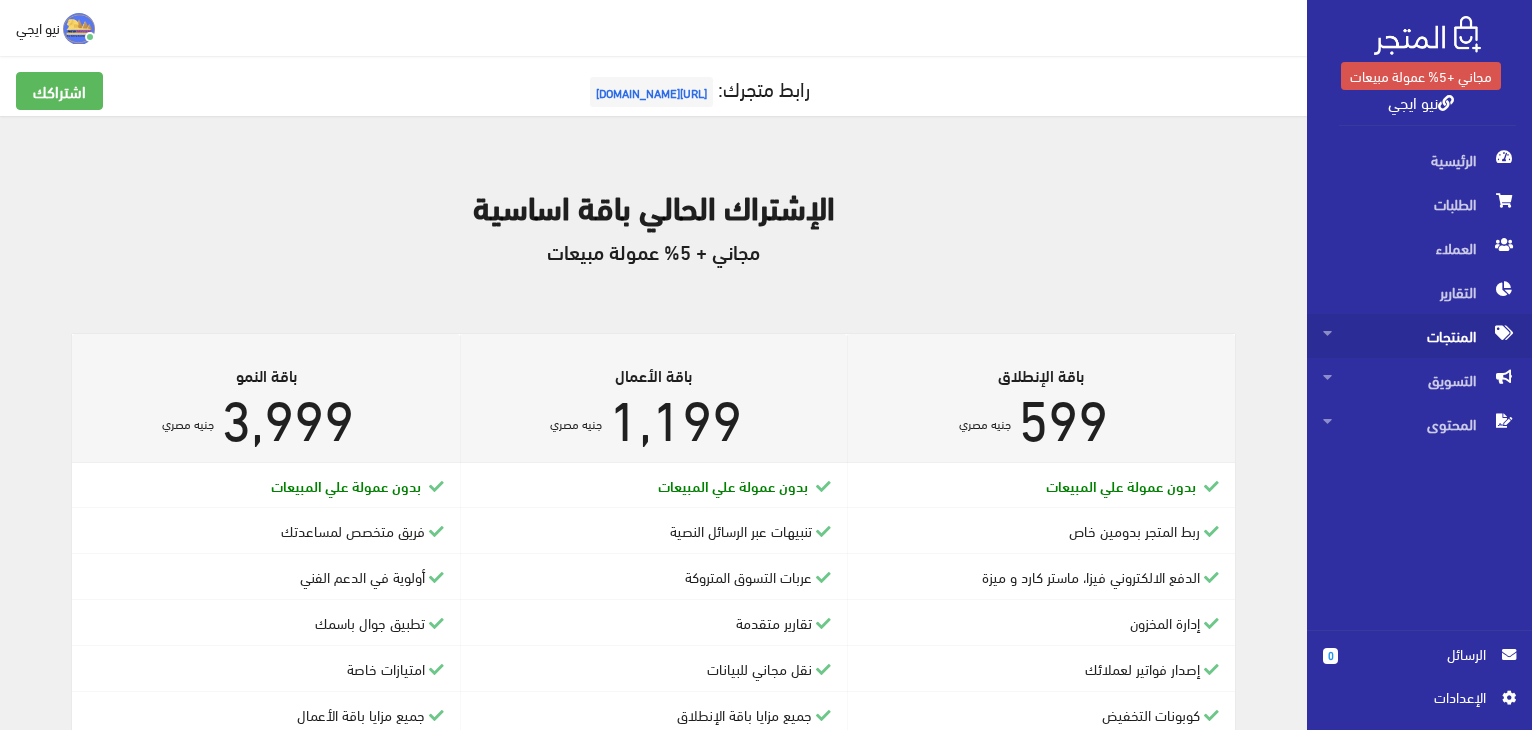 click on "المنتجات" at bounding box center [1419, 336] 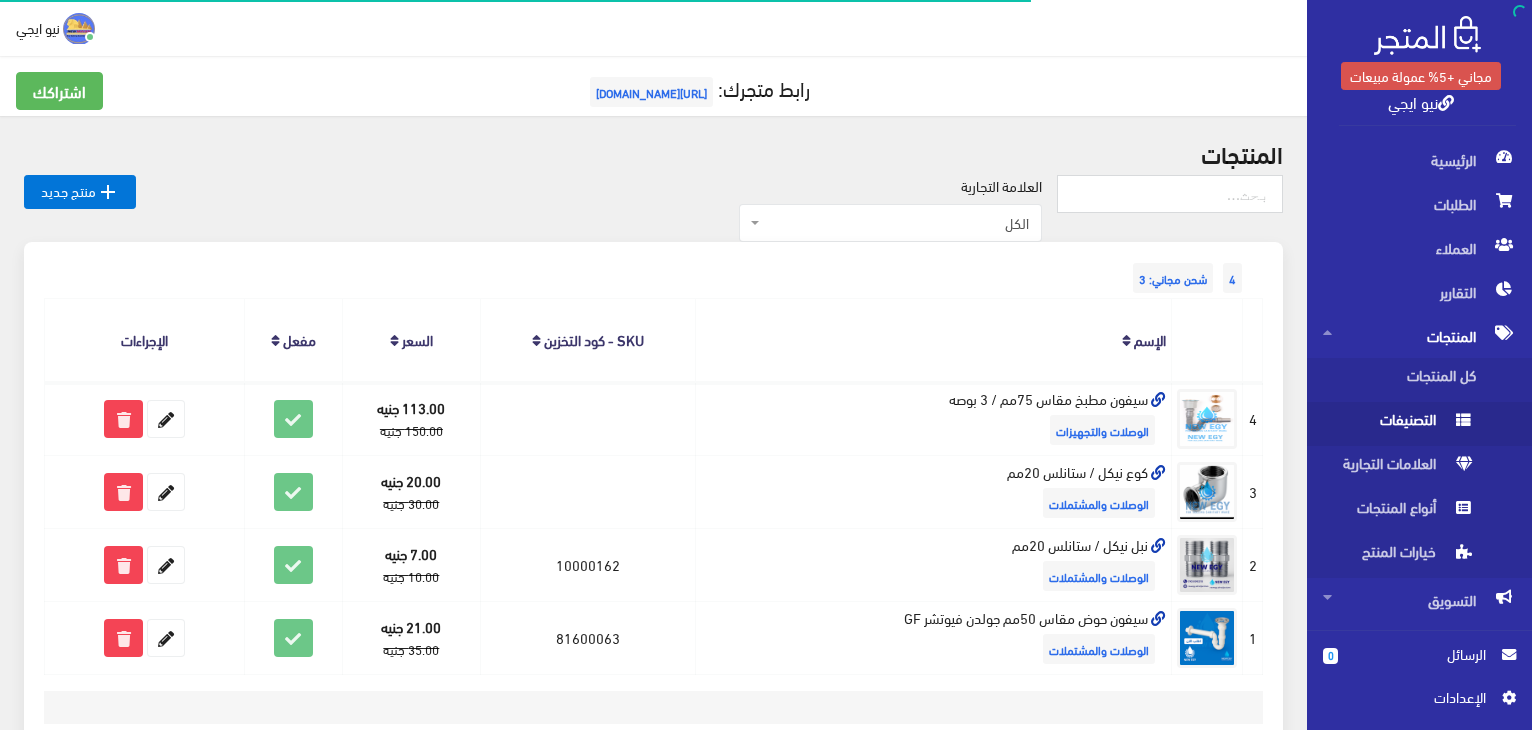 click on "التصنيفات" at bounding box center (1399, 424) 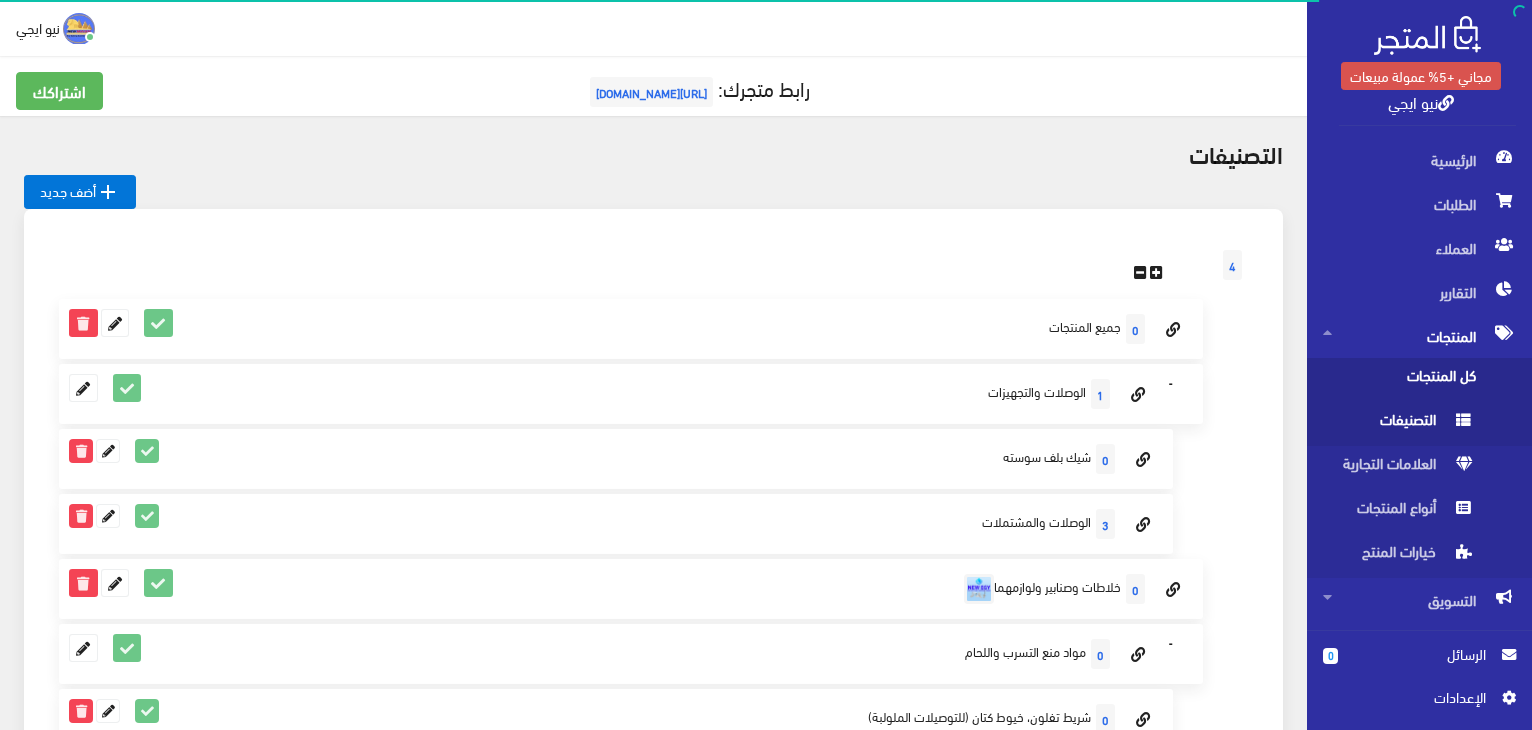 click on "كل المنتجات" at bounding box center [1399, 380] 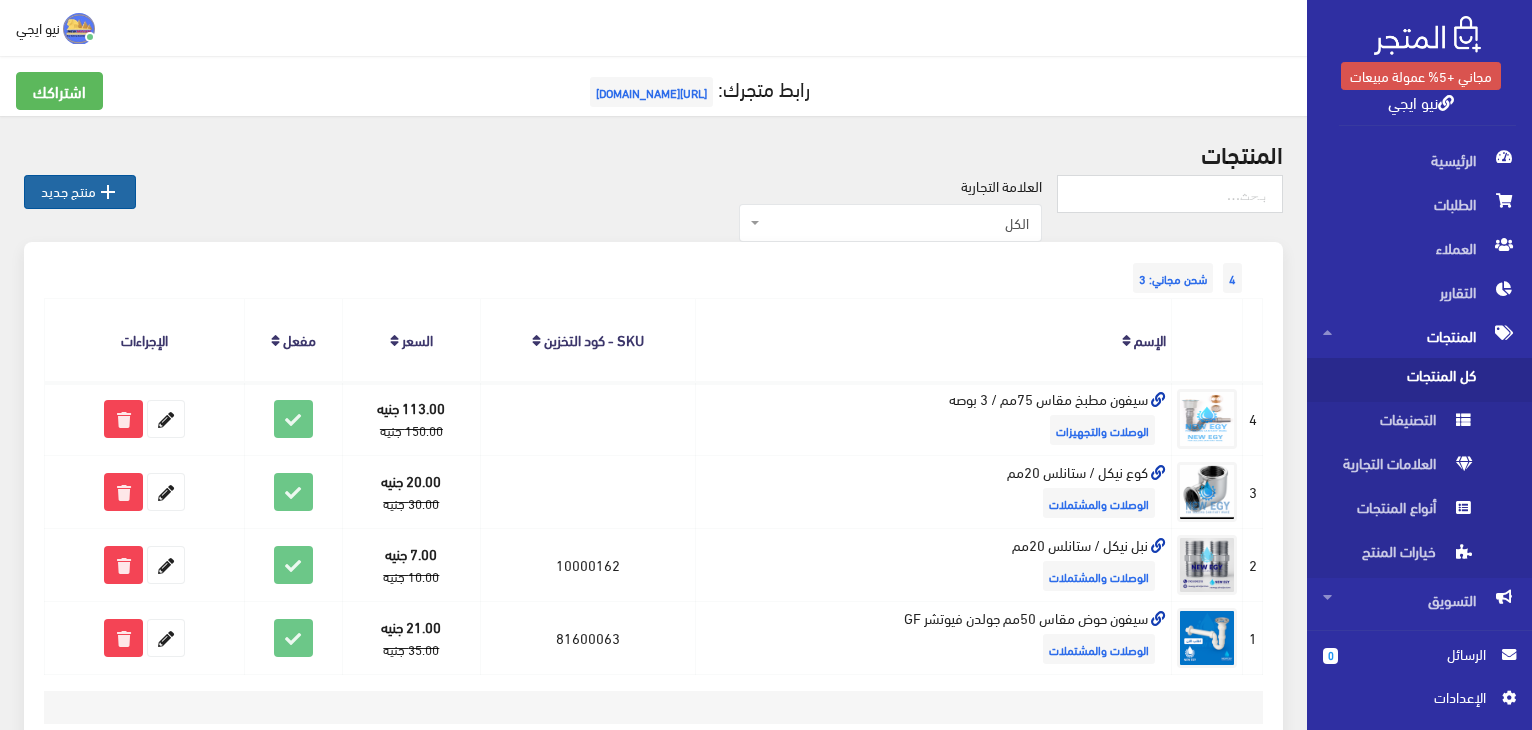 click on "" at bounding box center [108, 192] 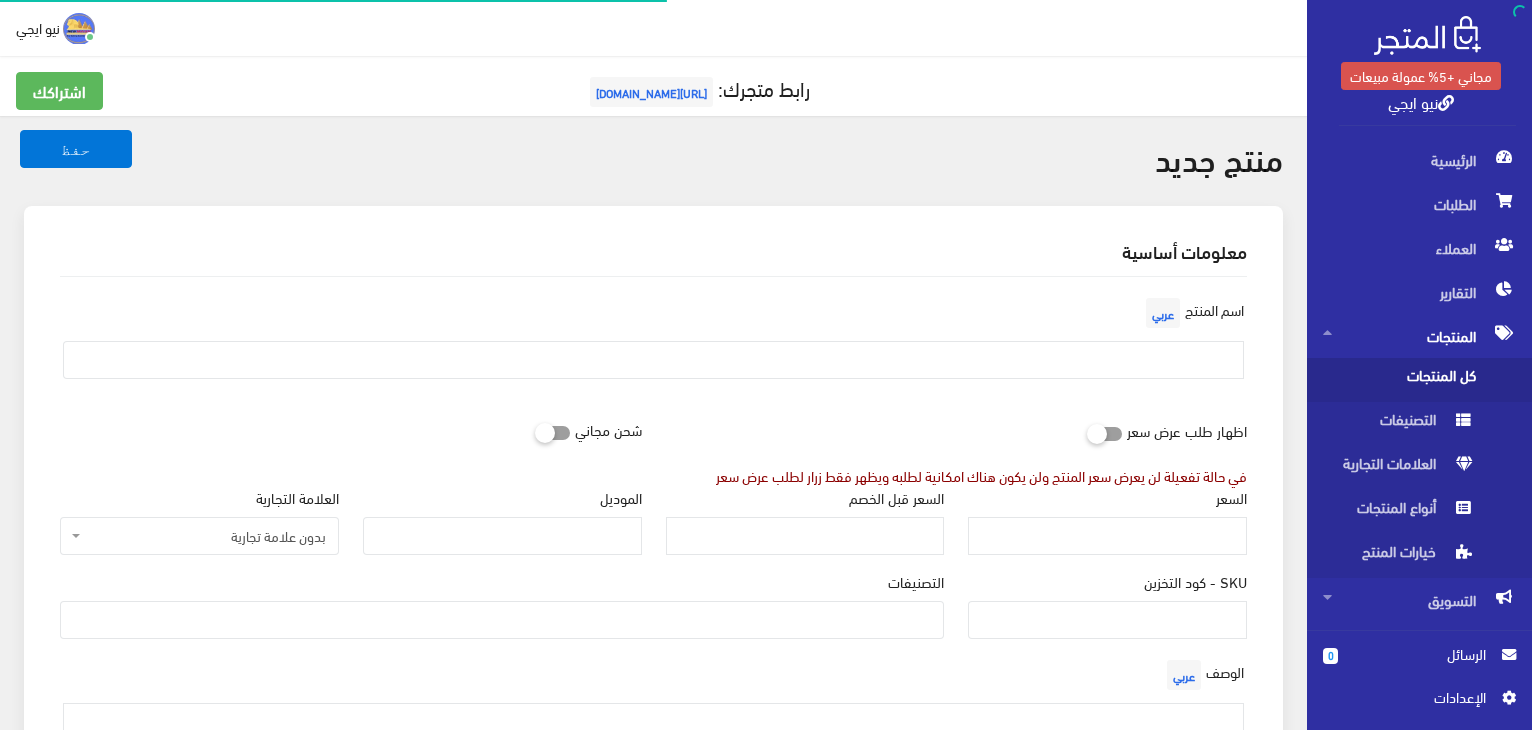 select 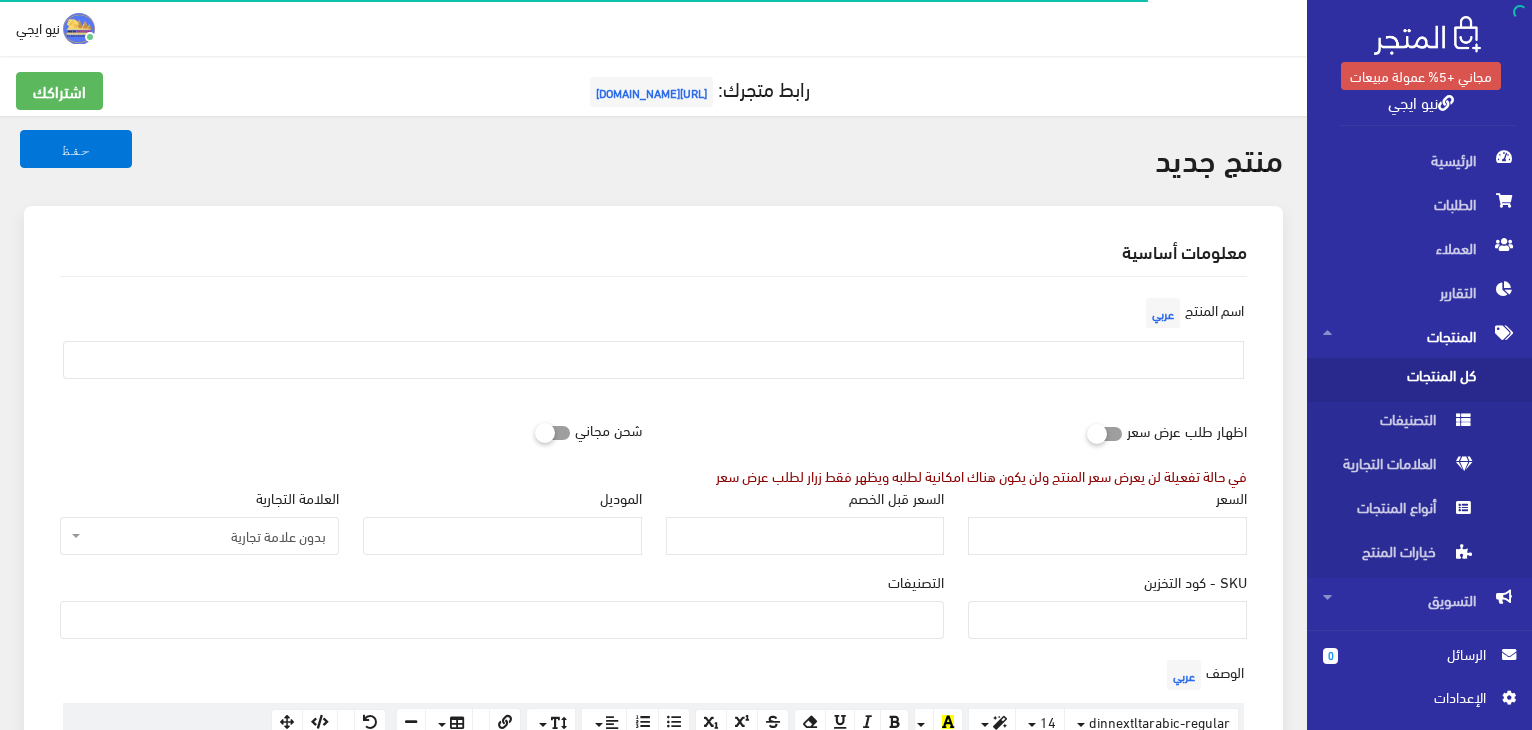 scroll, scrollTop: 638, scrollLeft: 0, axis: vertical 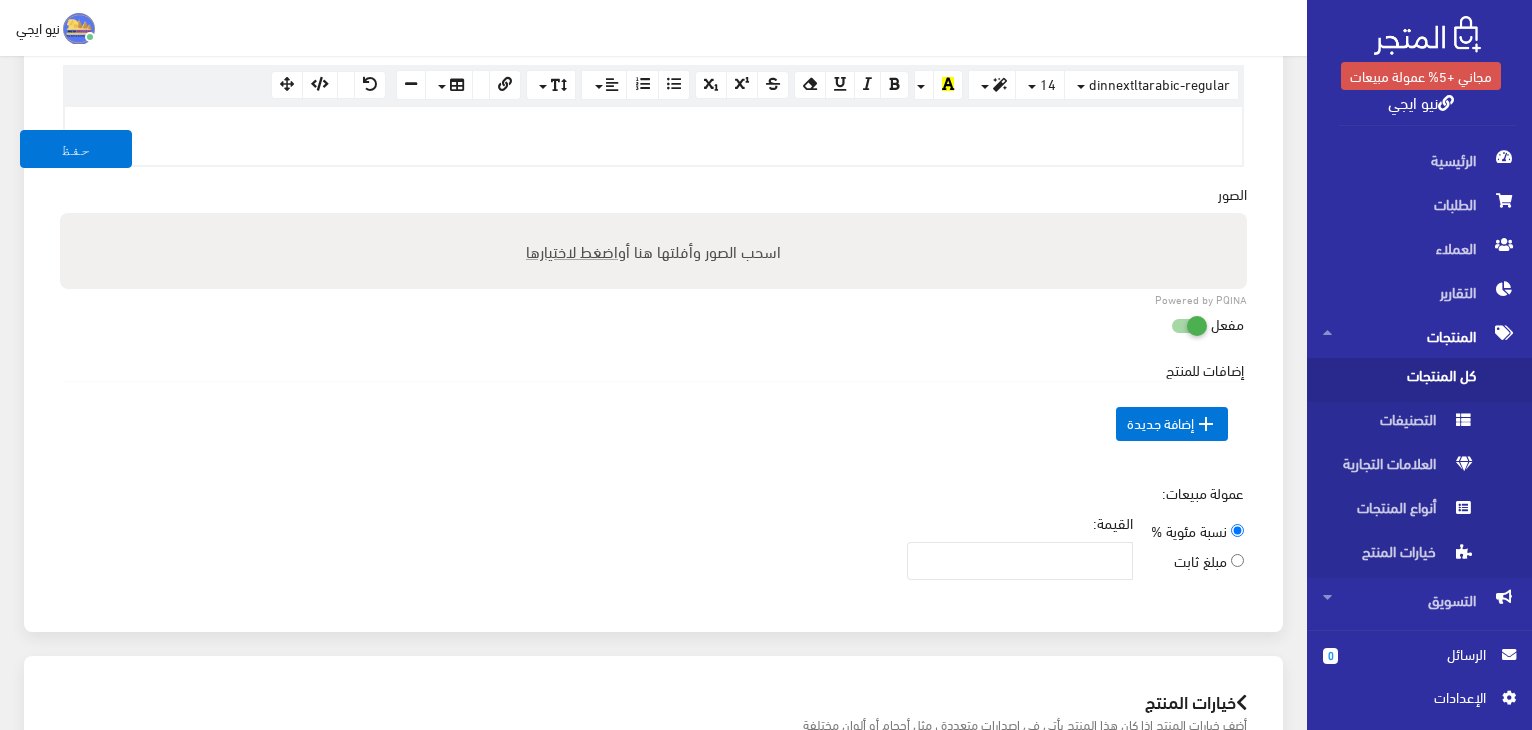 click at bounding box center (653, 128) 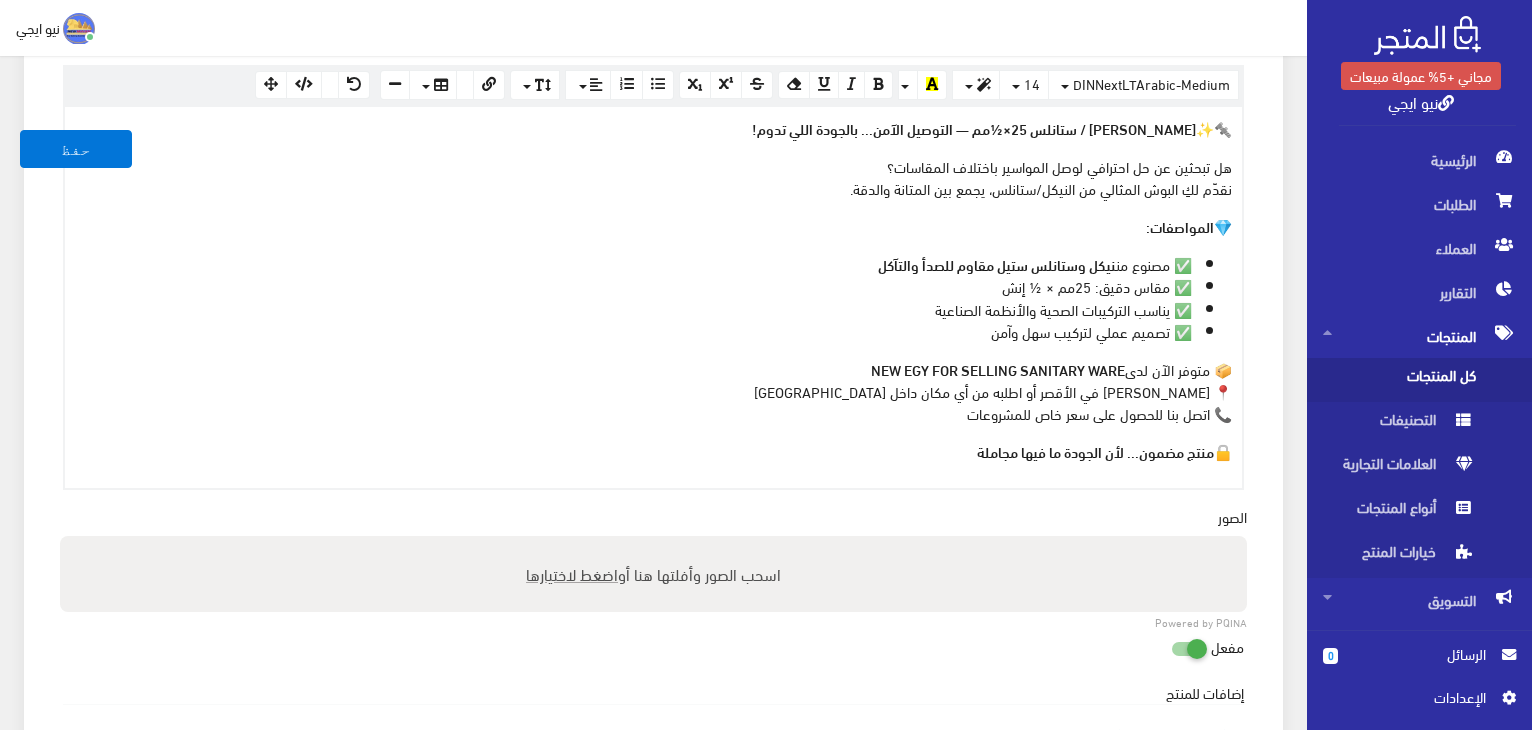 click on "هل تبحثين عن حل احترافي لوصل المواسير باختلاف المقاسات؟
نقدّم لكِ البوش المثالي من النيكل/ستانلس، يجمع بين المتانة والدقة." at bounding box center (653, 177) 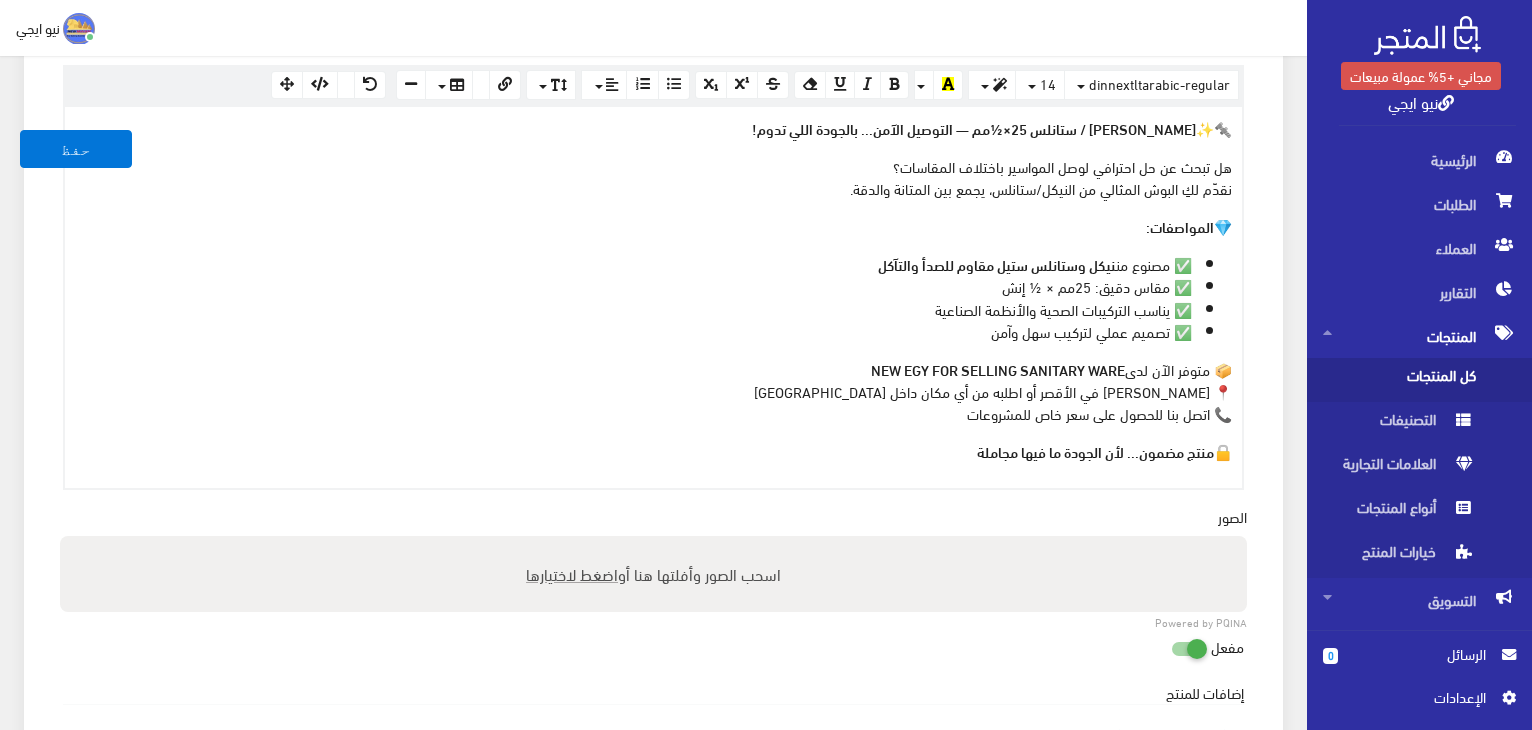 click on "✅ مقاس دقيق: 25مم × ½ إنش" at bounding box center (633, 286) 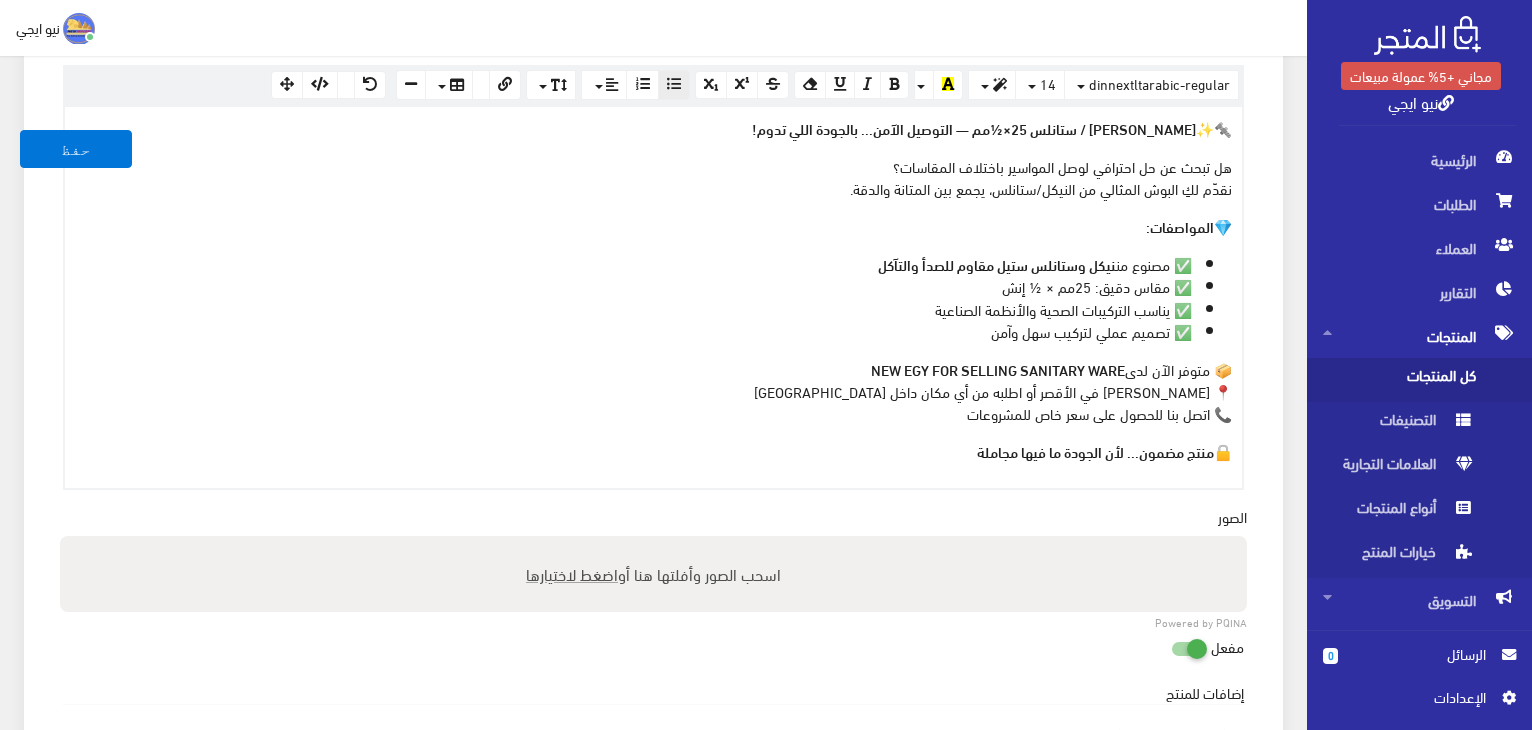 click on "✅ مقاس دقيق: 25مم × ½ إنش" at bounding box center (633, 286) 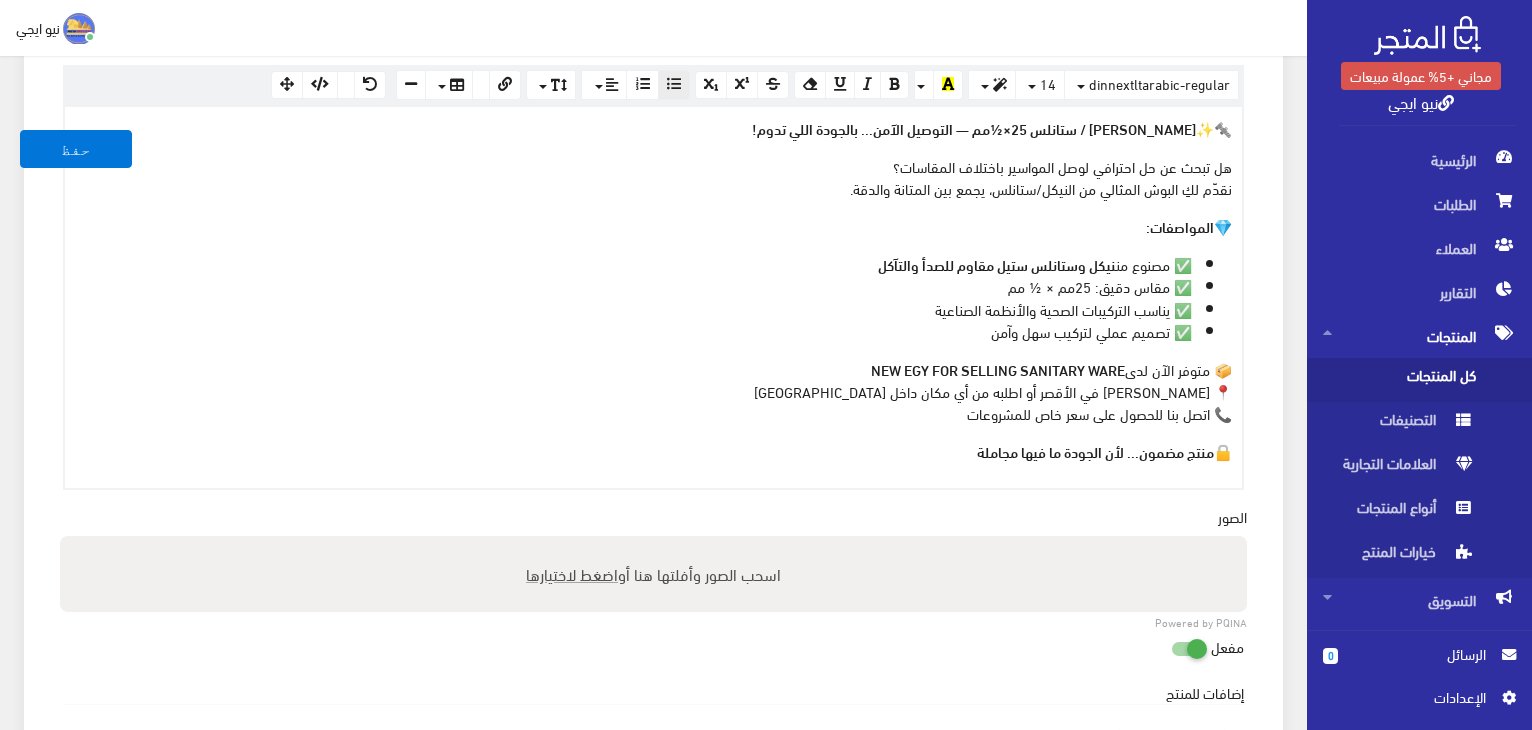 click on "📦 متوفر الآن لدى  NEW EGY FOR SELLING SANITARY WARE
📍 زورينا في الأقصر أو اطلبه من أي مكان داخل مصر
📞 اتصل بنا للحصول على سعر خاص للمشروعات" at bounding box center (653, 391) 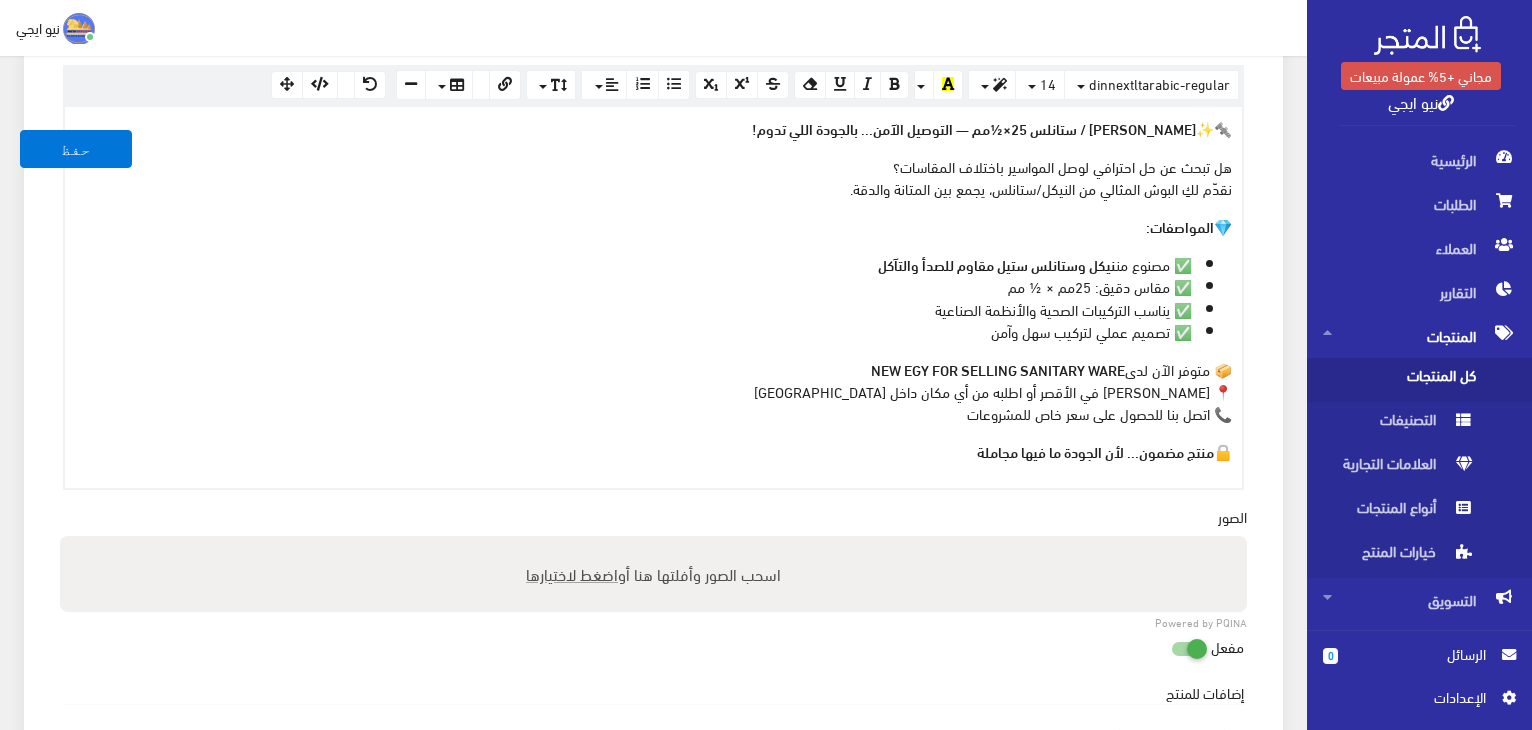 click on "📦 متوفر الآن لدى  NEW EGY FOR SELLING SANITARY WARE
📍 زورونا في الأقصر أو اطلبه من أي مكان داخل مصر
📞 اتصل بنا للحصول على سعر خاص للمشروعات" at bounding box center (653, 391) 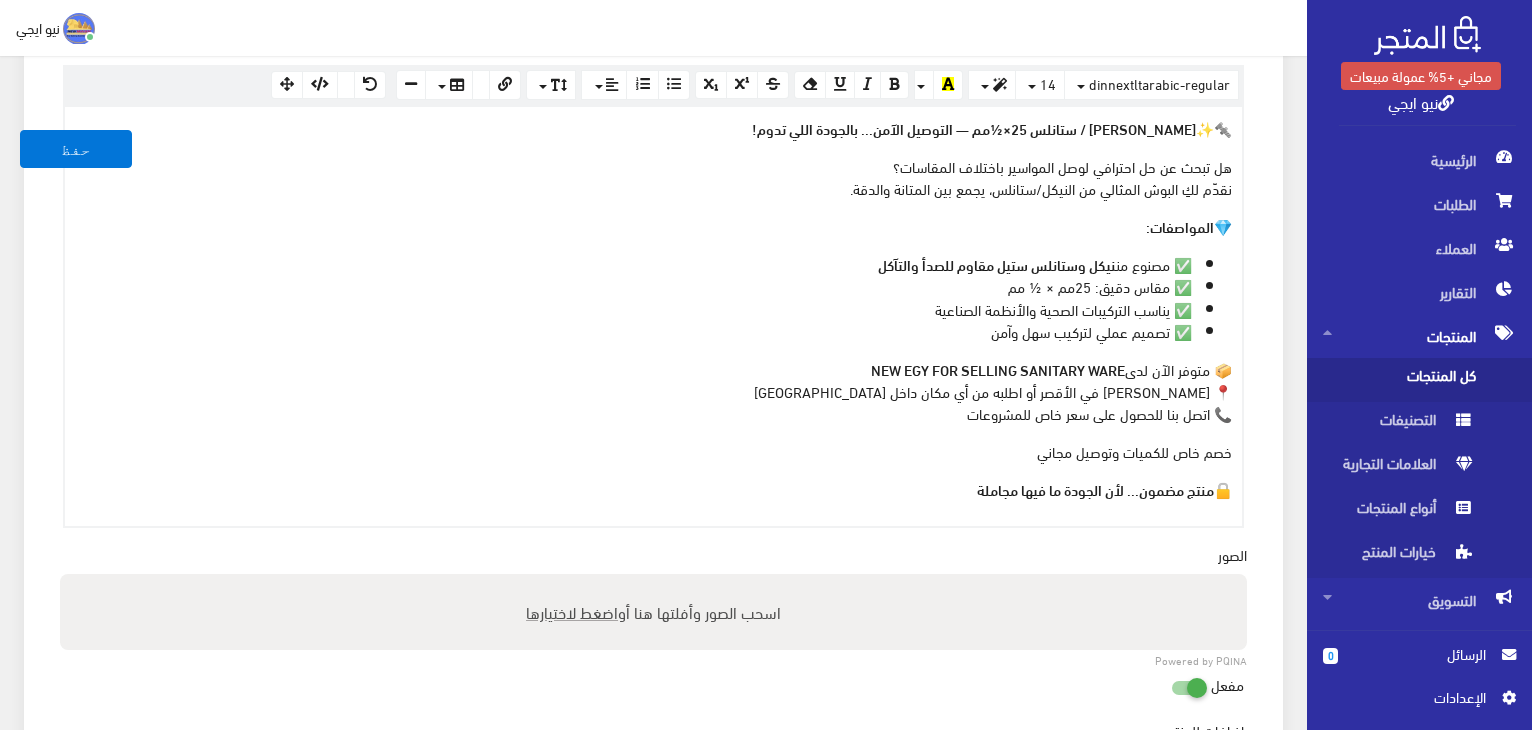 click on "🔩✨  بوش نيكل / ستانلس 25×½مم — التوصيل الآمن... بالجودة اللي تدوم! هل تبحث عن حل احترافي لوصل المواسير باختلاف المقاسات؟
نقدّم لكِ البوش المثالي من النيكل/ستانلس، يجمع بين المتانة والدقة. 💎  المواصفات: ✅ مصنوع من  نيكل وستانلس ستيل مقاوم للصدأ والتآكل
✅ مقاس دقيق: 25مم × ½ مم
✅ يناسب التركيبات الصحية والأنظمة الصناعية
✅ تصميم عملي لتركيب سهل وآمن
📦 متوفر الآن لدى  NEW EGY FOR SELLING SANITARY WARE
📍 زورونا في الأقصر أو اطلبه من أي مكان داخل مصر
📞 اتصل بنا للحصول على سعر خاص للمشروعات خصم خاص للكميات وتوصيل مجاني
🔒  منتج مضمون... لأن الجودة ما فيها مجاملة" at bounding box center [653, 316] 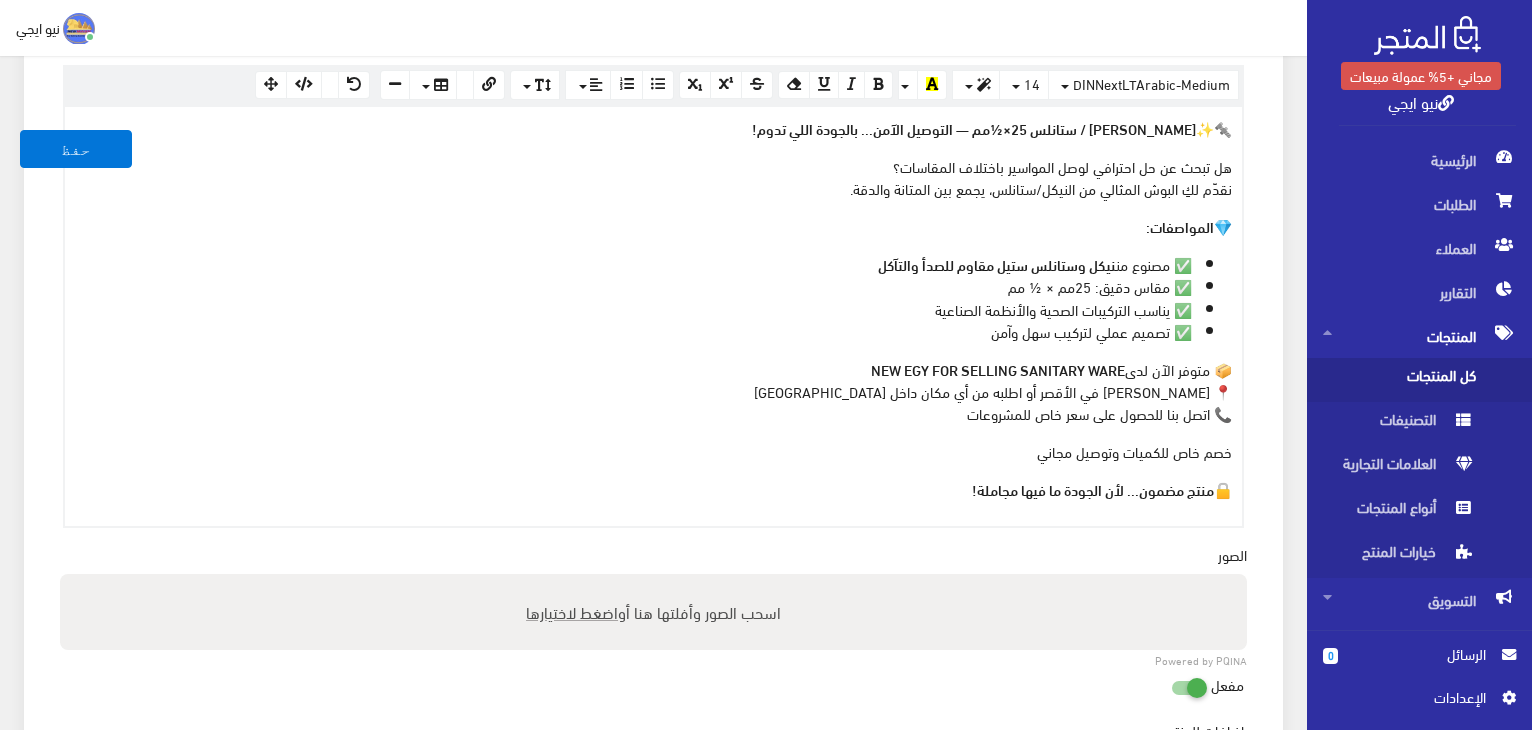 click on "اضغط لاختيارها" at bounding box center [572, 611] 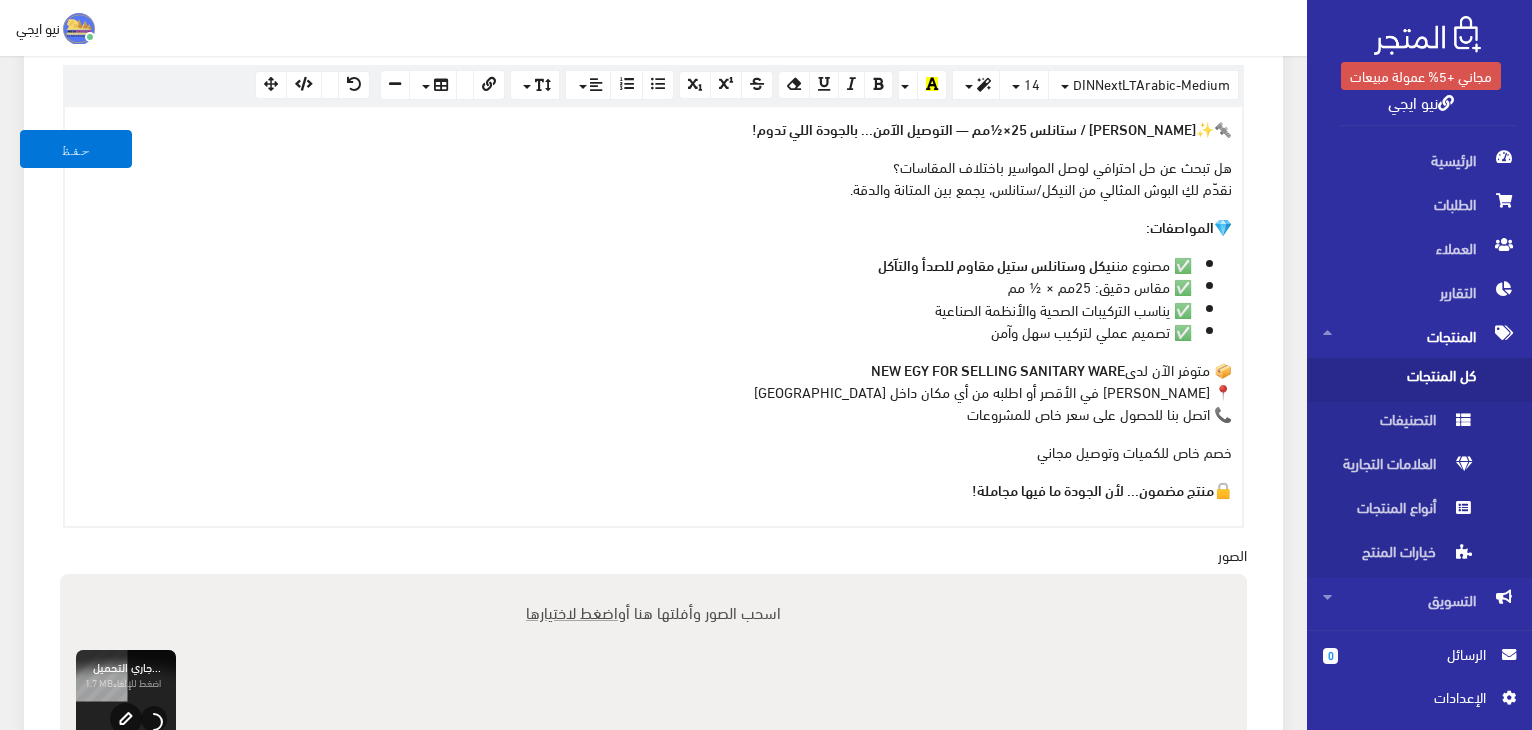click on "الوصف  عربي
× Insert Image Select from files Image URL Insert Image × Insert Link Text to display To what URL should this link go? http://  Open in new window Insert Link Close Keyboard shortcuts Action Ctrl + Z Undo Ctrl + Shift + Z Redo Ctrl + ] Indent Ctrl + [ Outdent Ctrl + ENTER Insert Horizontal Rule Text formatting Ctrl + B Bold Ctrl + I Italic Ctrl + U Underline Ctrl + \ Remove Font Style Document Style Ctrl + NUM0 Normal Ctrl + NUM1 Header 1 Ctrl + NUM2 Header 2 Ctrl + NUM3 Header 3 Ctrl + NUM4 Header 4 Ctrl + NUM5 Header 5 Ctrl + NUM6 Header 6 Paragraph formatting Ctrl + Shift + L Align left Ctrl + Shift + E Align center Ctrl + Shift + R Align right Ctrl + Shift + J Justify full Ctrl + Shift + NUM7 Ordered list Ctrl + Shift + NUM8 Unordered list Summernote 0.6.16  ·  Project  ·  Issues DINNextLTArabic-Medium    Arial  Arial Black  Comic Sans MS  Courier New  Helvetica  Impact  Tahoma  Times New Roman  Verdana 14    8  9  10  11  12  14  18  24  36" at bounding box center [653, 272] 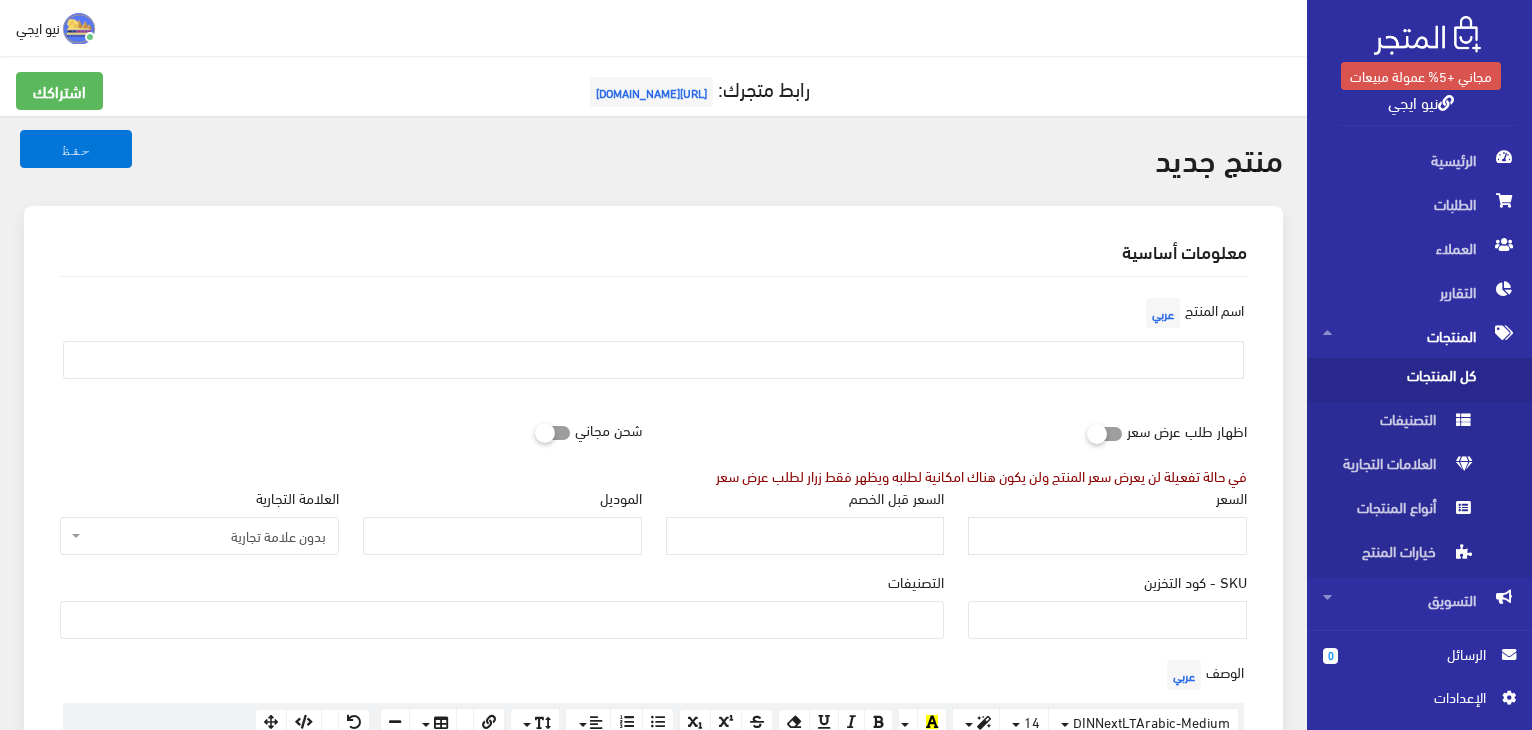 scroll, scrollTop: 638, scrollLeft: 0, axis: vertical 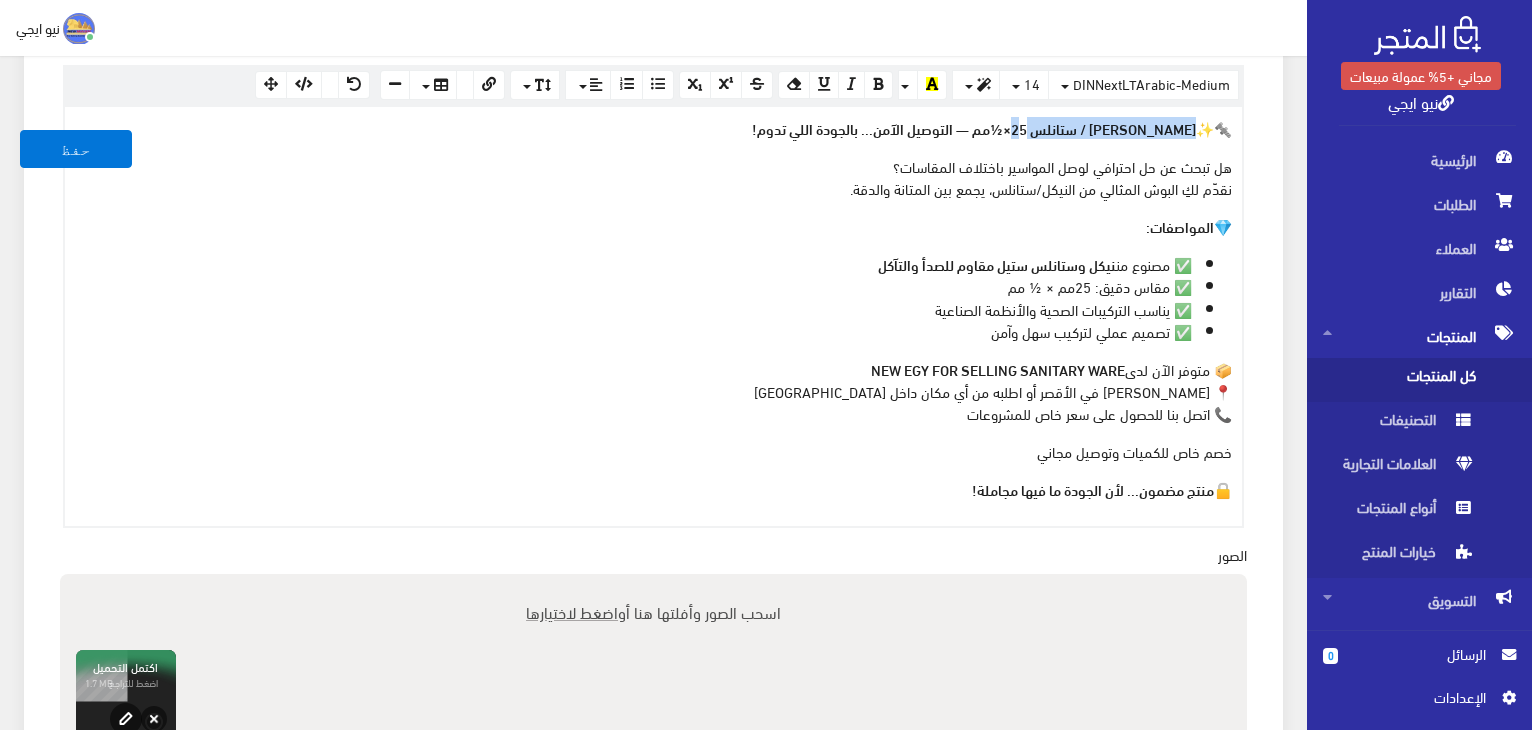 drag, startPoint x: 1188, startPoint y: 129, endPoint x: 1017, endPoint y: 129, distance: 171 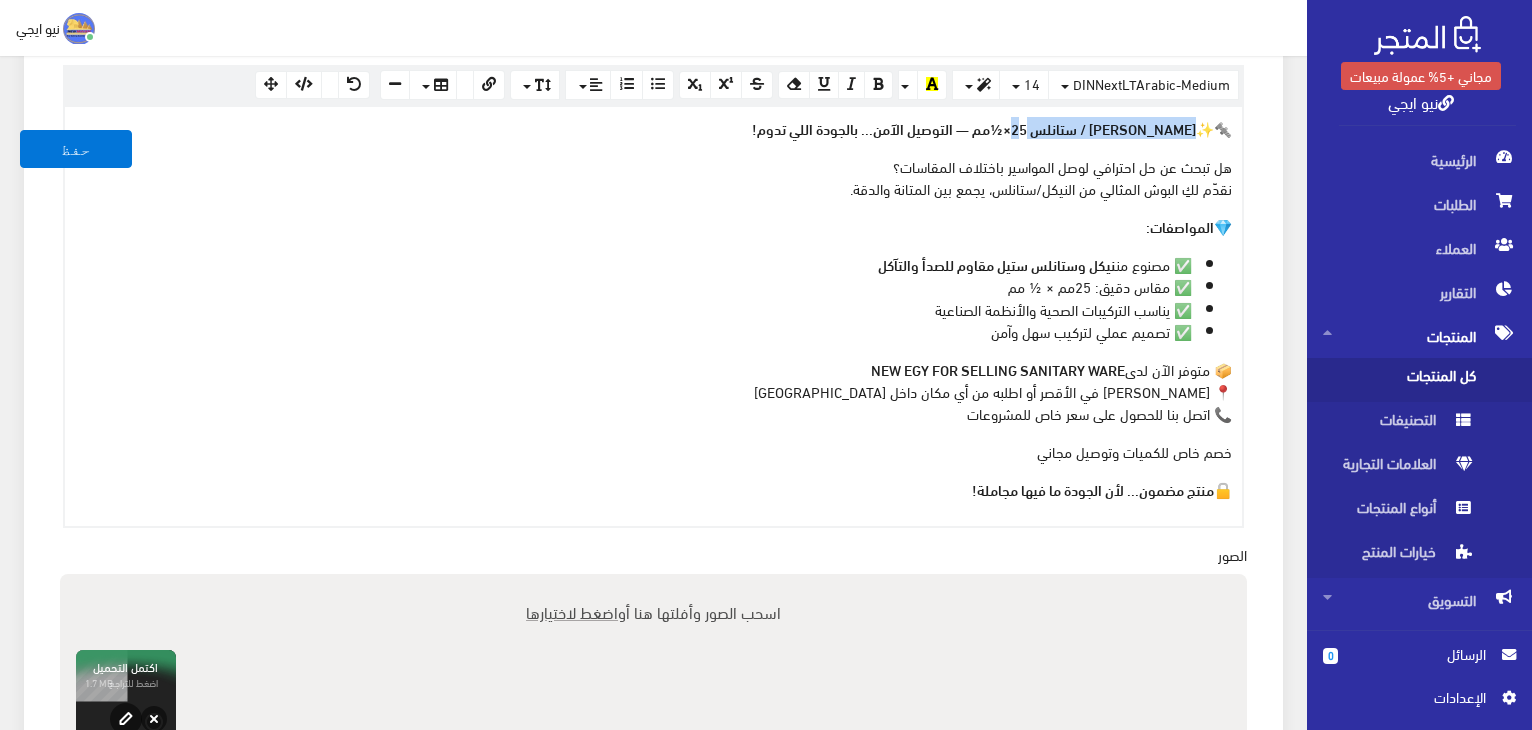 click on "بوش نيكل / ستانلس 25×½مم — التوصيل الآمن... بالجودة اللي تدوم!" at bounding box center (974, 128) 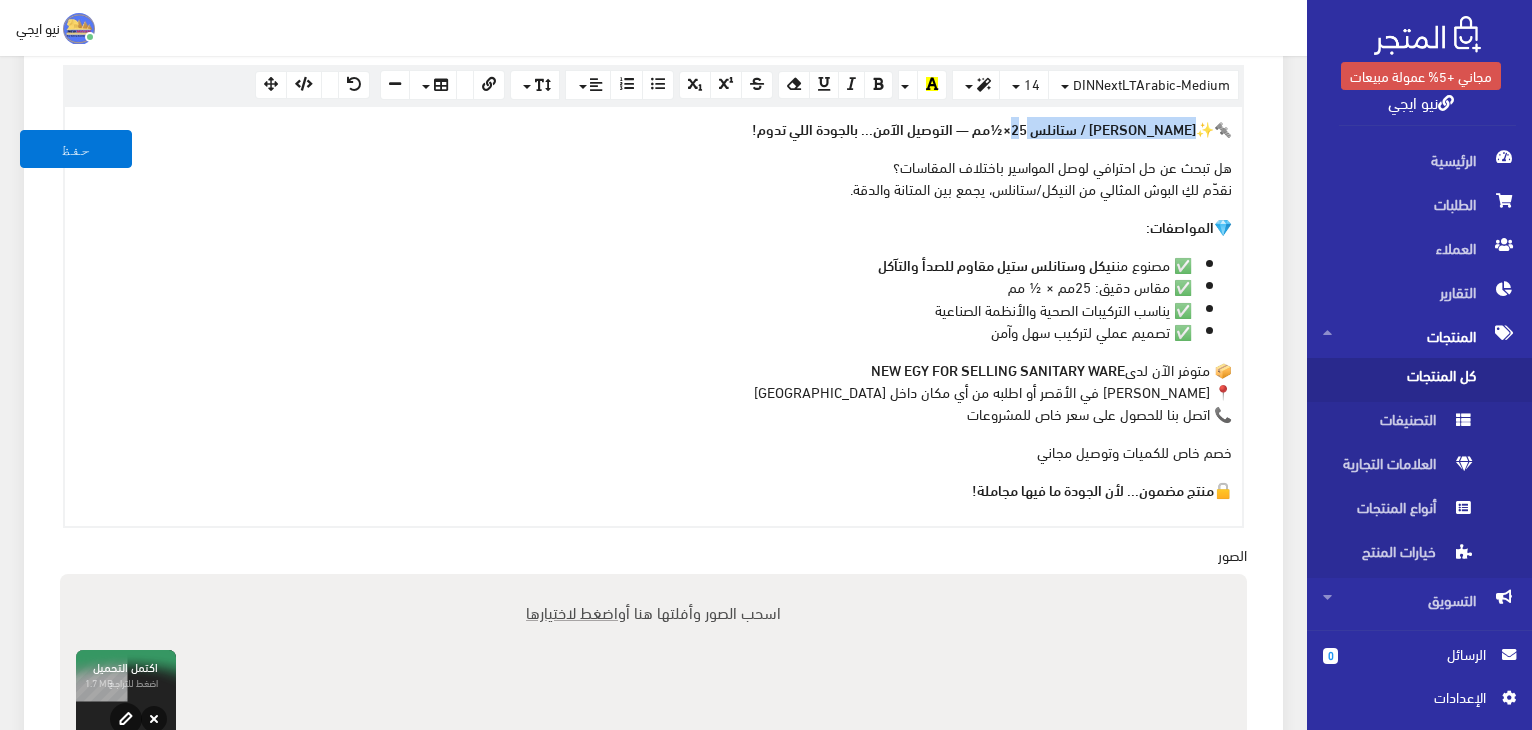 copy on "بوش نيكل / ستانلس 25×½مم" 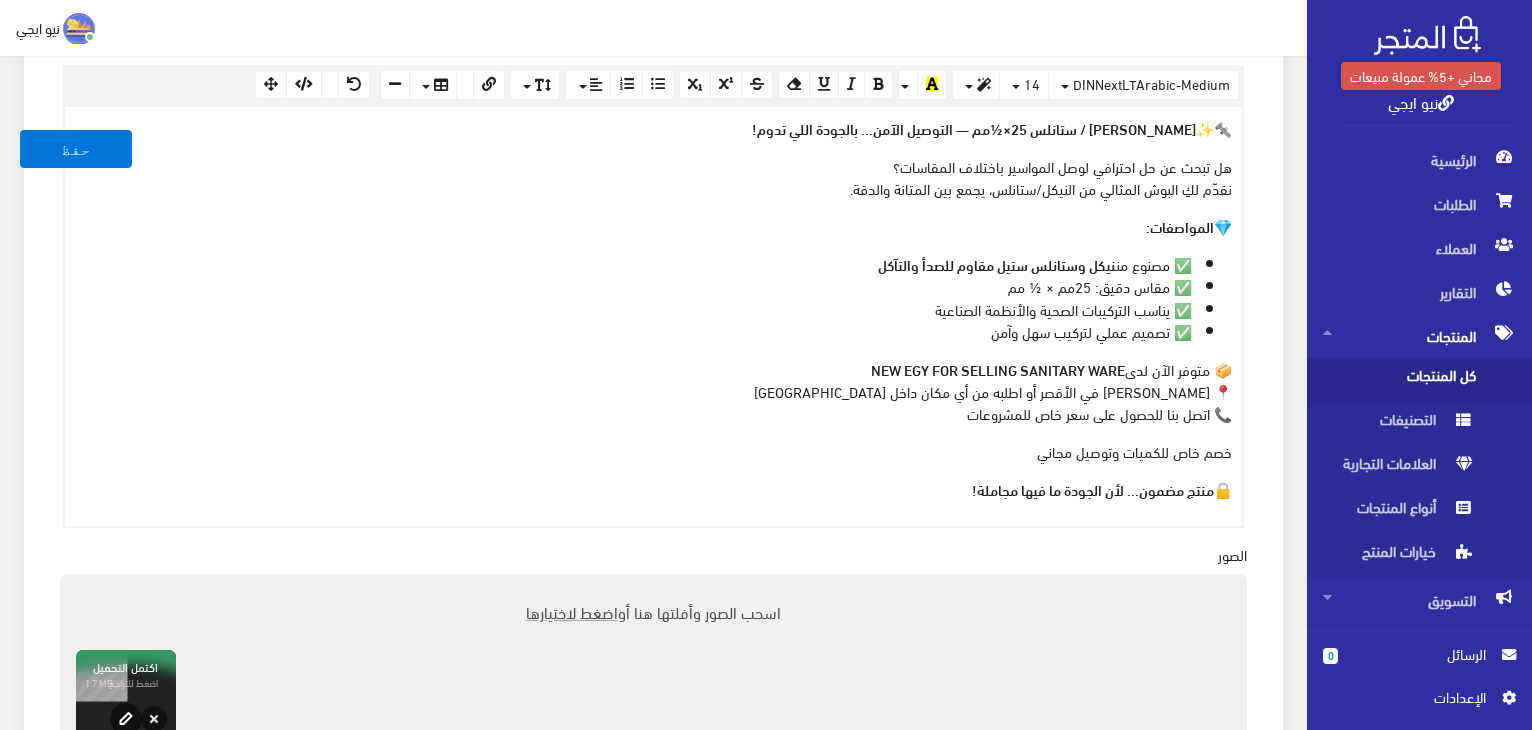 click on "💎  المواصفات:" at bounding box center (653, 226) 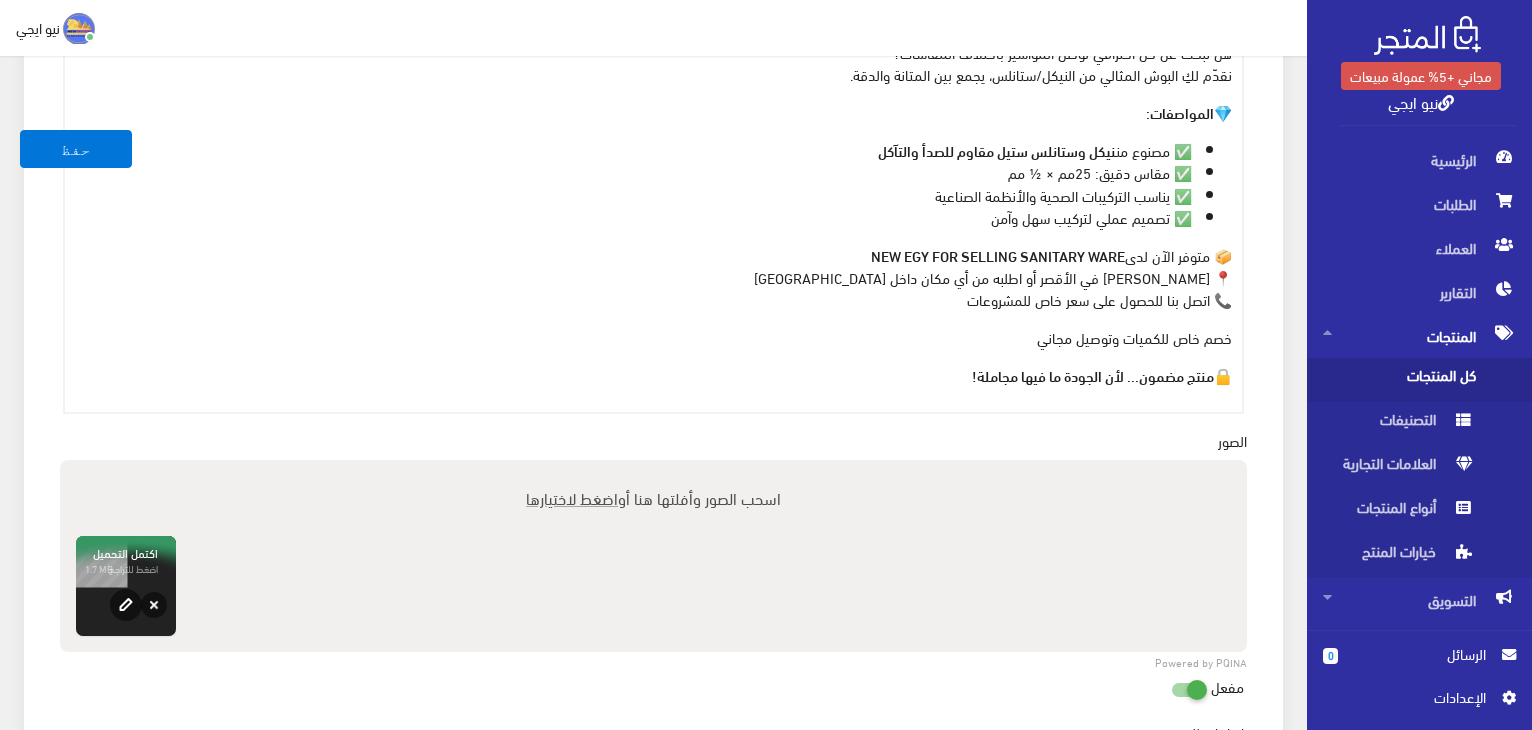 scroll, scrollTop: 113, scrollLeft: 0, axis: vertical 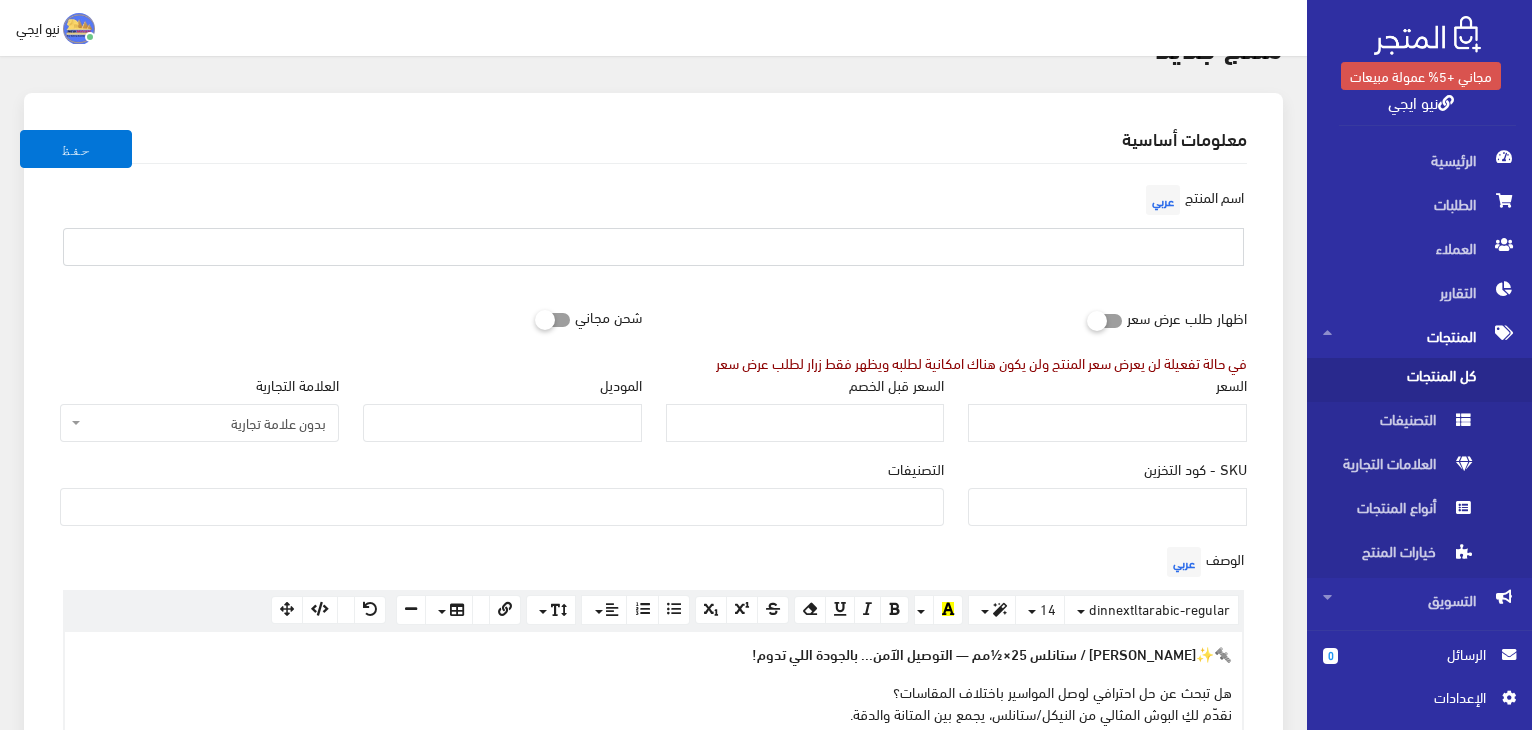 click at bounding box center [653, 247] 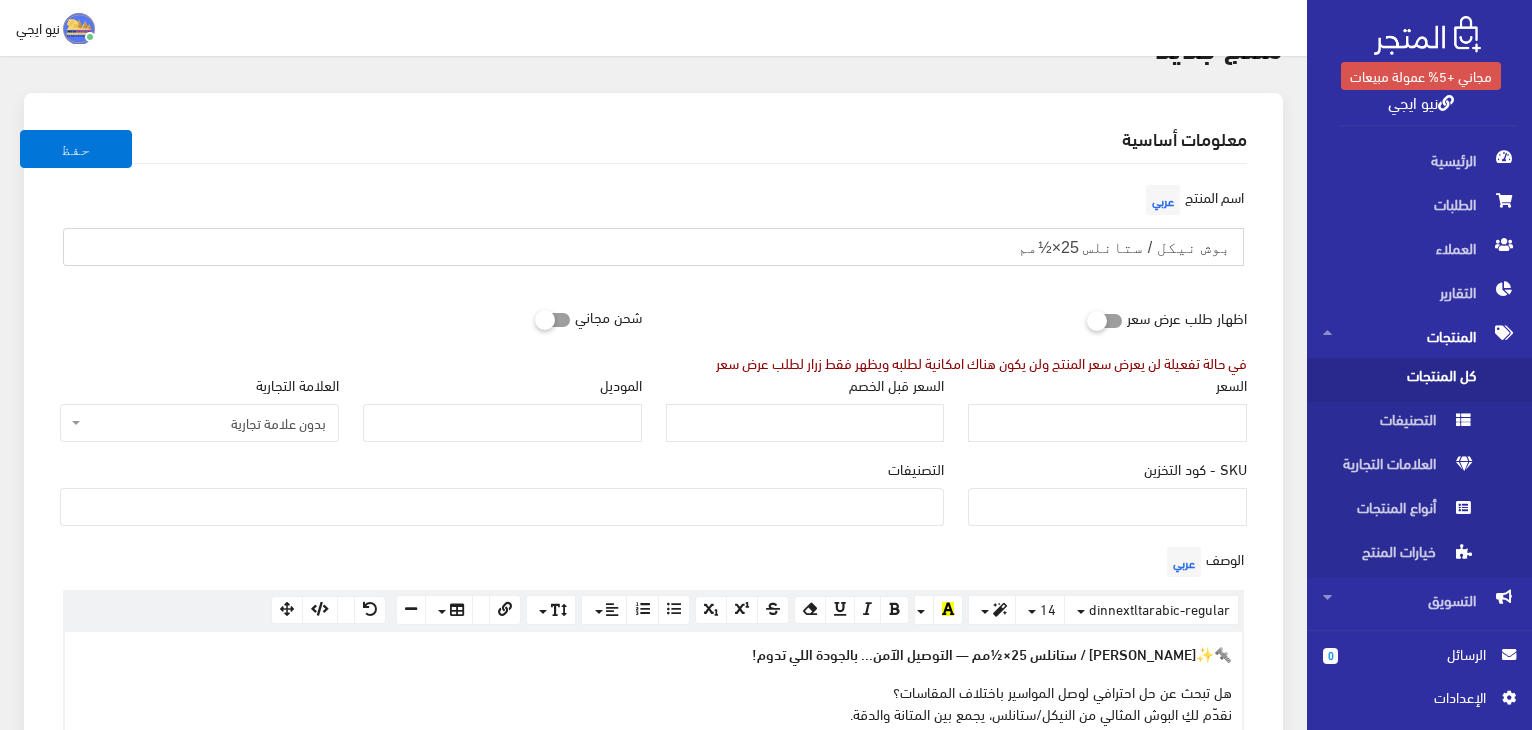 type on "بوش نيكل / ستانلس 25×½مم" 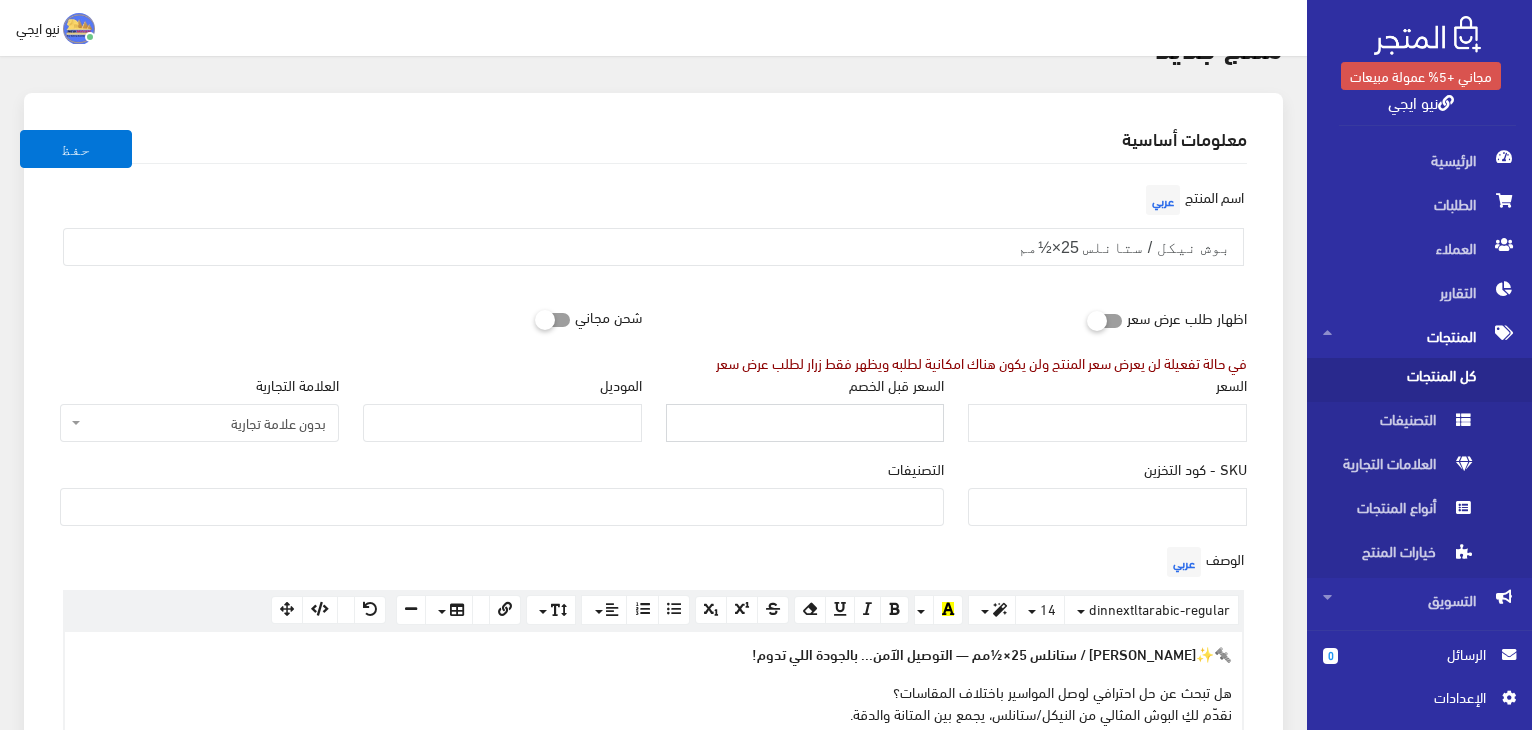 click on "السعر قبل الخصم" at bounding box center [805, 423] 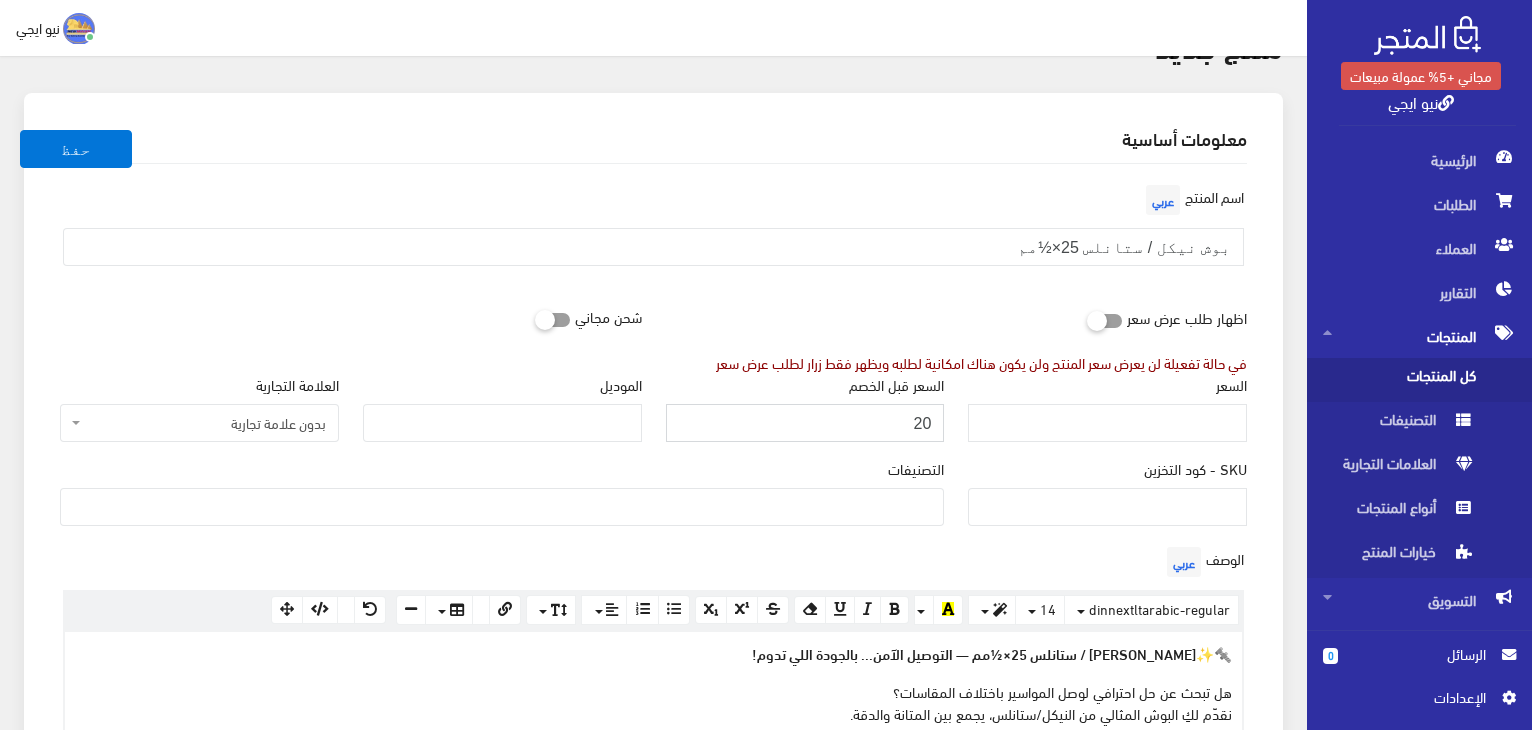 type on "20" 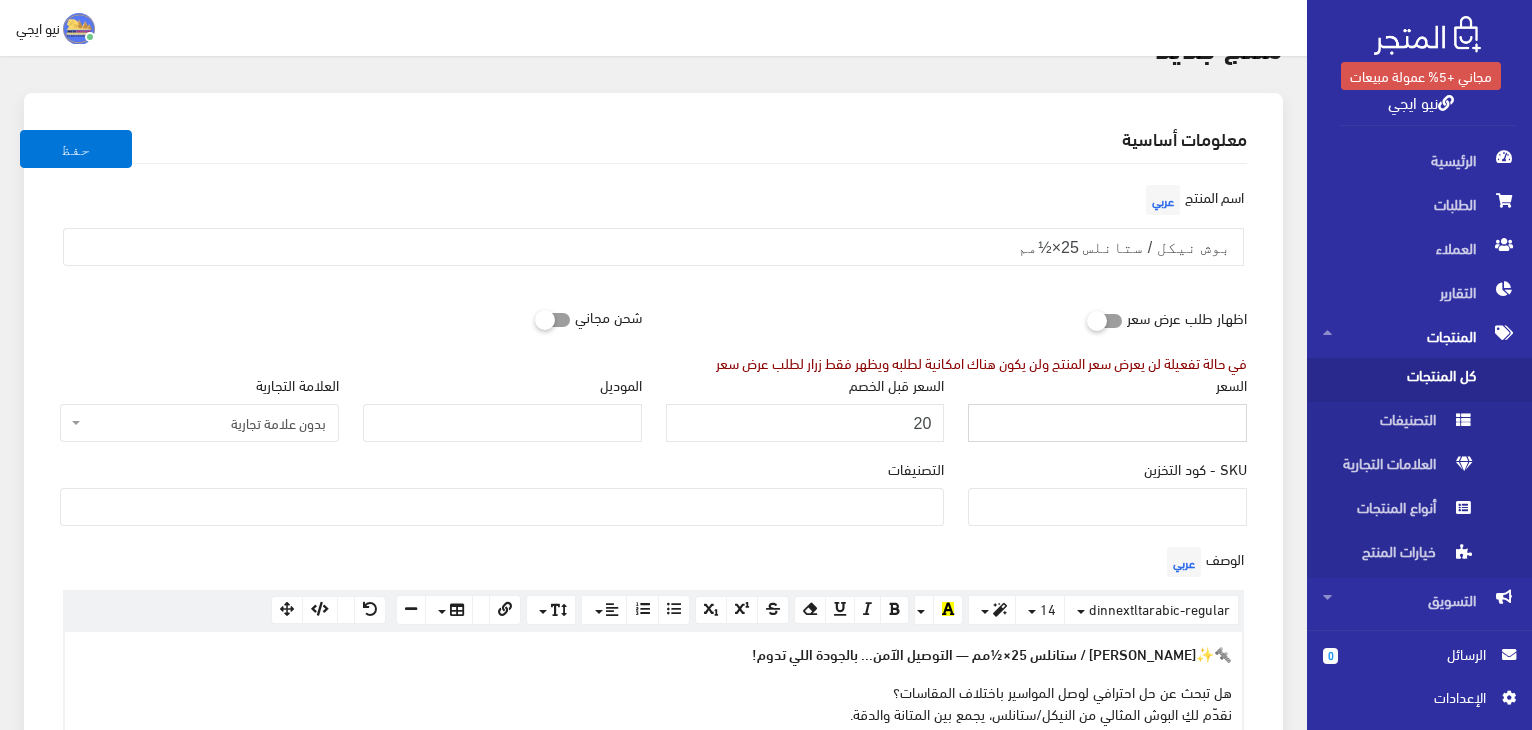 click on "السعر" at bounding box center (1107, 423) 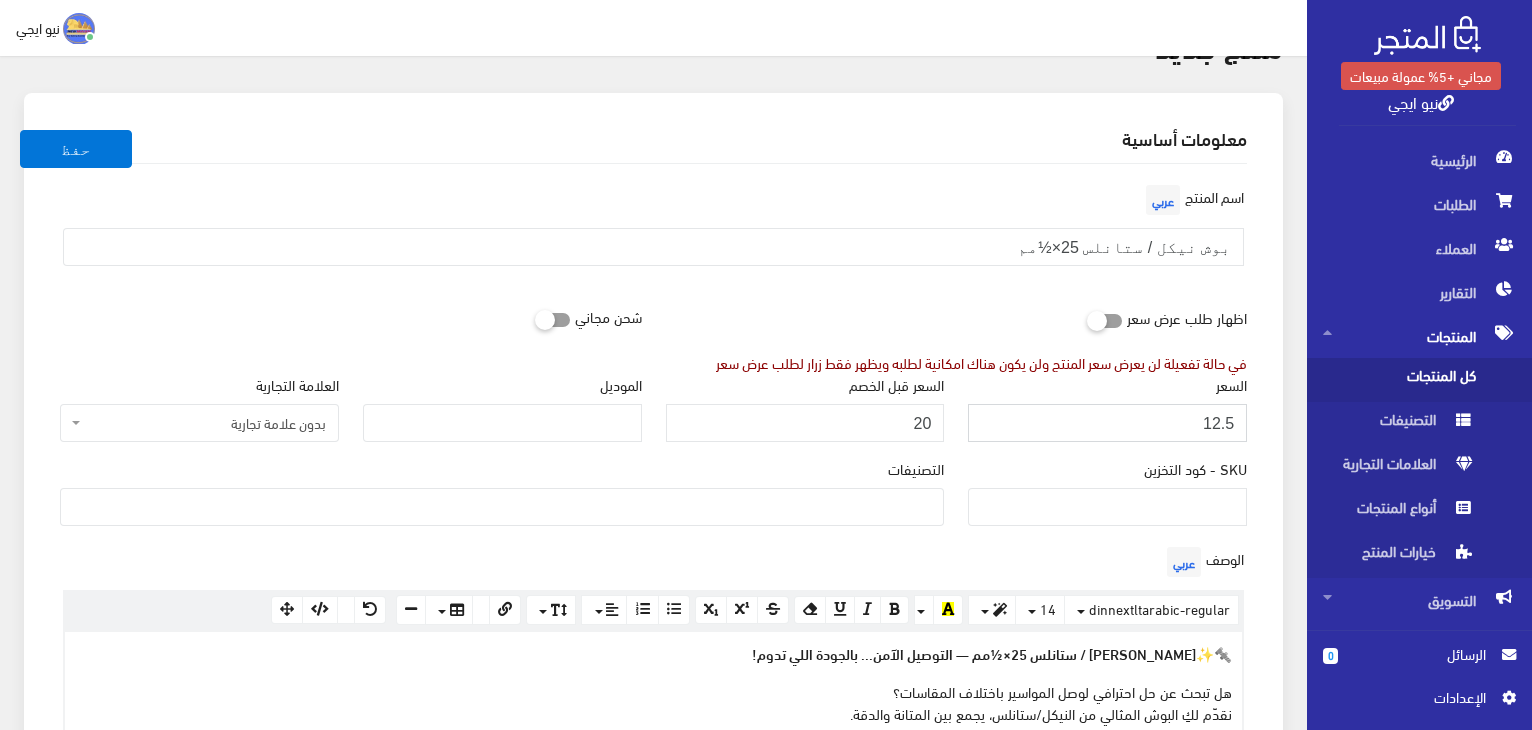 type on "12.5" 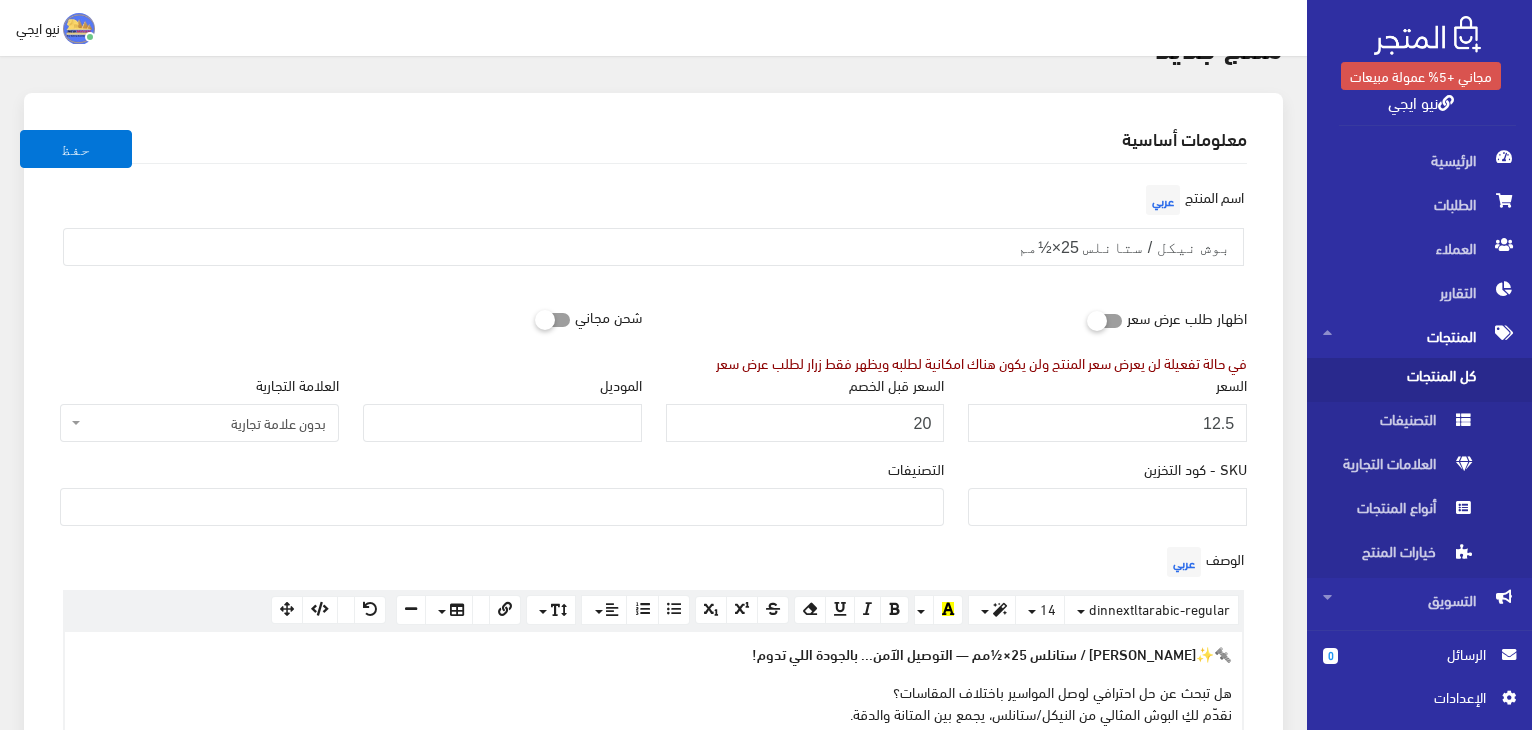 click on "بدون علامة تجارية" at bounding box center (205, 423) 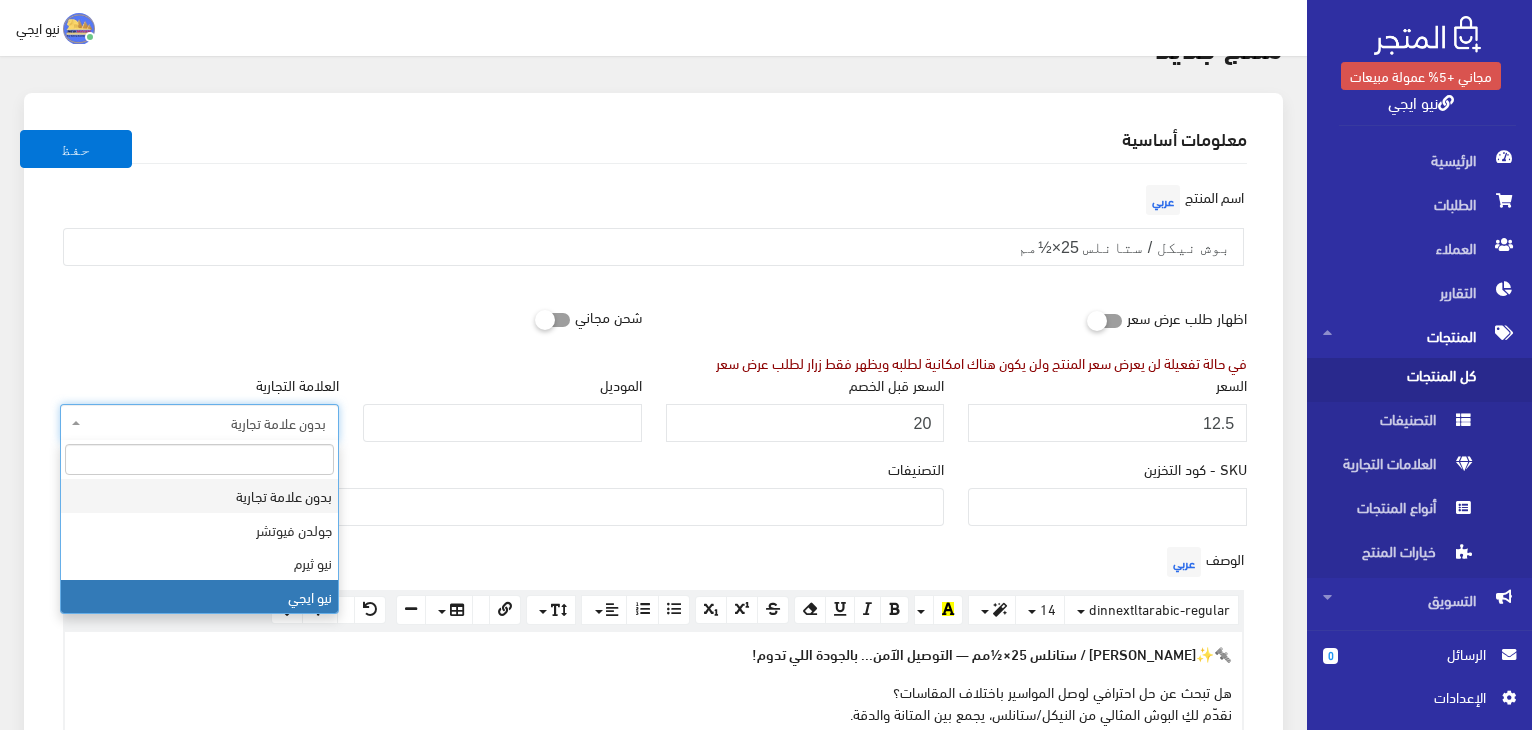 select on "3" 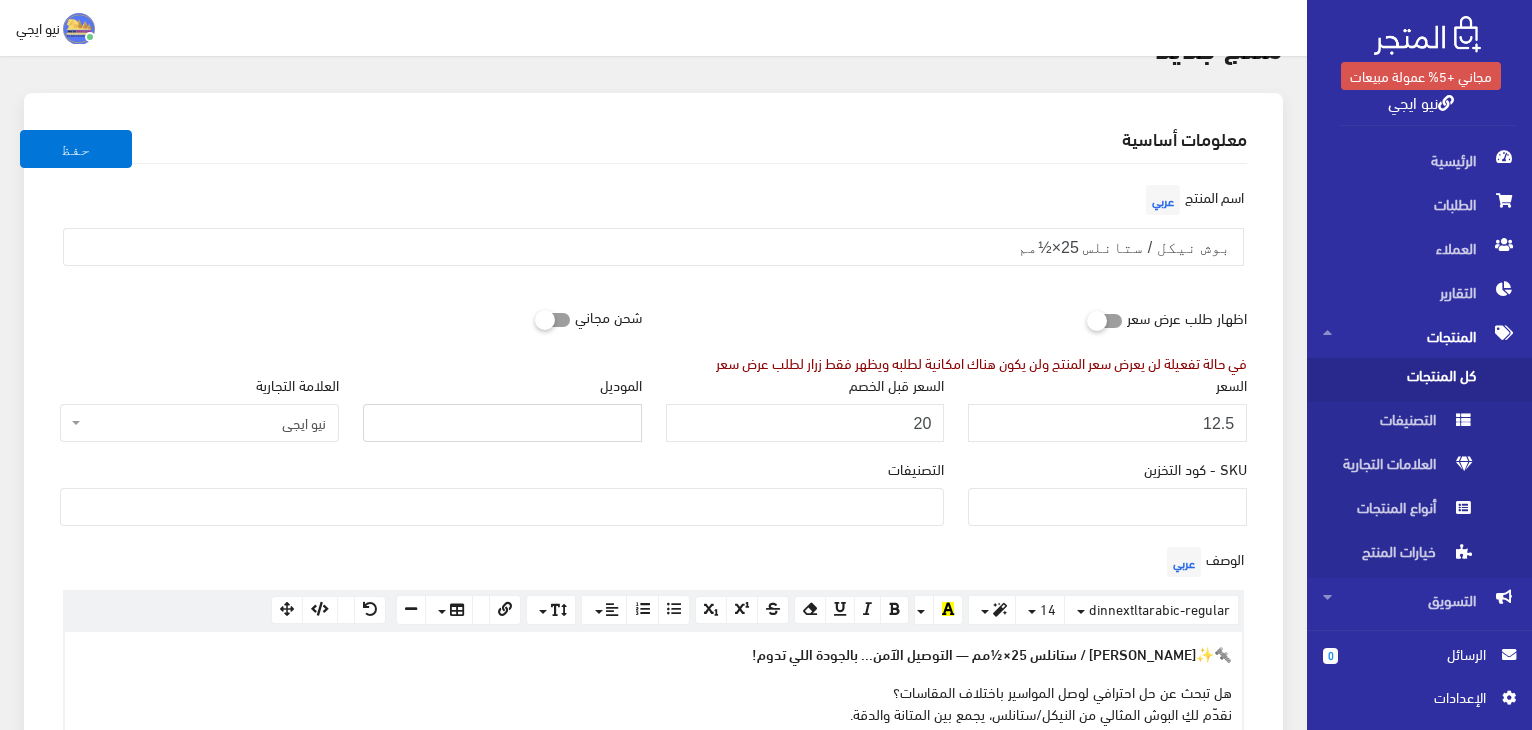 click on "الموديل" at bounding box center (502, 423) 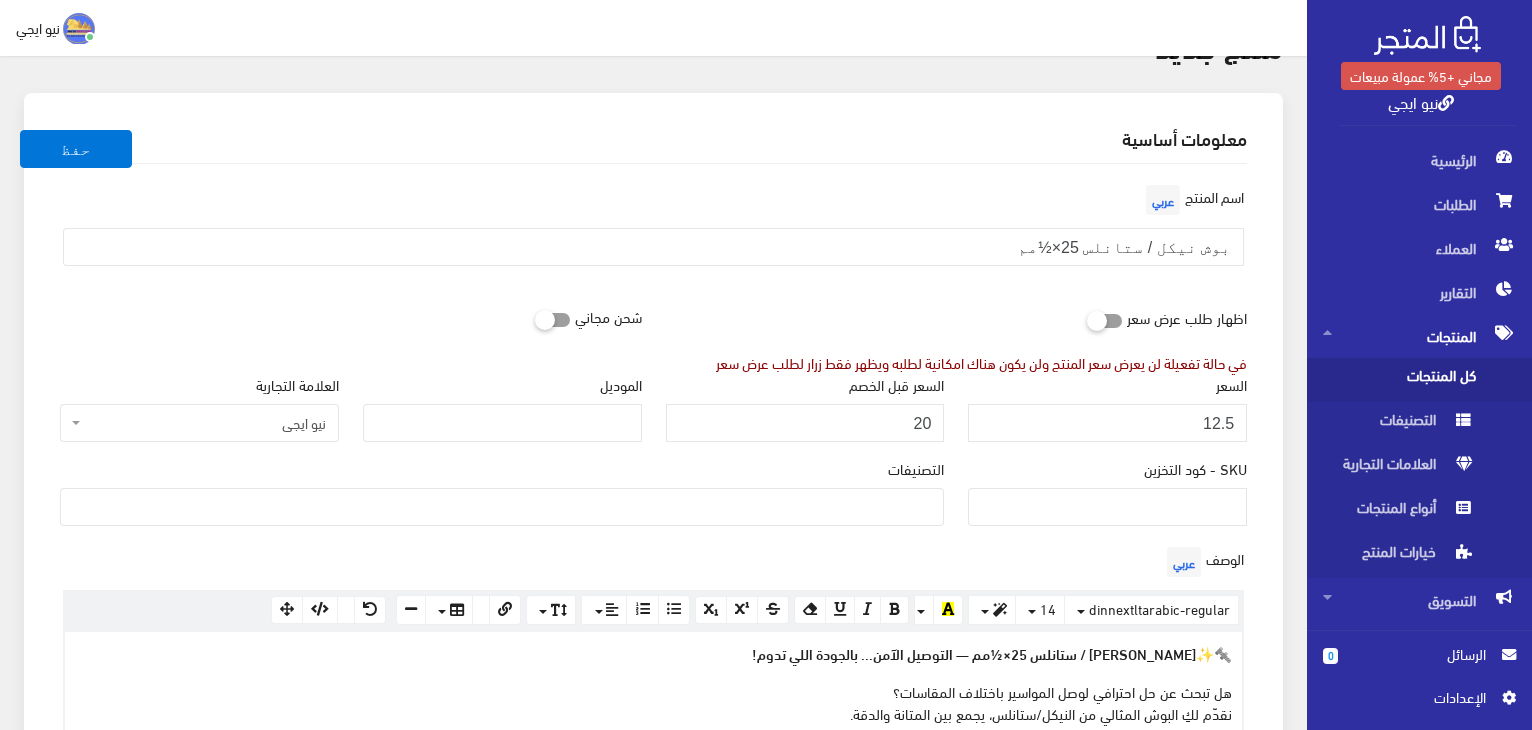 click at bounding box center [502, 505] 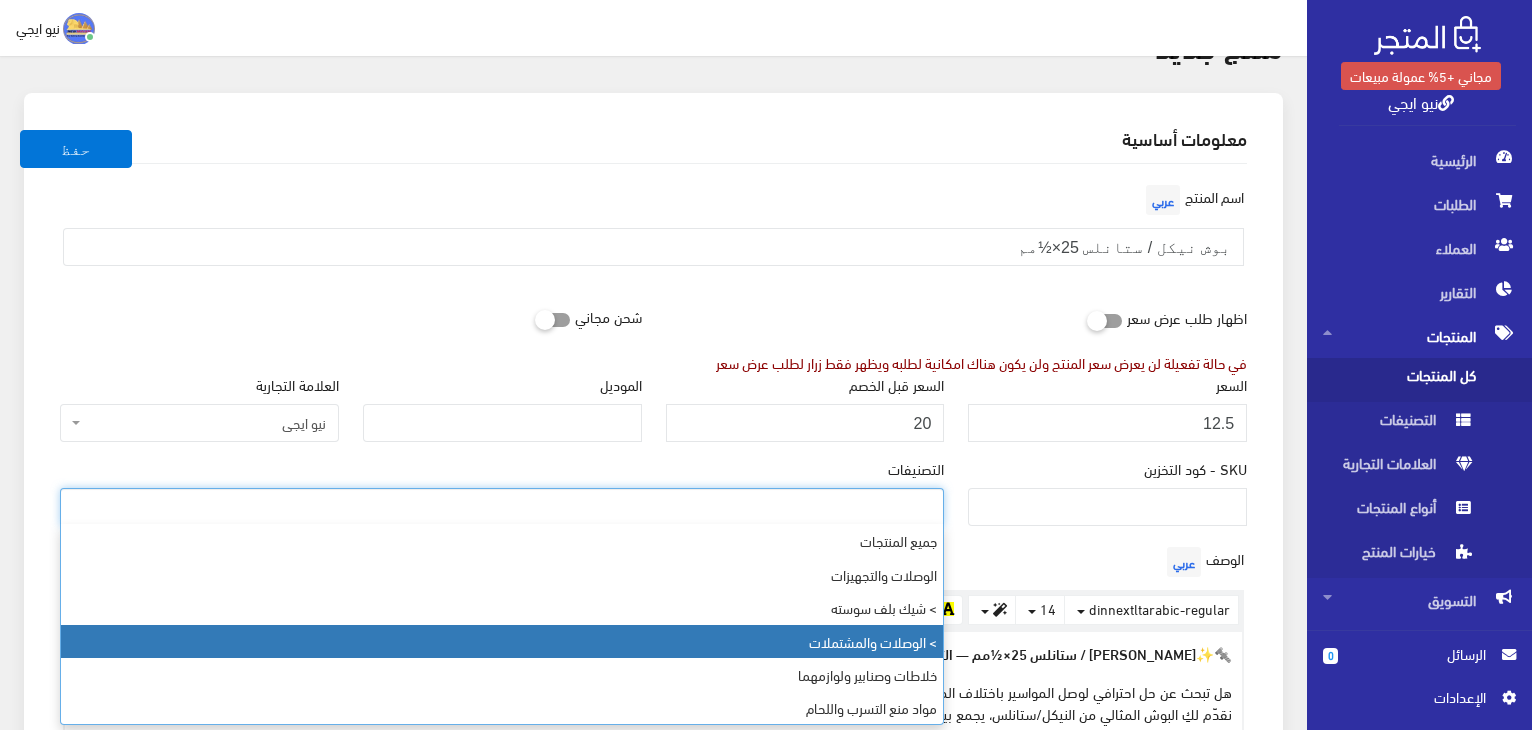 select on "10" 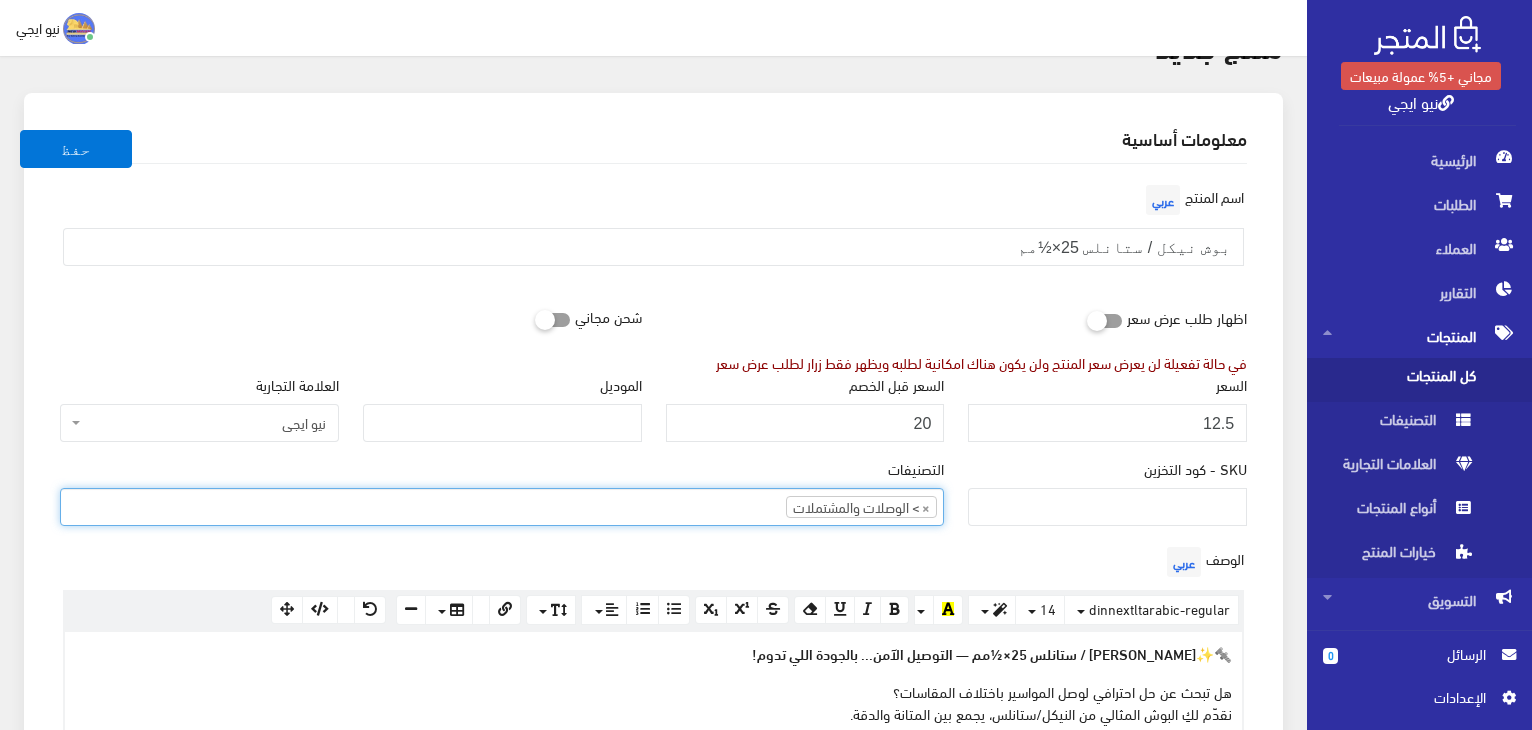 click on "اسم المنتج  عربي
بوش نيكل / ستانلس 25×½مم" at bounding box center (653, 231) 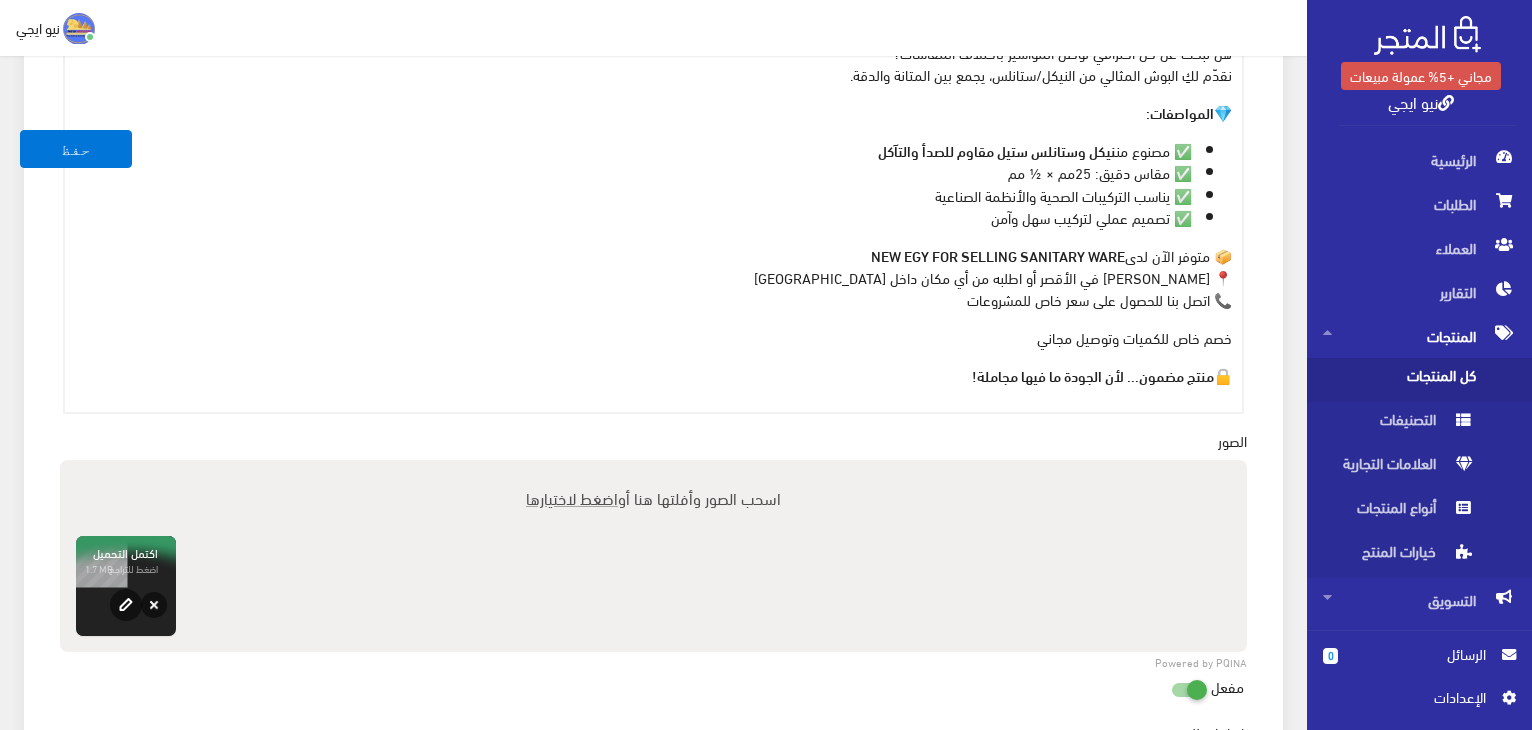 scroll, scrollTop: 1390, scrollLeft: 0, axis: vertical 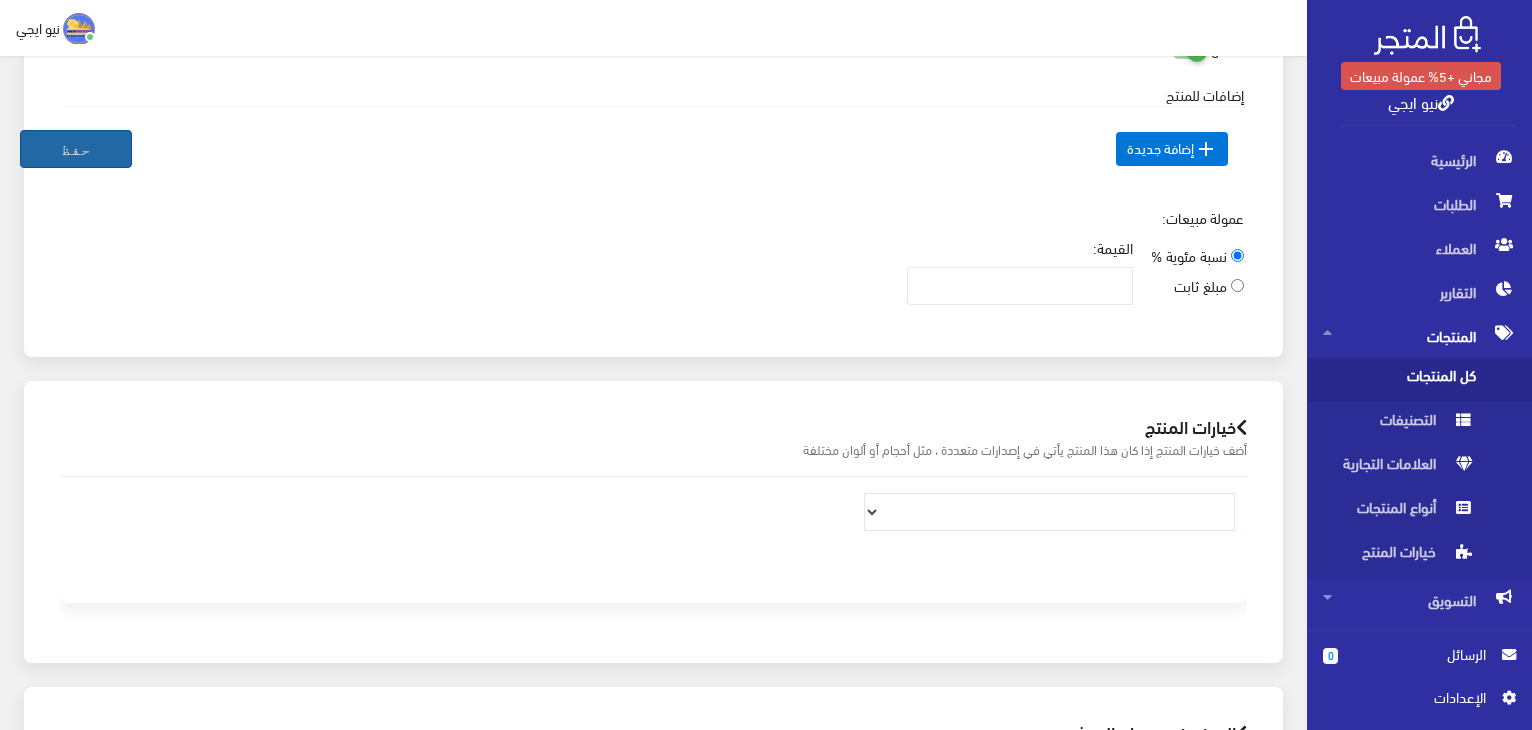 click on "حفظ" at bounding box center [76, 149] 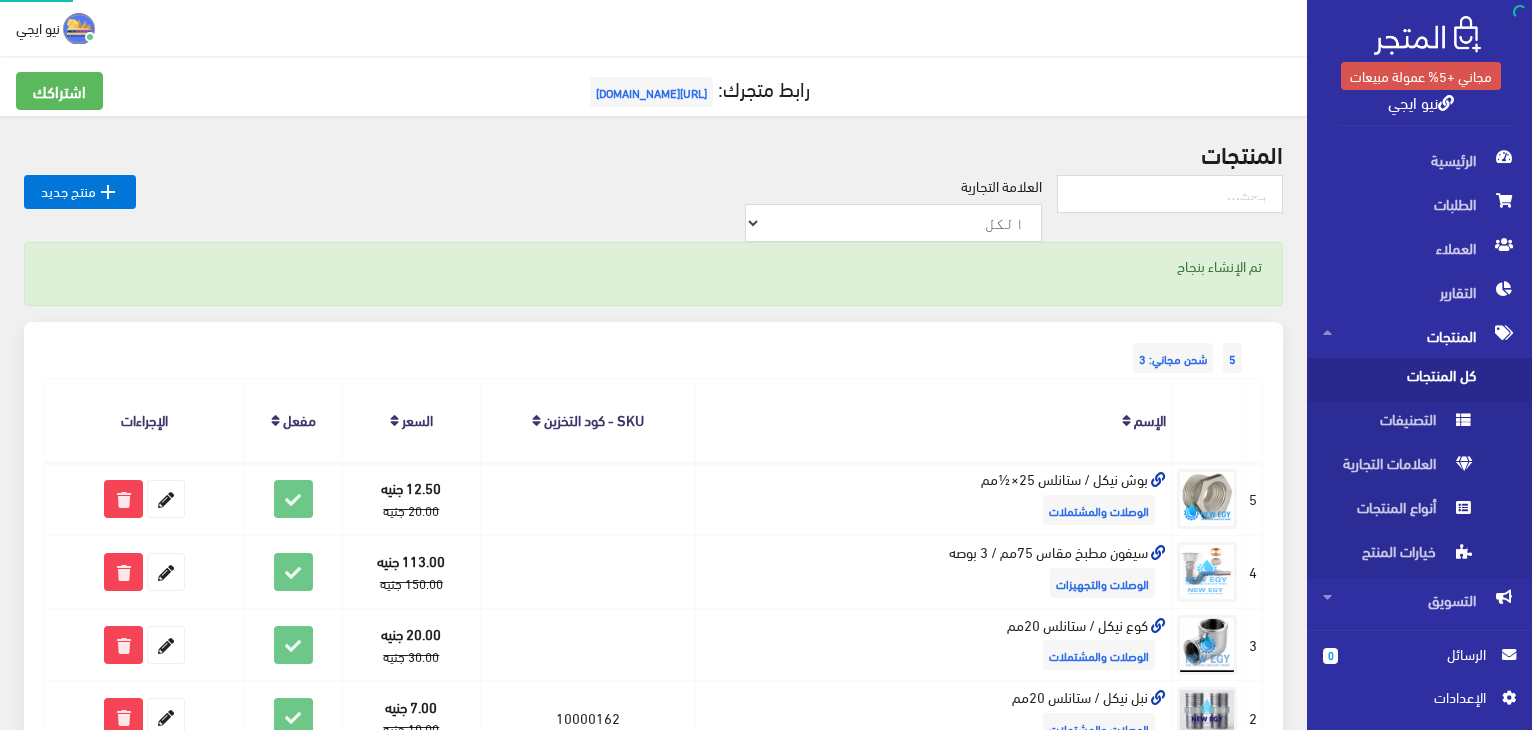 scroll, scrollTop: 0, scrollLeft: 0, axis: both 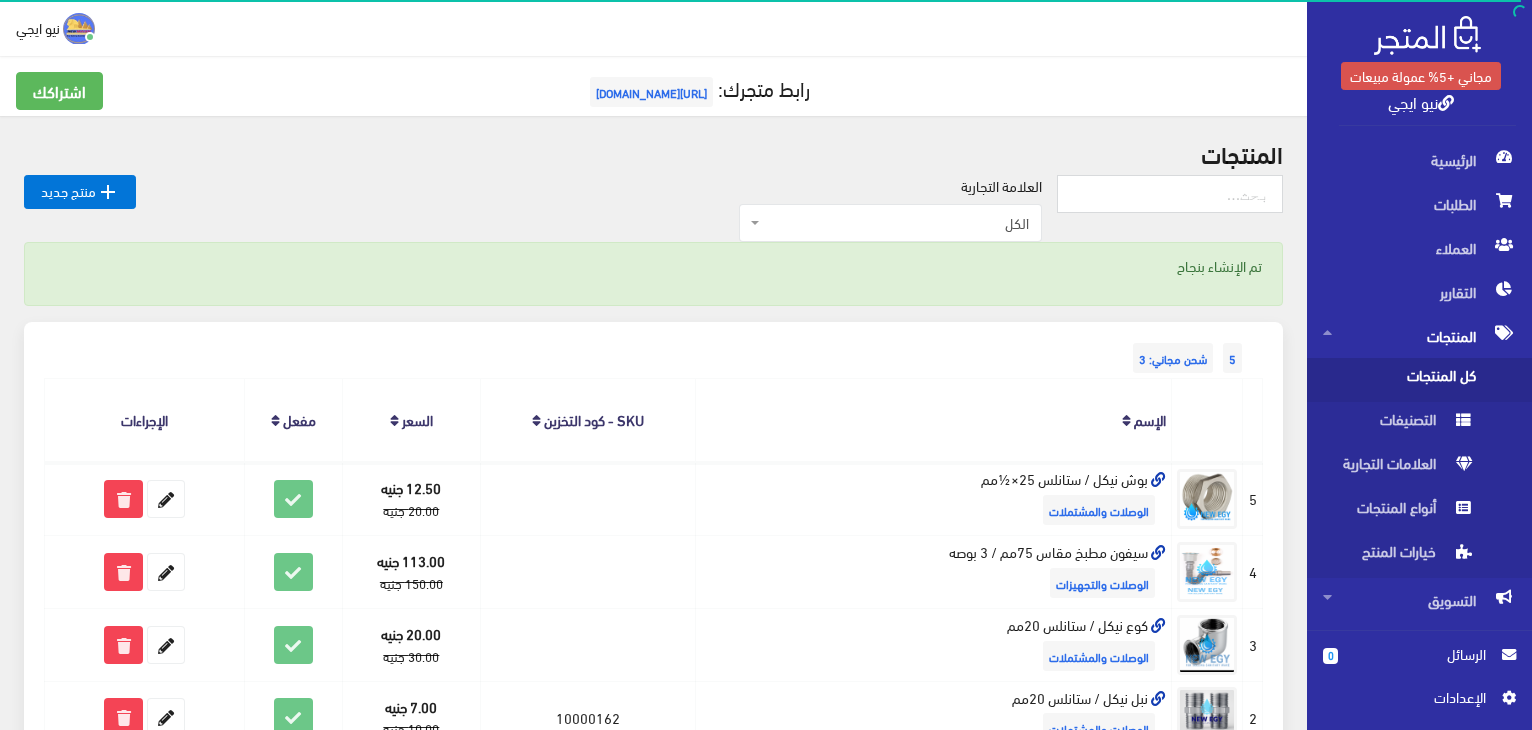 click at bounding box center [79, 29] 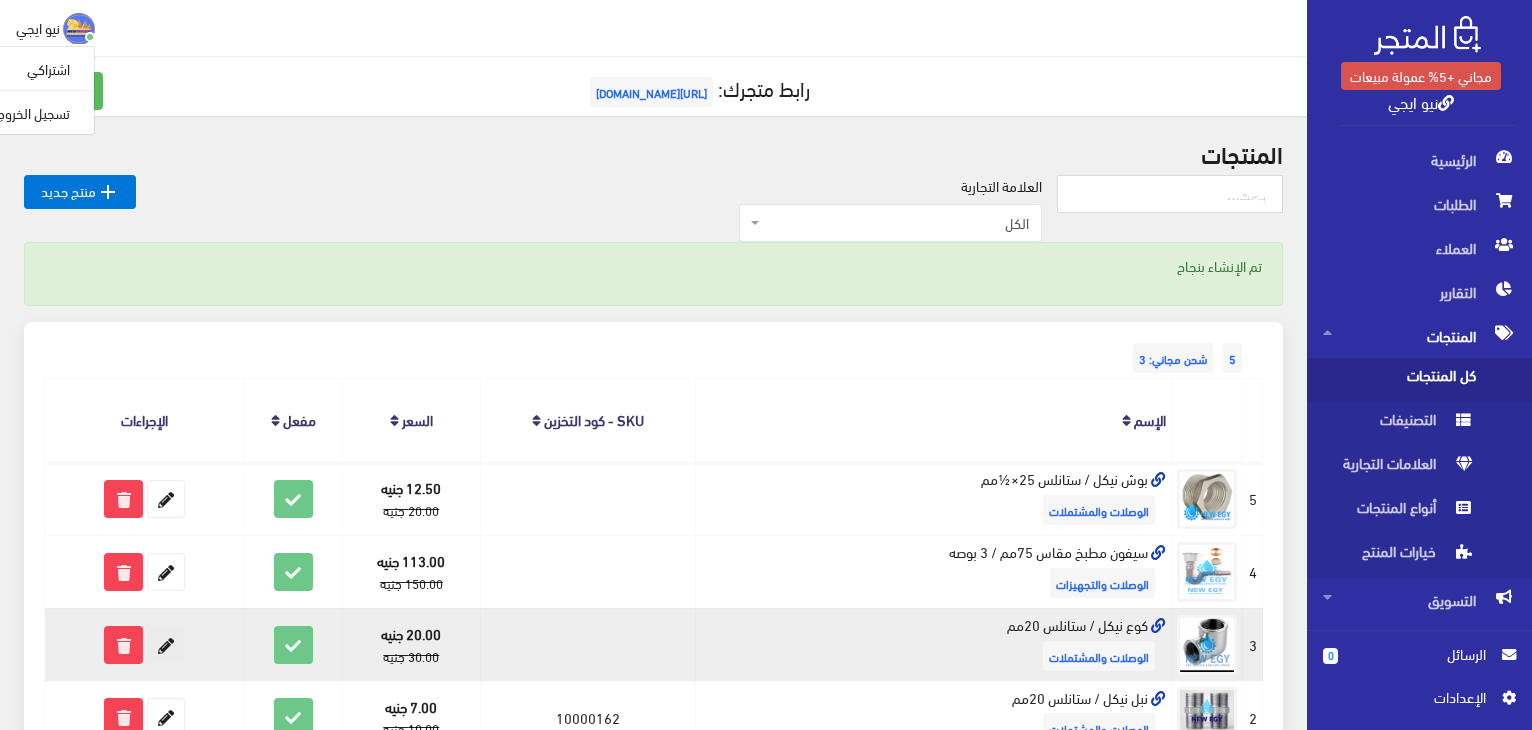 click at bounding box center [166, 645] 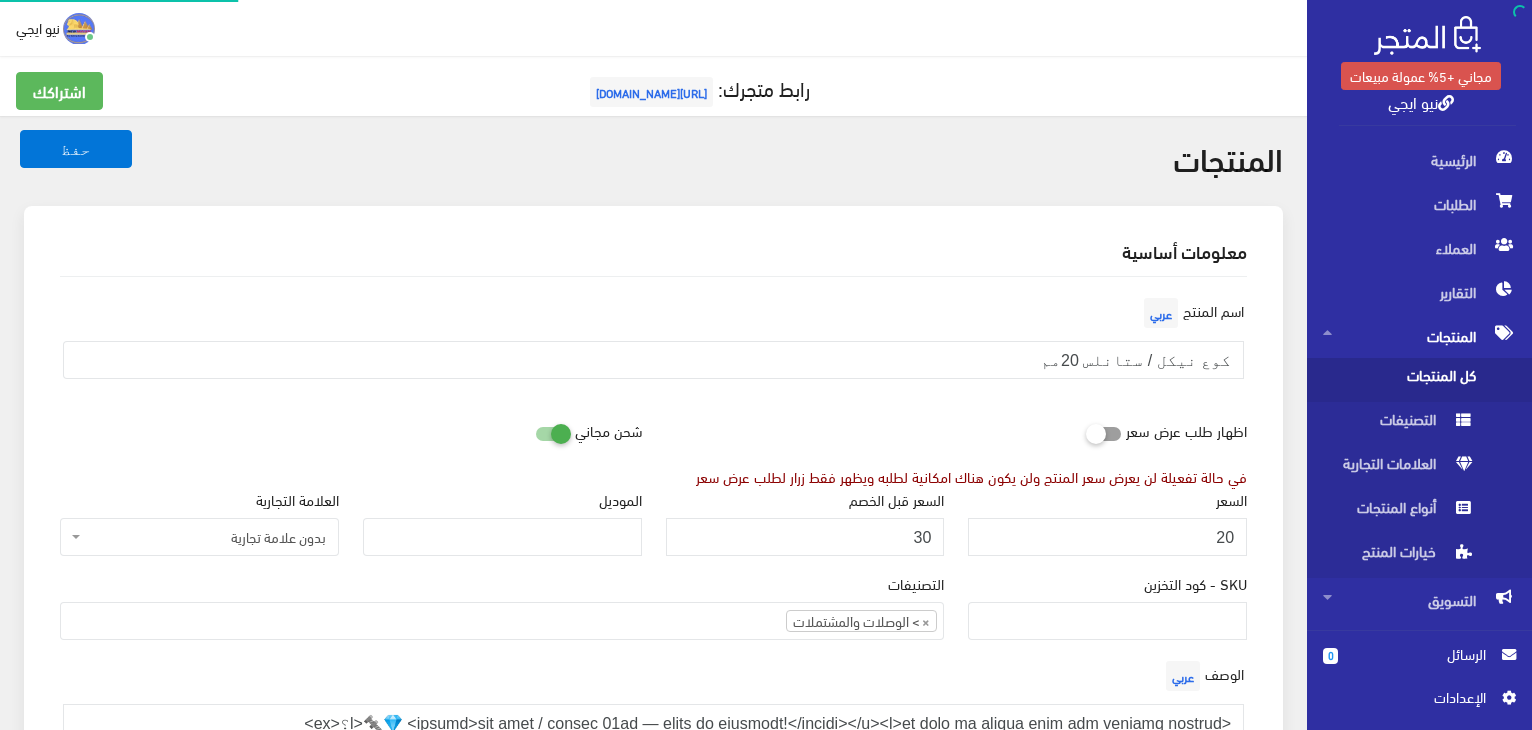 scroll, scrollTop: 0, scrollLeft: 0, axis: both 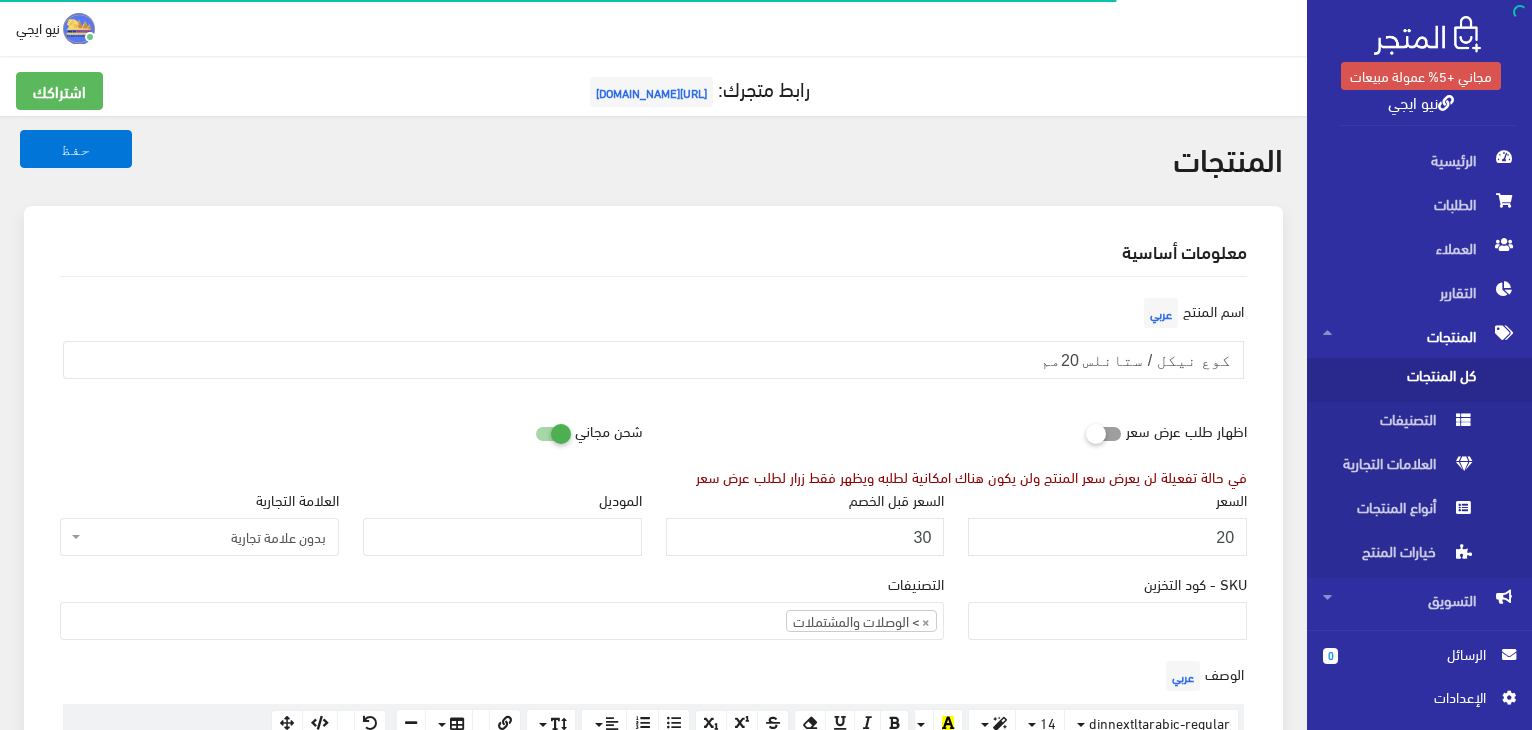 click on "بدون علامة تجارية" at bounding box center [205, 537] 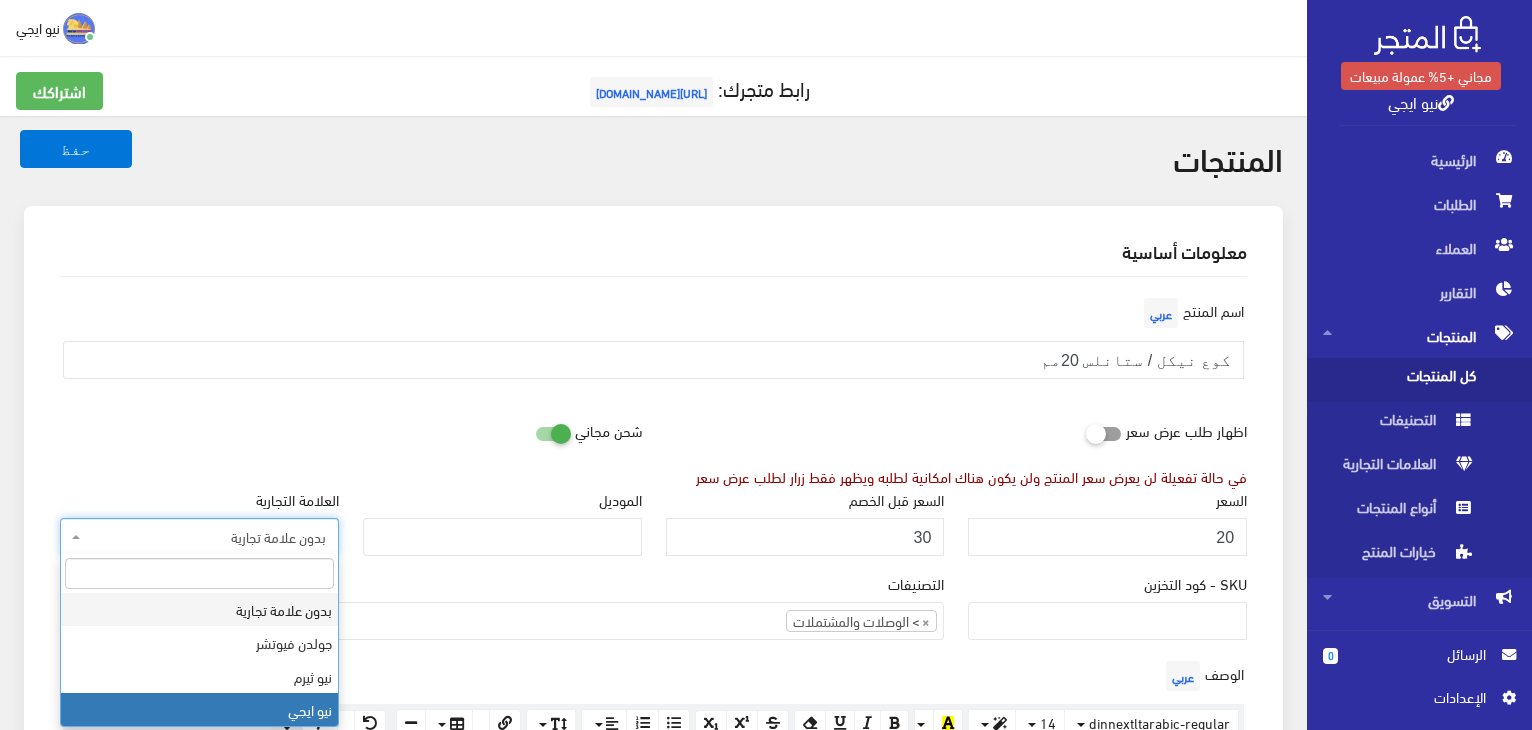 select on "3" 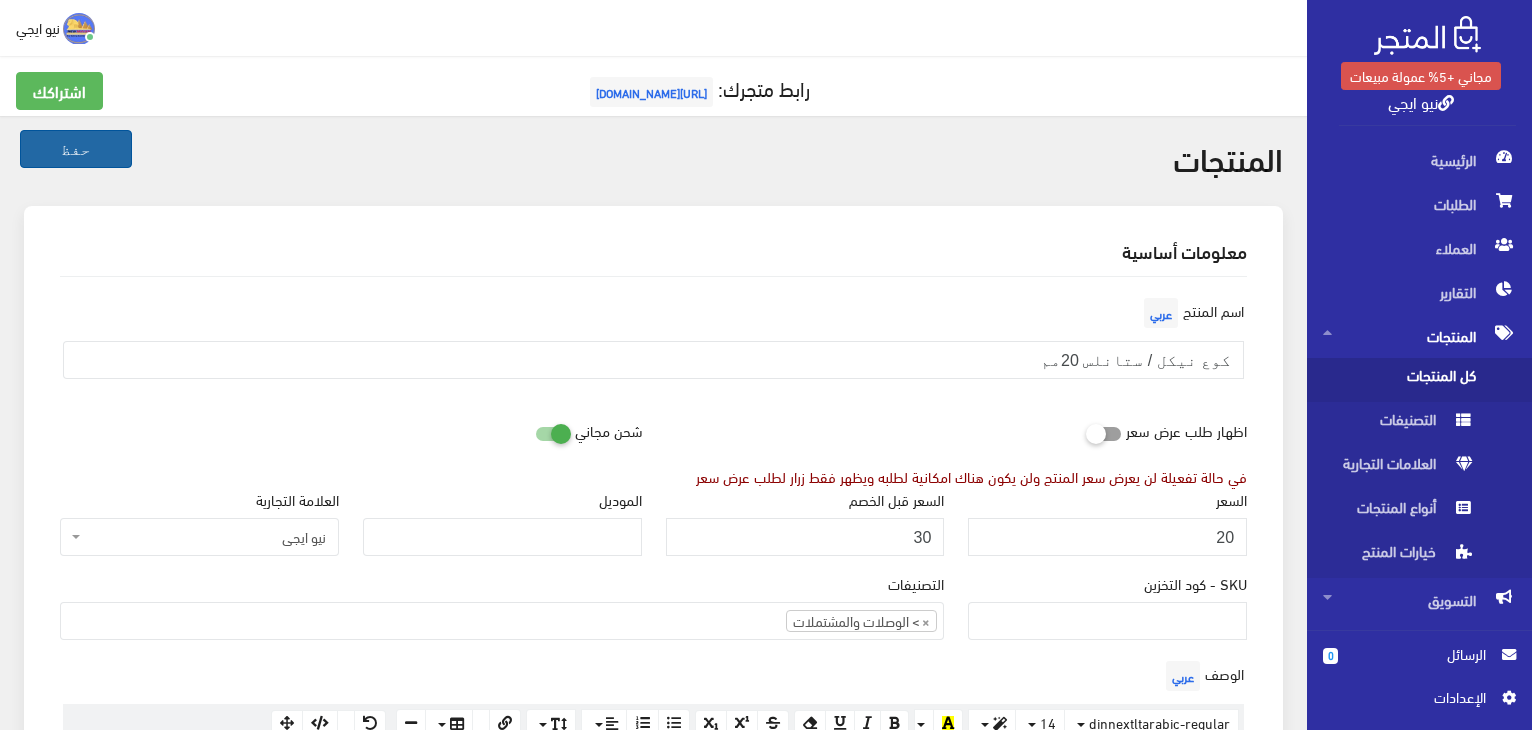 click on "حفظ" at bounding box center (76, 149) 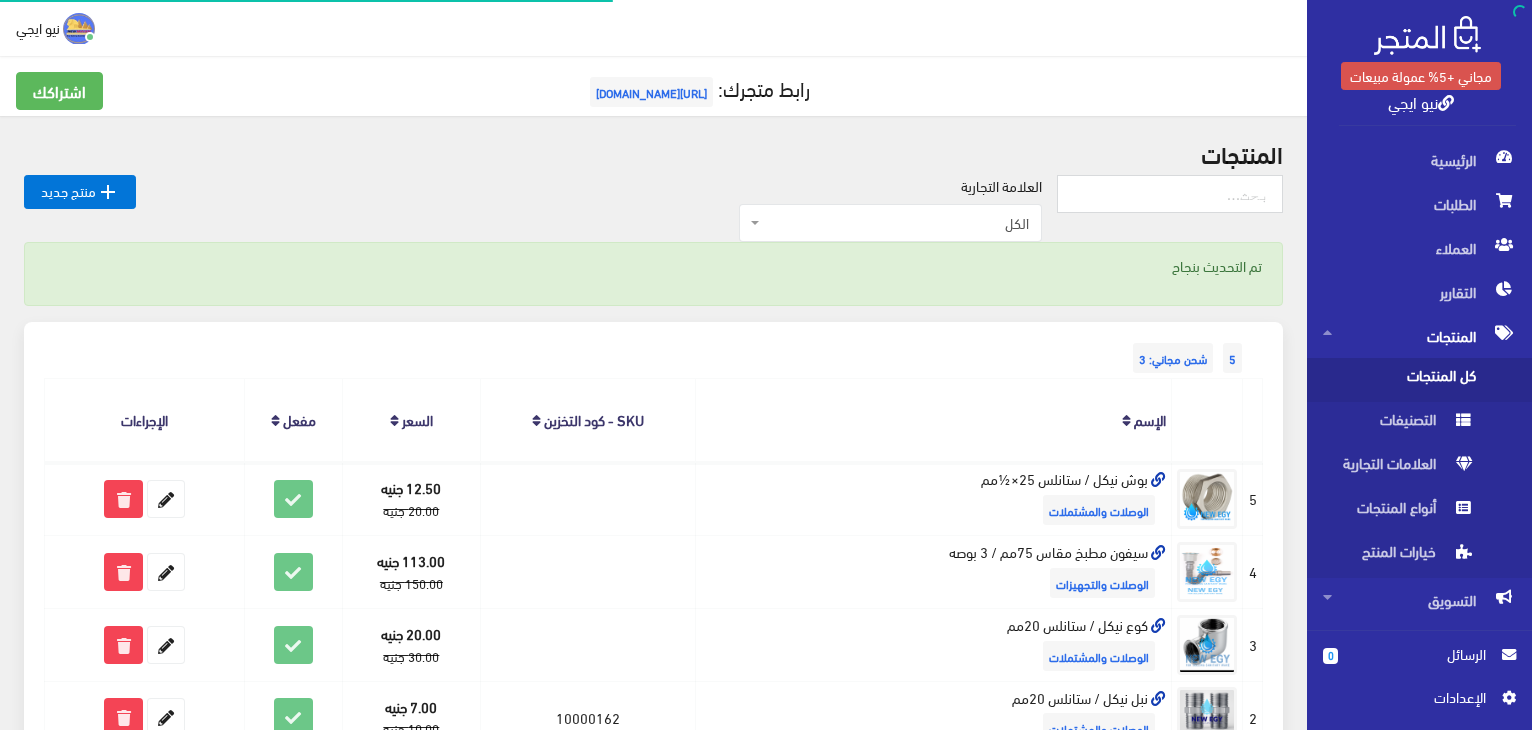 scroll, scrollTop: 0, scrollLeft: 0, axis: both 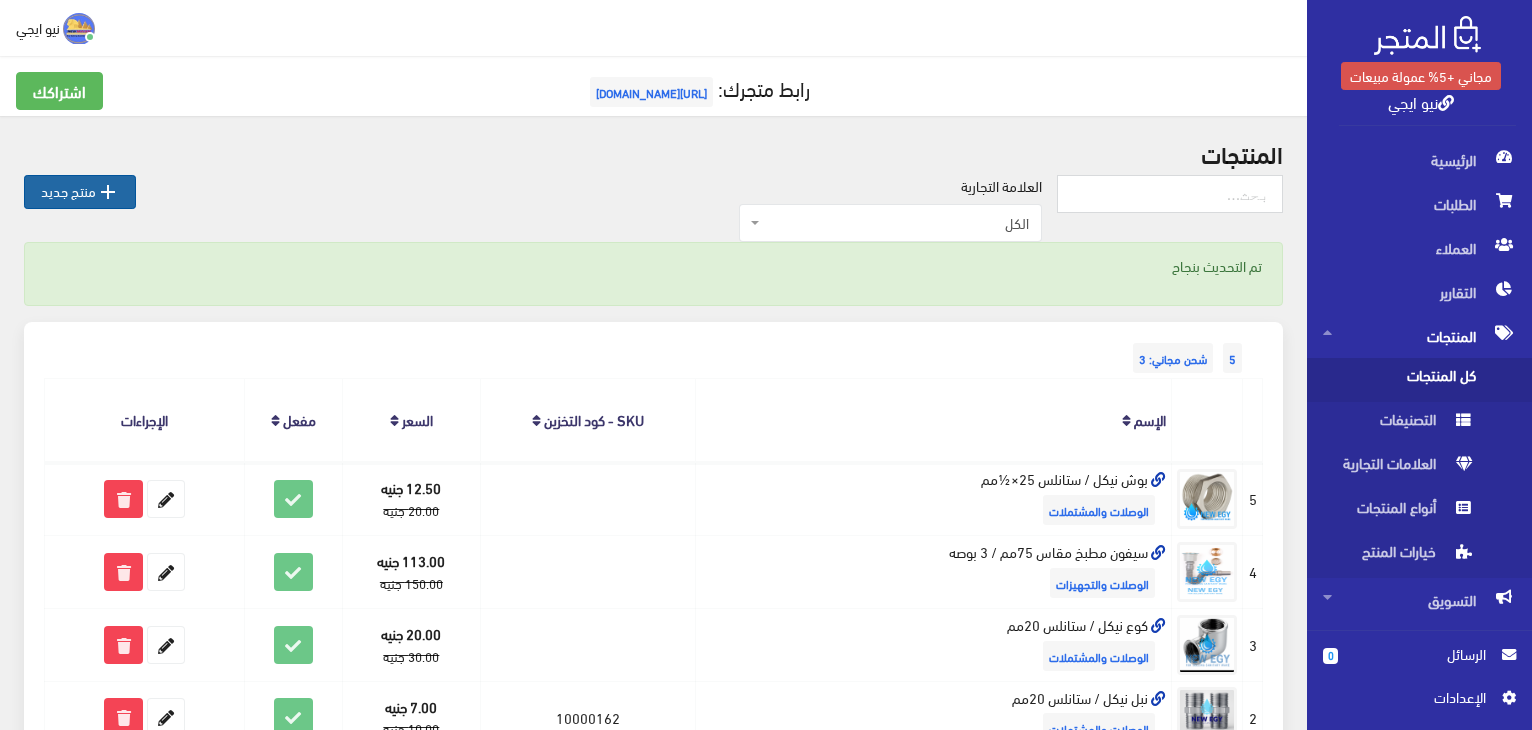 click on "  منتج جديد" at bounding box center (80, 192) 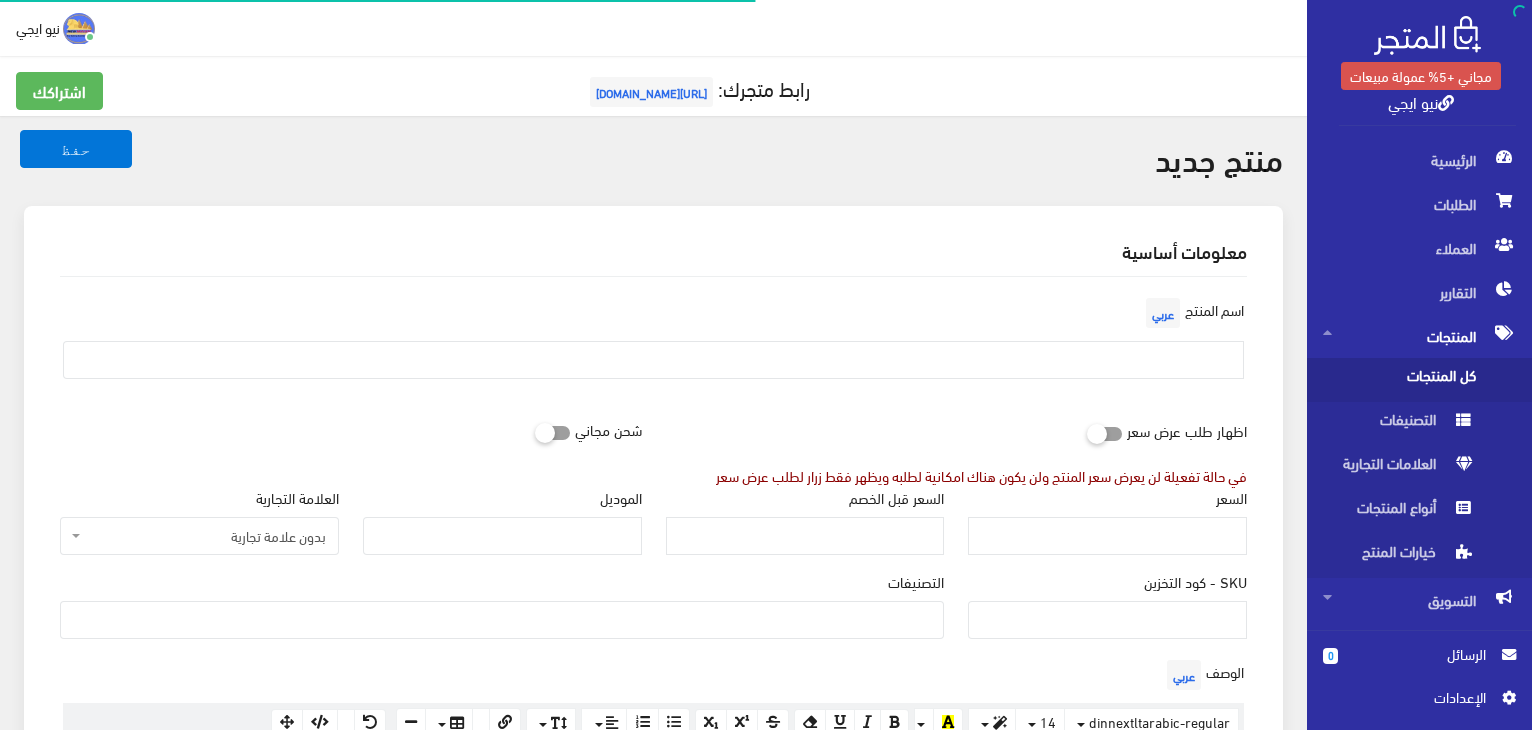 select 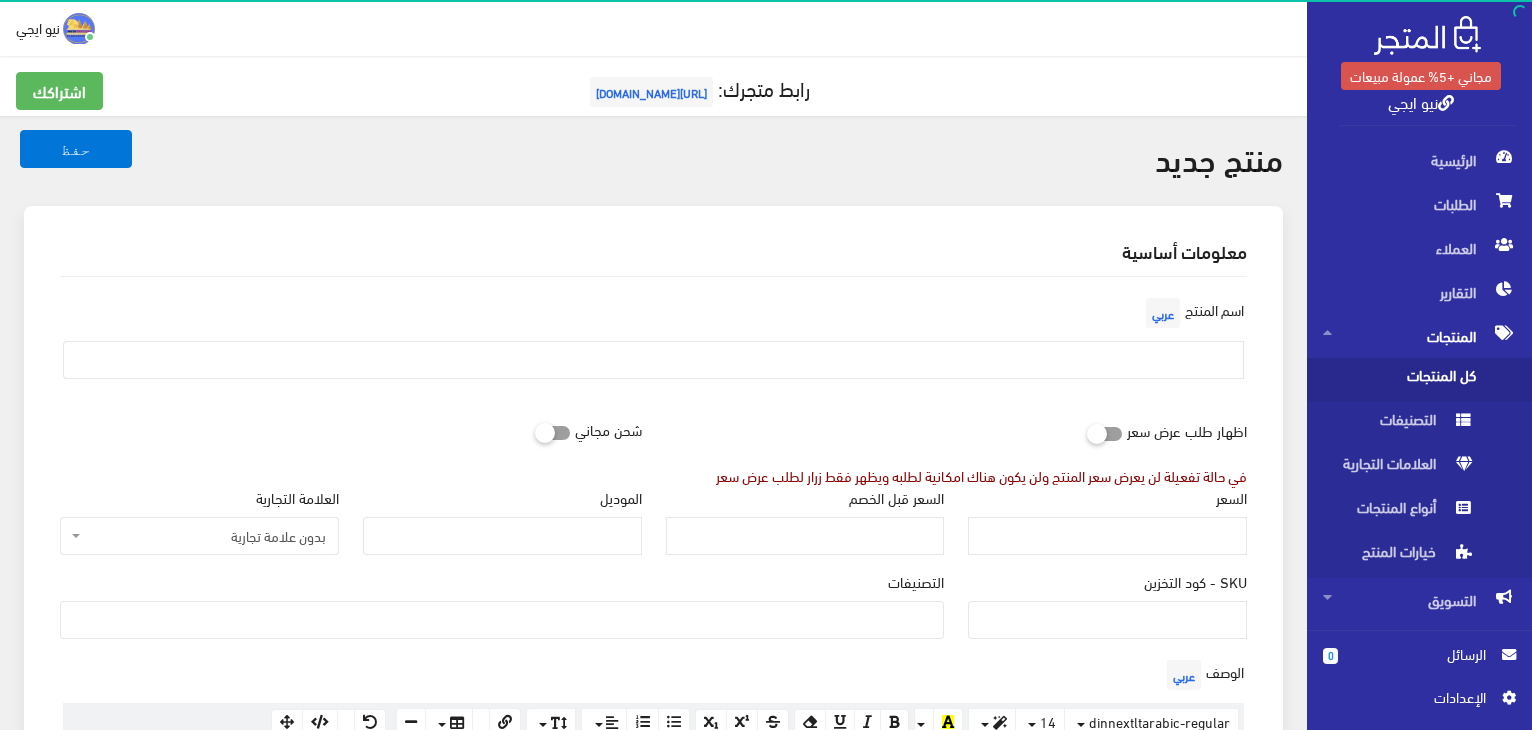 scroll, scrollTop: 638, scrollLeft: 0, axis: vertical 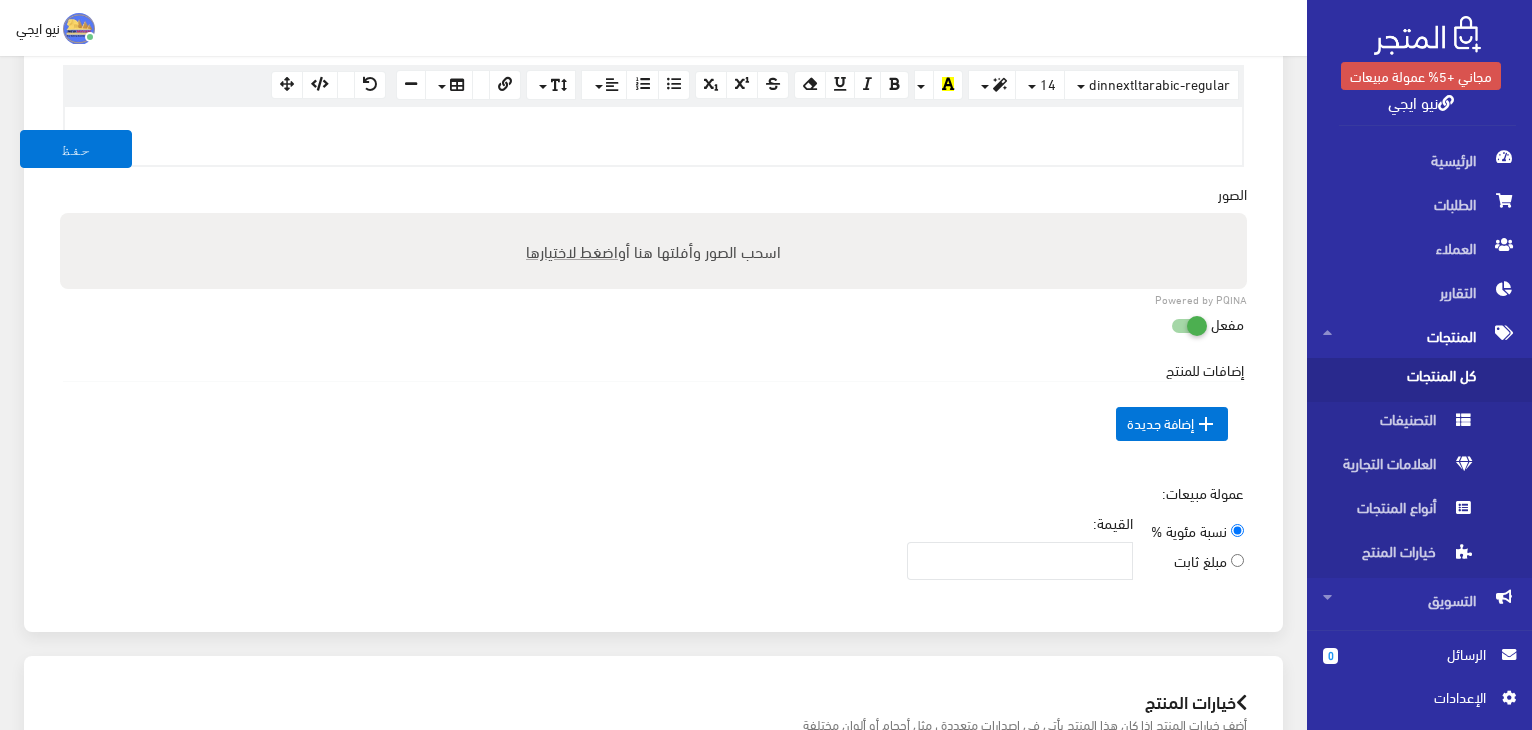 click at bounding box center (653, 128) 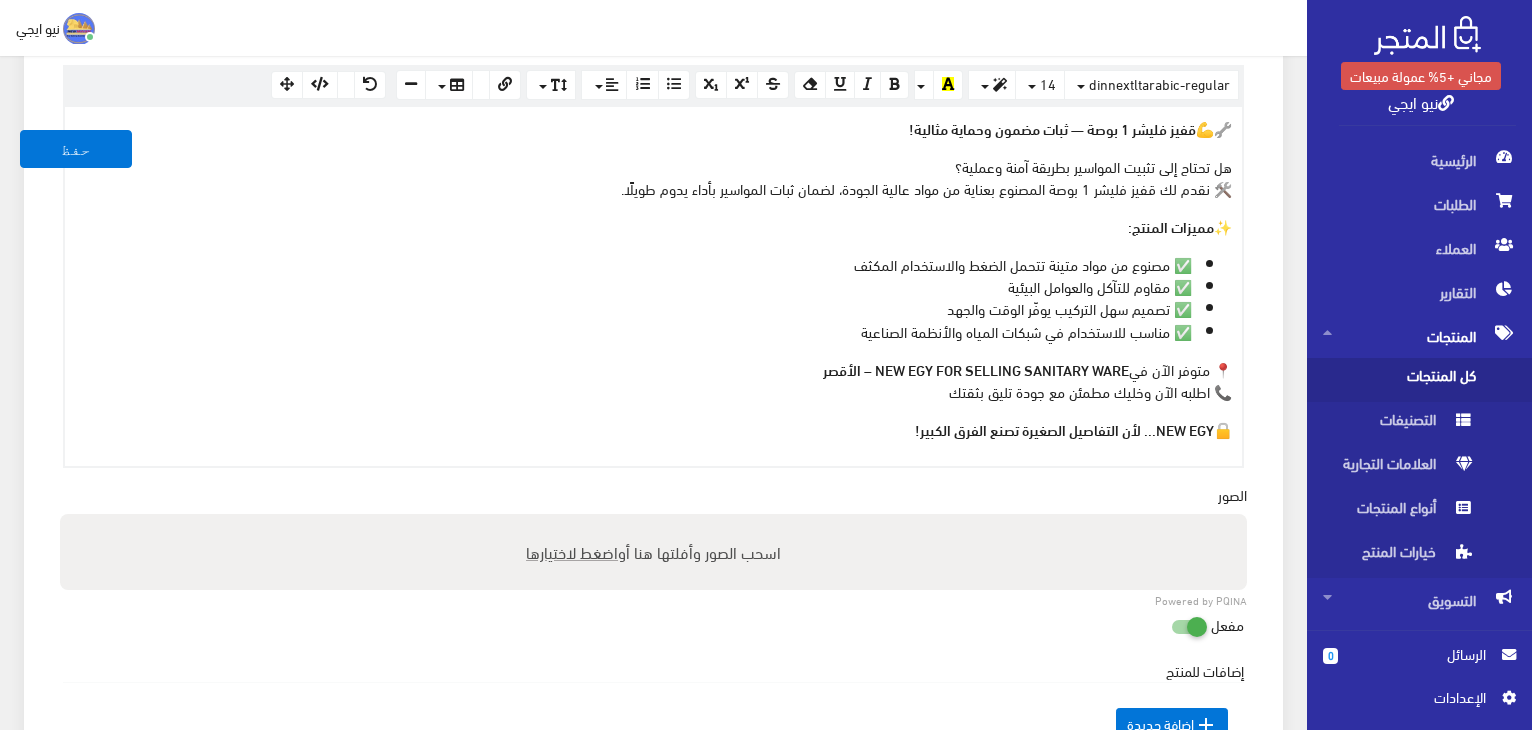click on "اضغط لاختيارها" at bounding box center (572, 551) 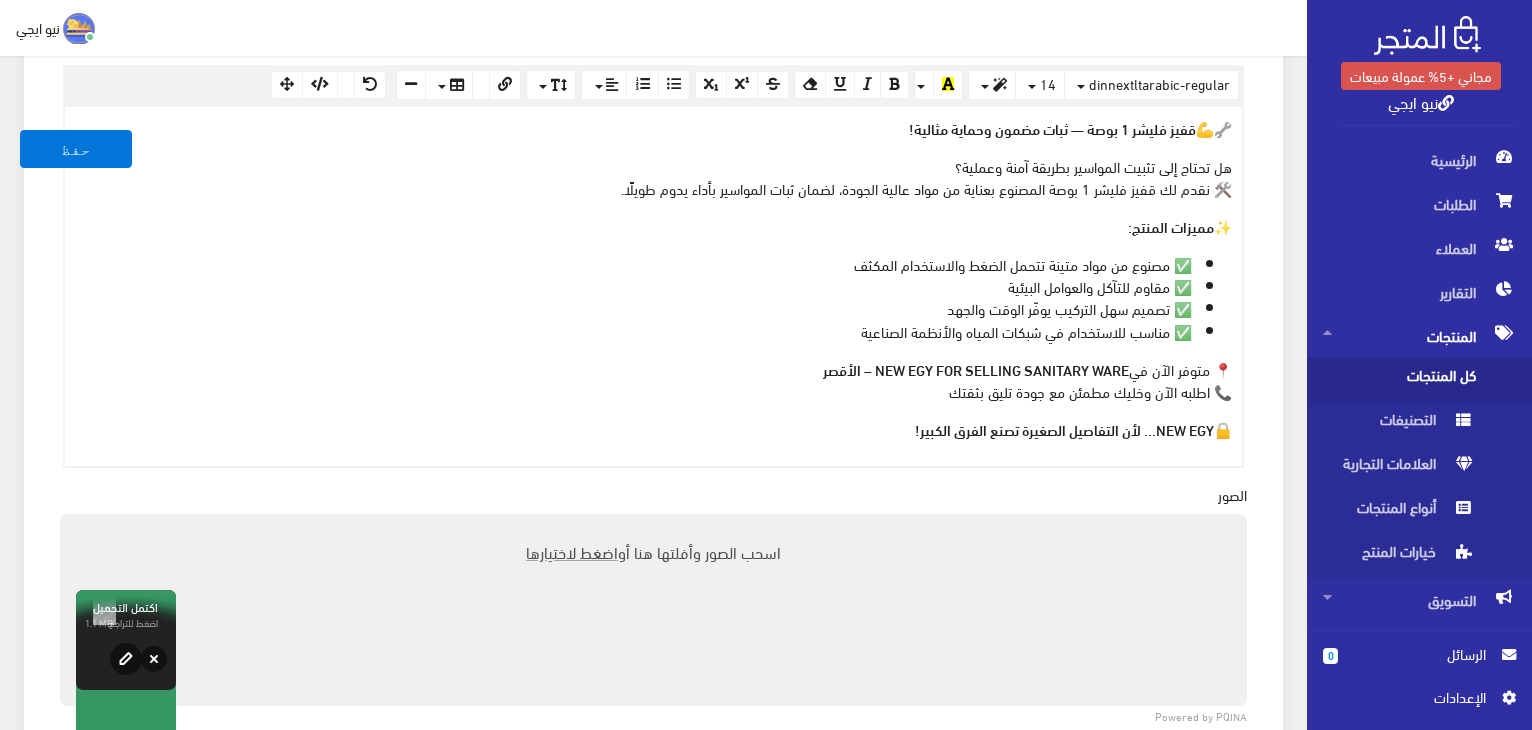 click on "📍 متوفر الآن في  NEW EGY FOR SELLING SANITARY WARE – الأقصر
📞 اطلبه الآن وخليك مطمئن مع جودة تليق بثقتك" at bounding box center [653, 380] 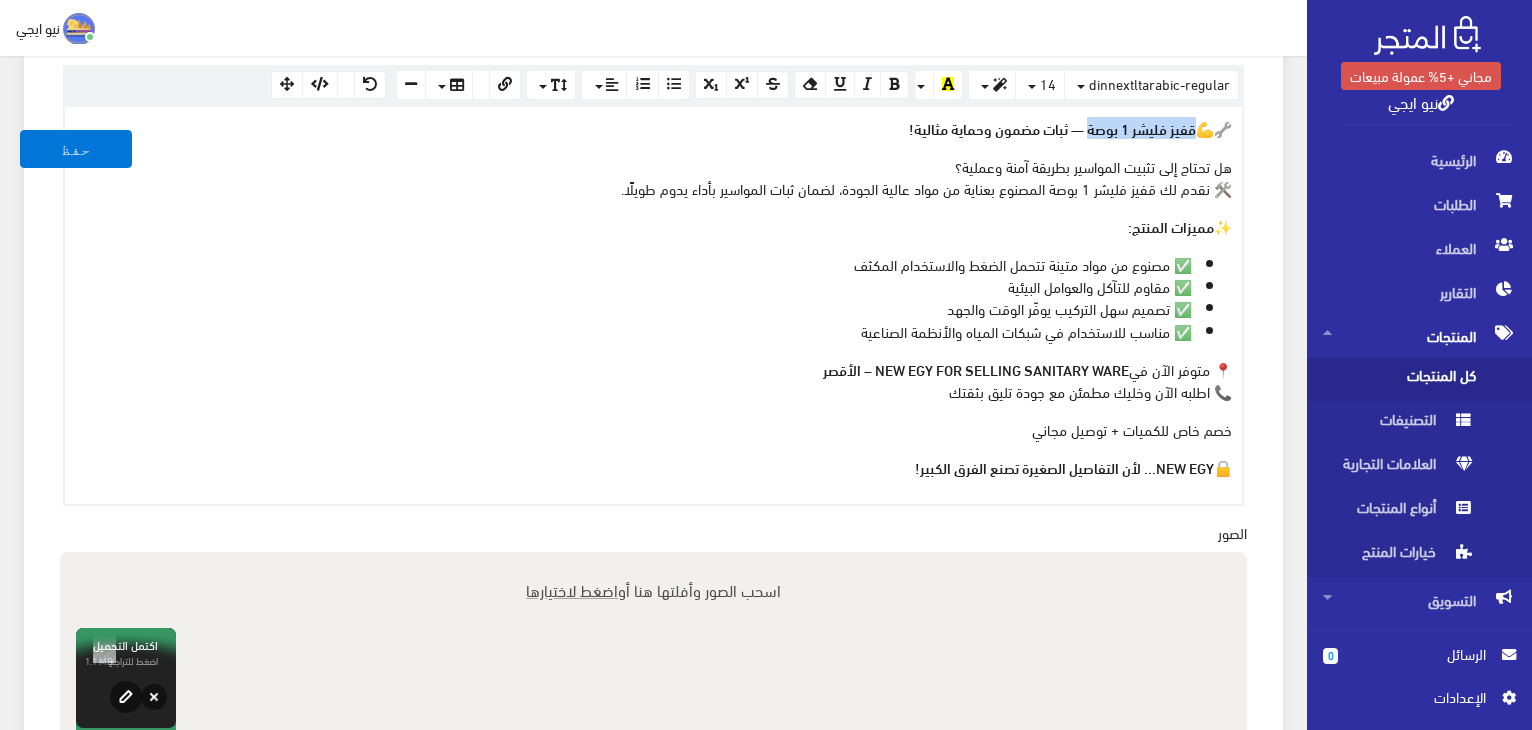 drag, startPoint x: 1080, startPoint y: 124, endPoint x: 1188, endPoint y: 130, distance: 108.16654 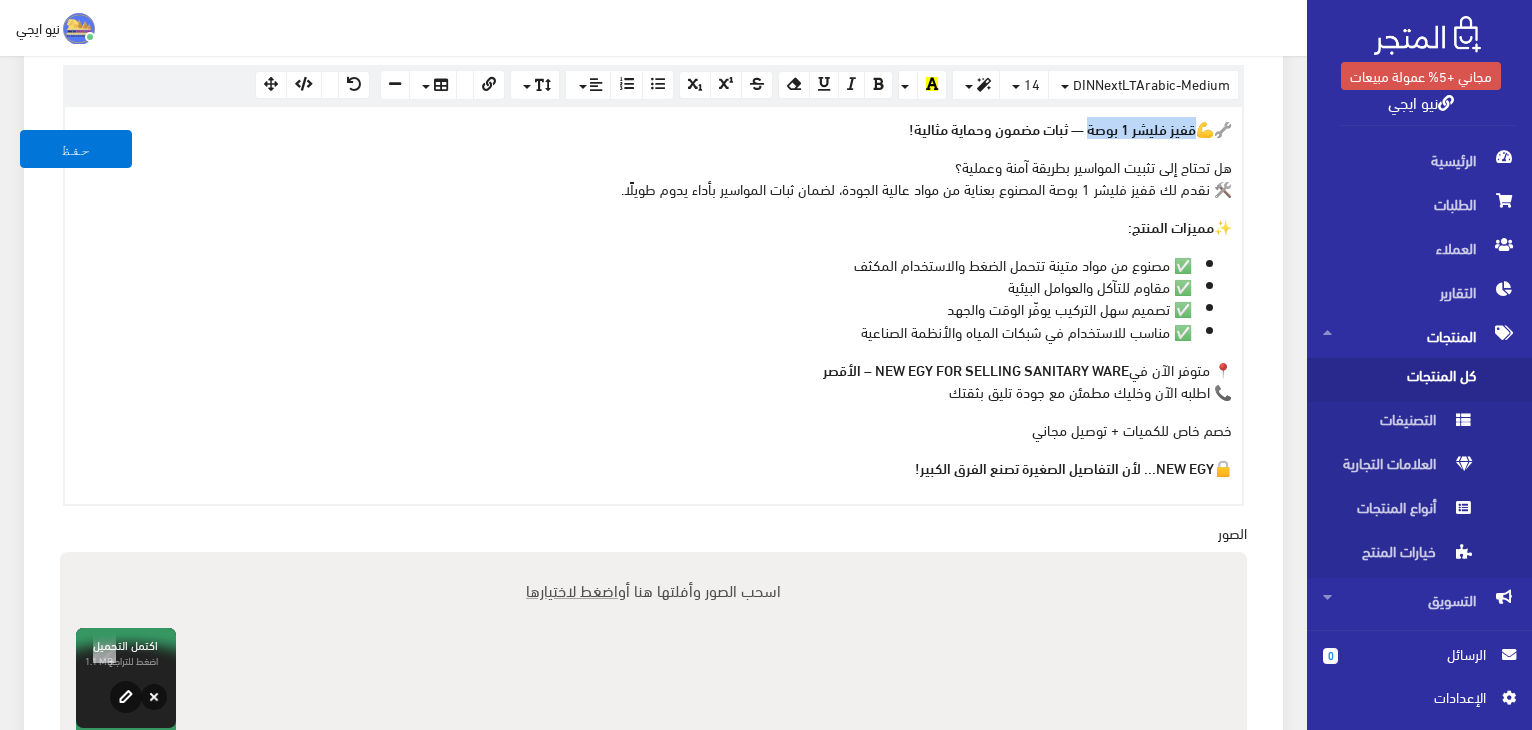 copy on "قفيز فليشر 1 بوصة" 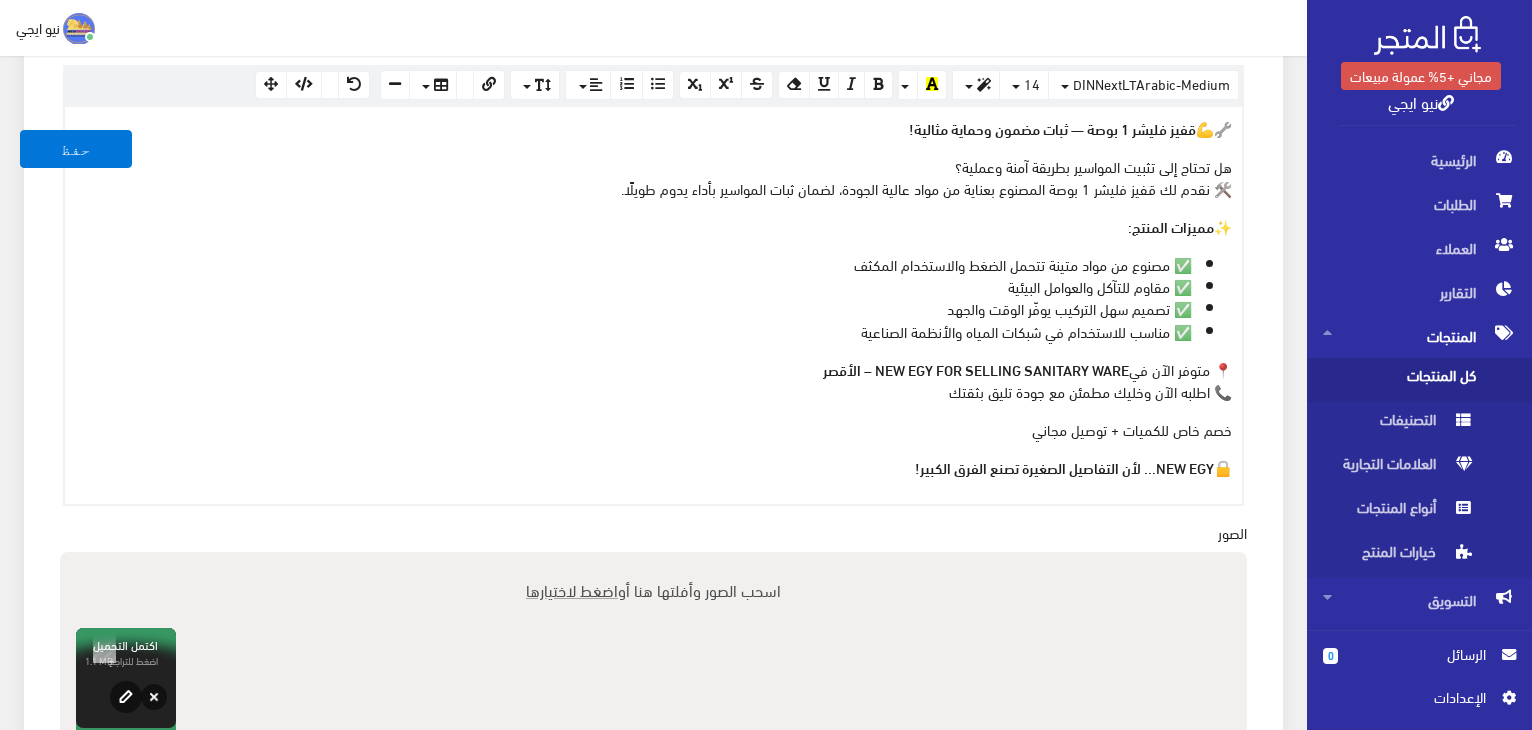click on "معلومات أساسية
اسم المنتج  عربي
اظهار طلب عرض سعر
في حالة تفعيلة لن يعرض سعر المنتج ولن يكون هناك امكانية لطلبه ويظهر فقط زرار لطلب عرض سعر
شحن مجاني" at bounding box center (653, 327) 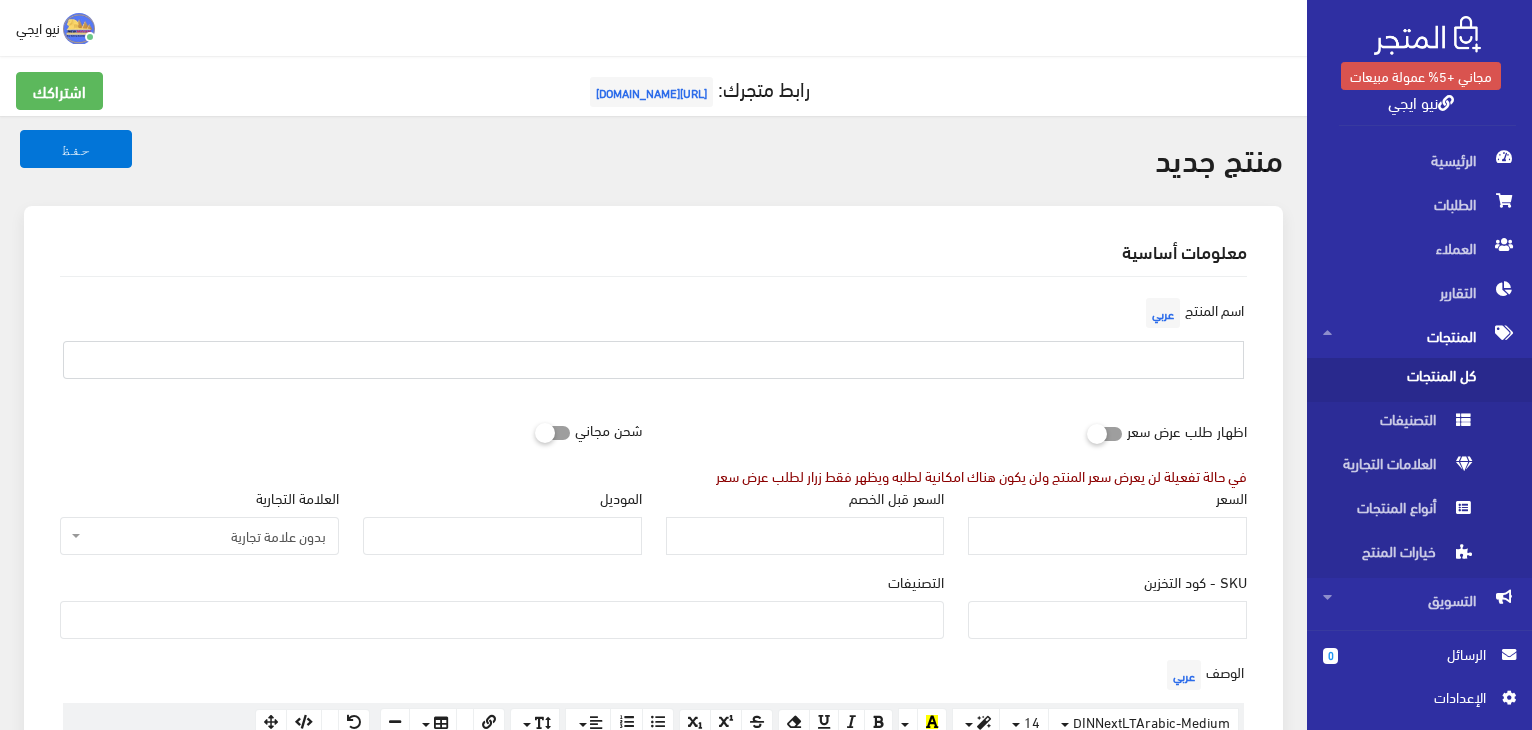 click at bounding box center (653, 360) 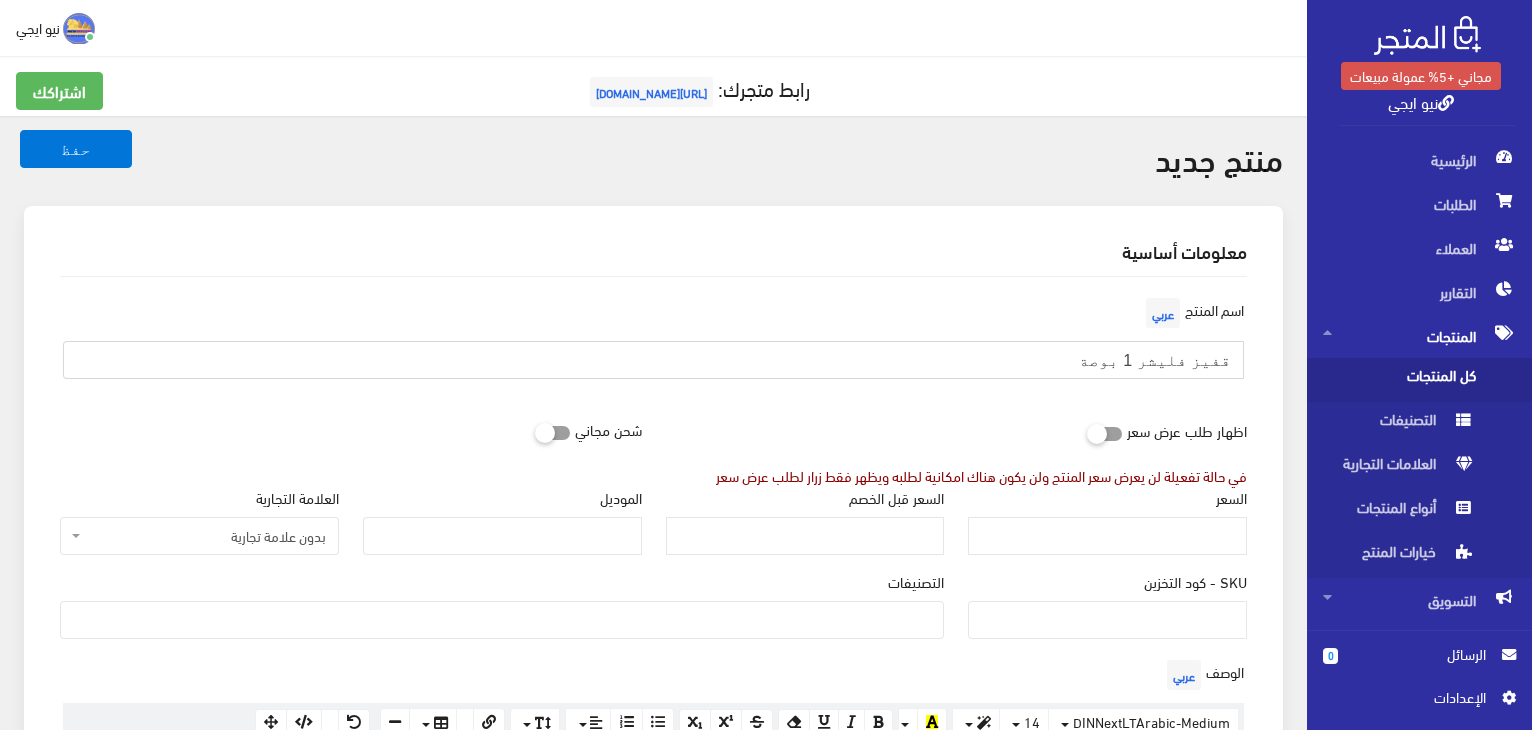 type on "قفيز فليشر 1 بوصة" 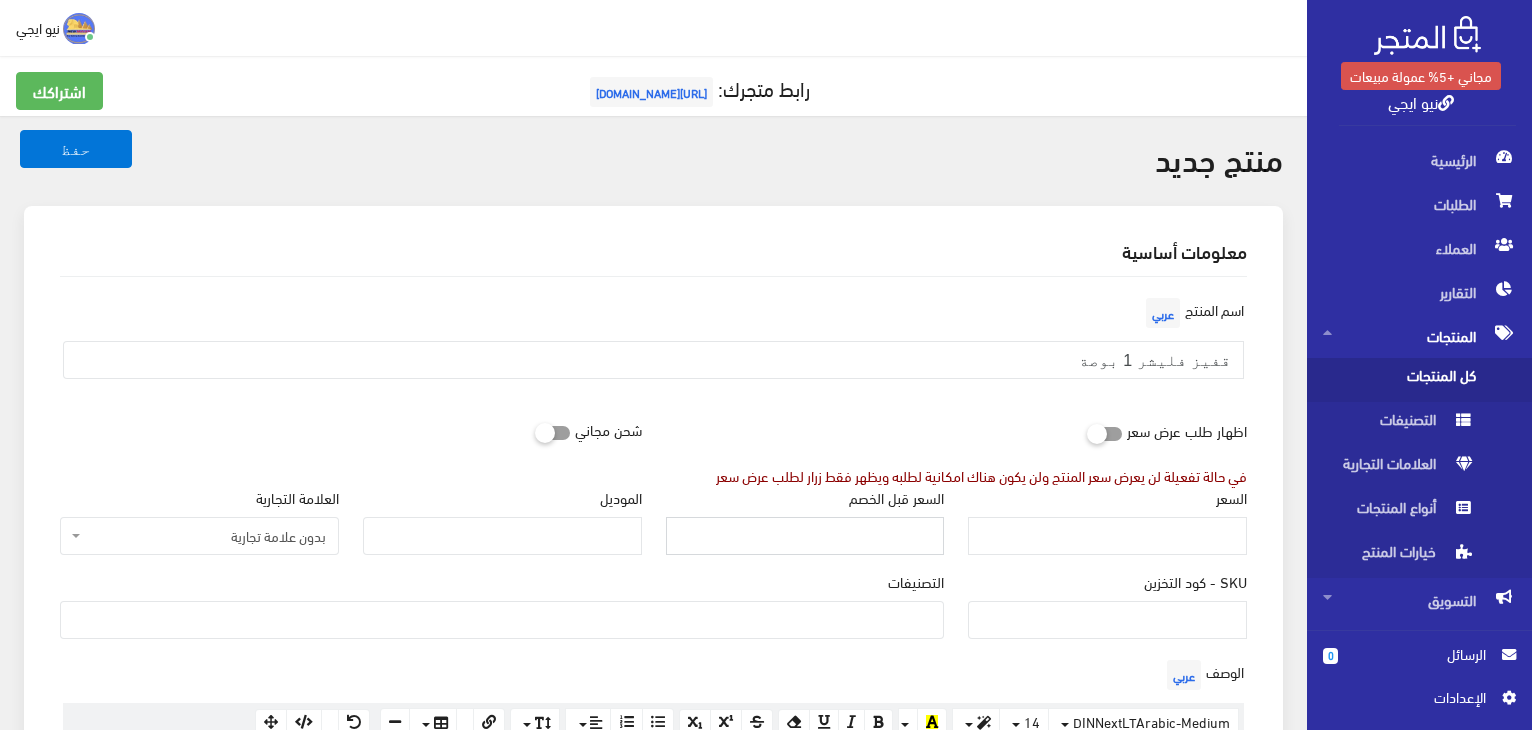 click on "السعر قبل الخصم" at bounding box center [805, 536] 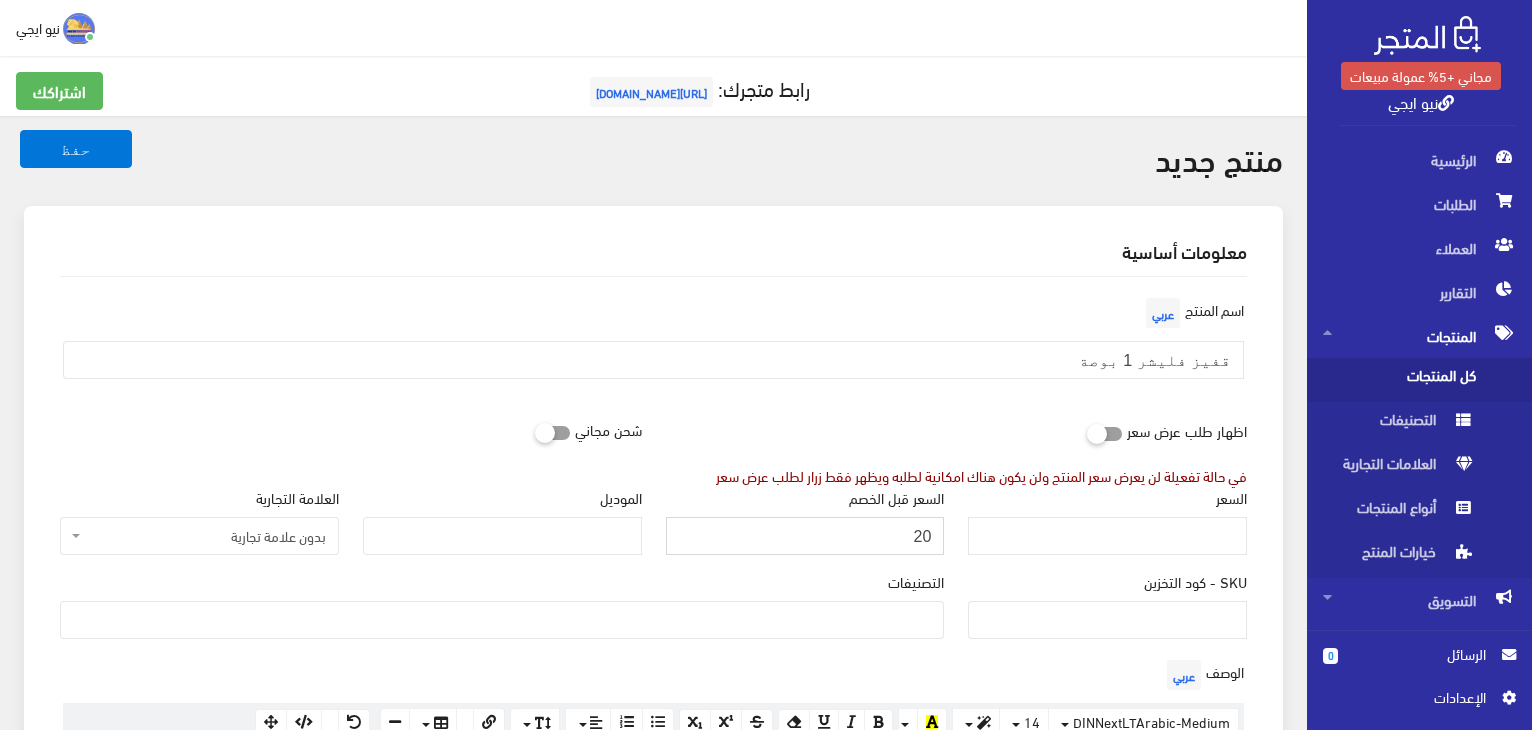 type on "20" 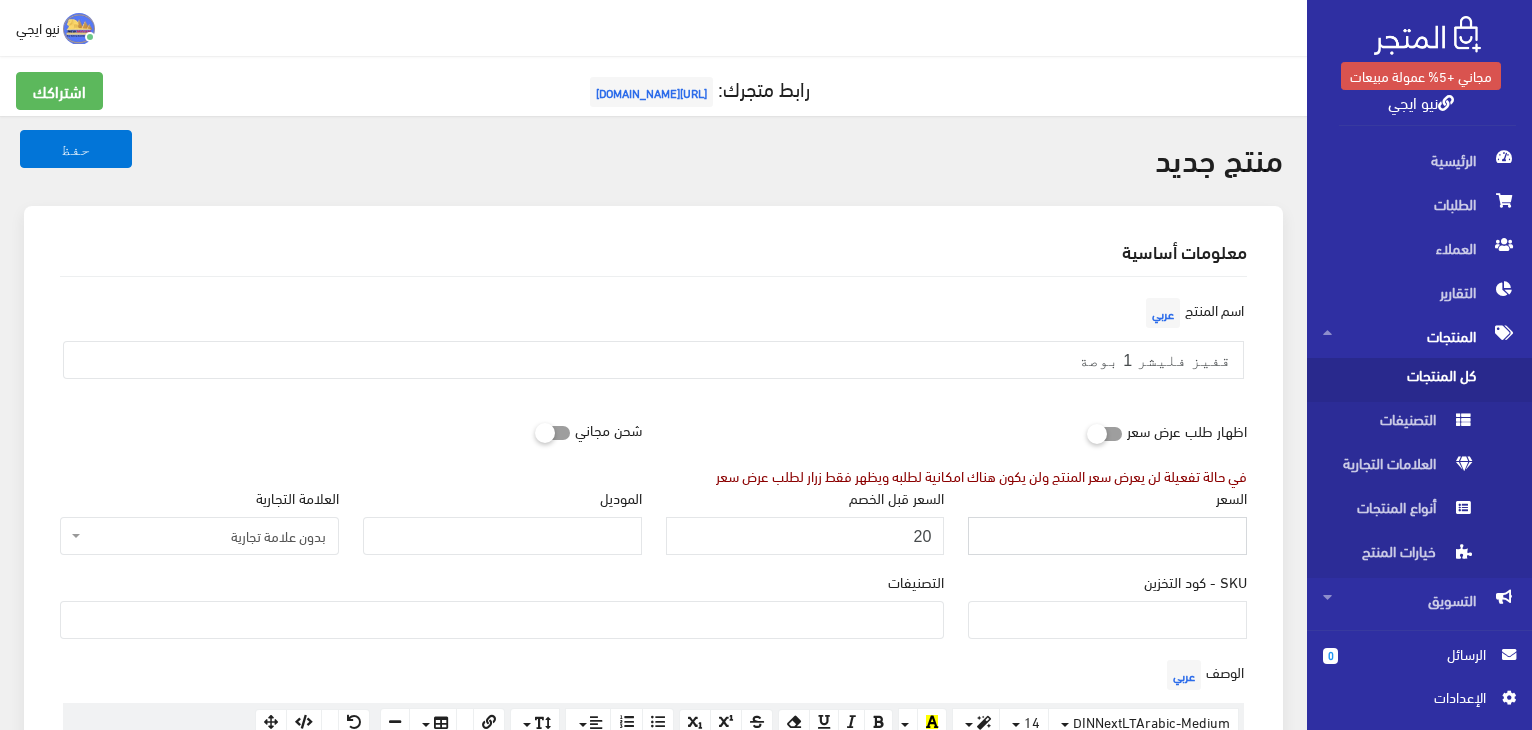 click on "السعر" at bounding box center [1107, 536] 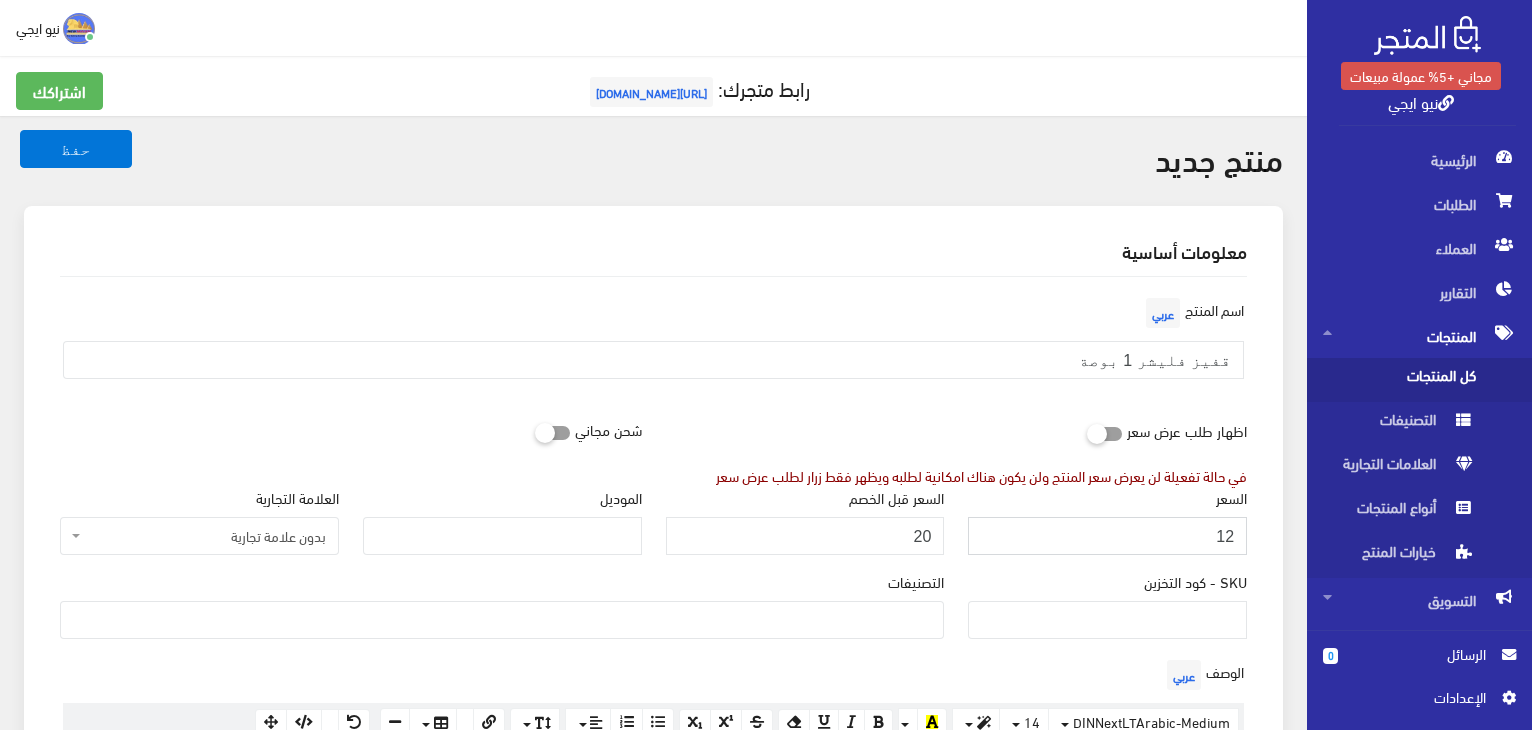 type on "12" 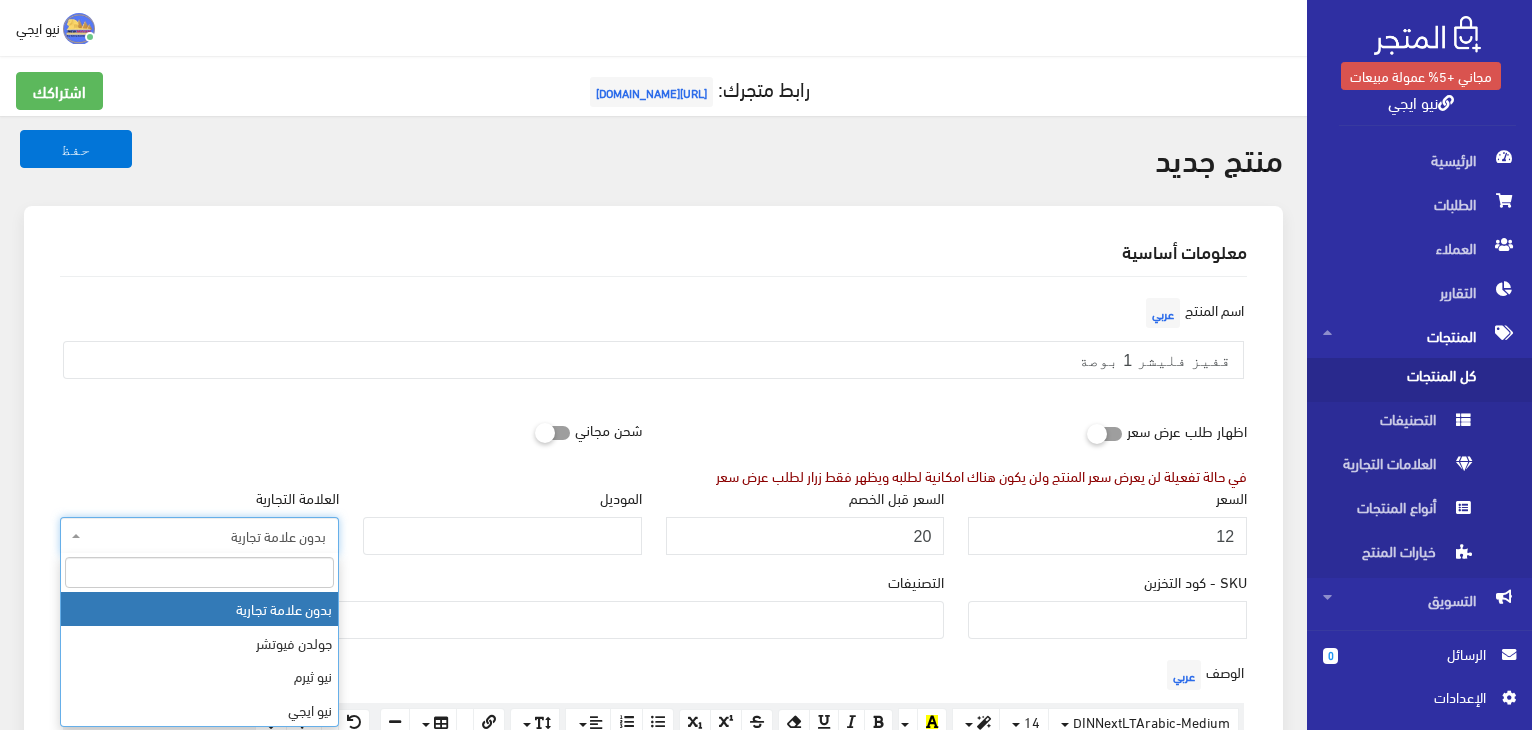 click on "بدون علامة تجارية" at bounding box center [199, 536] 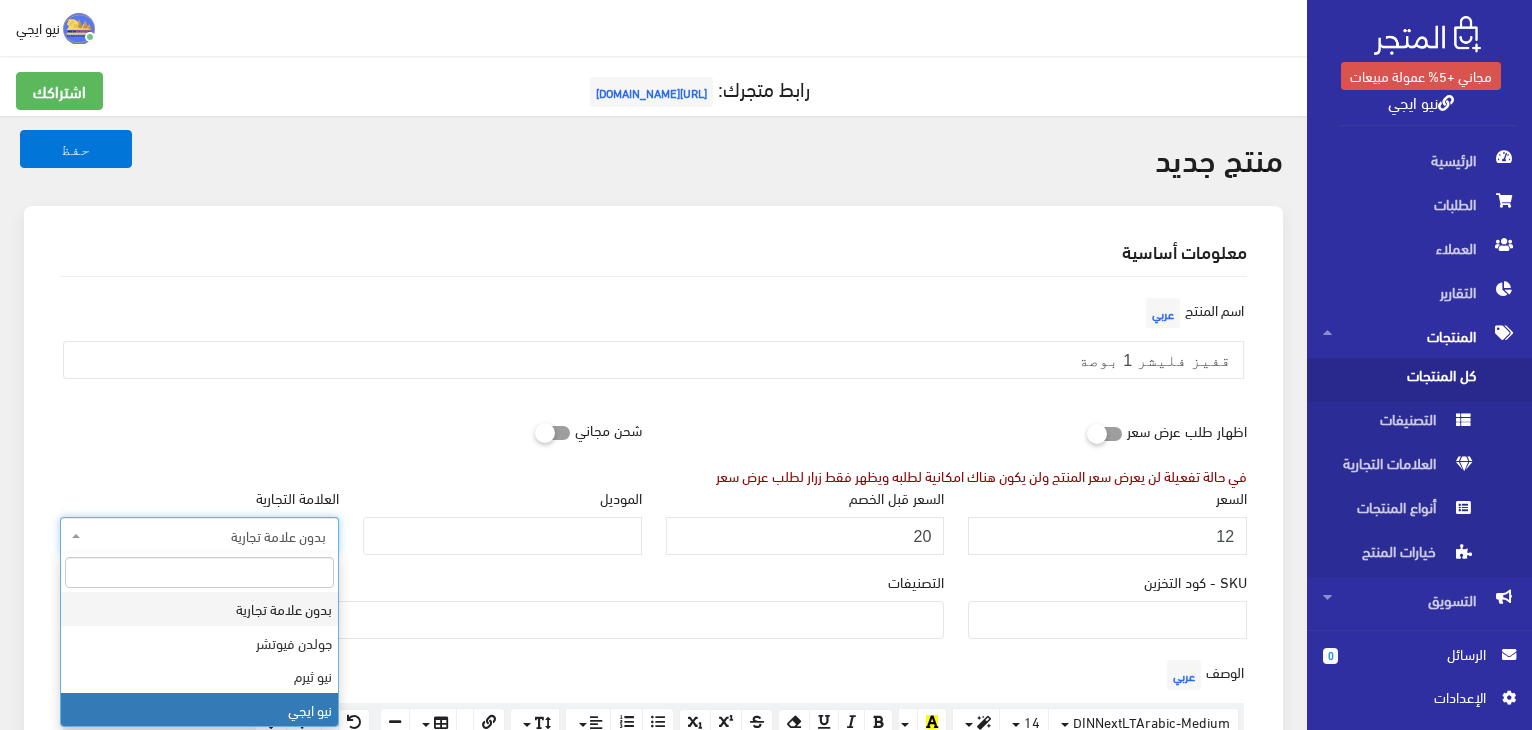 select on "3" 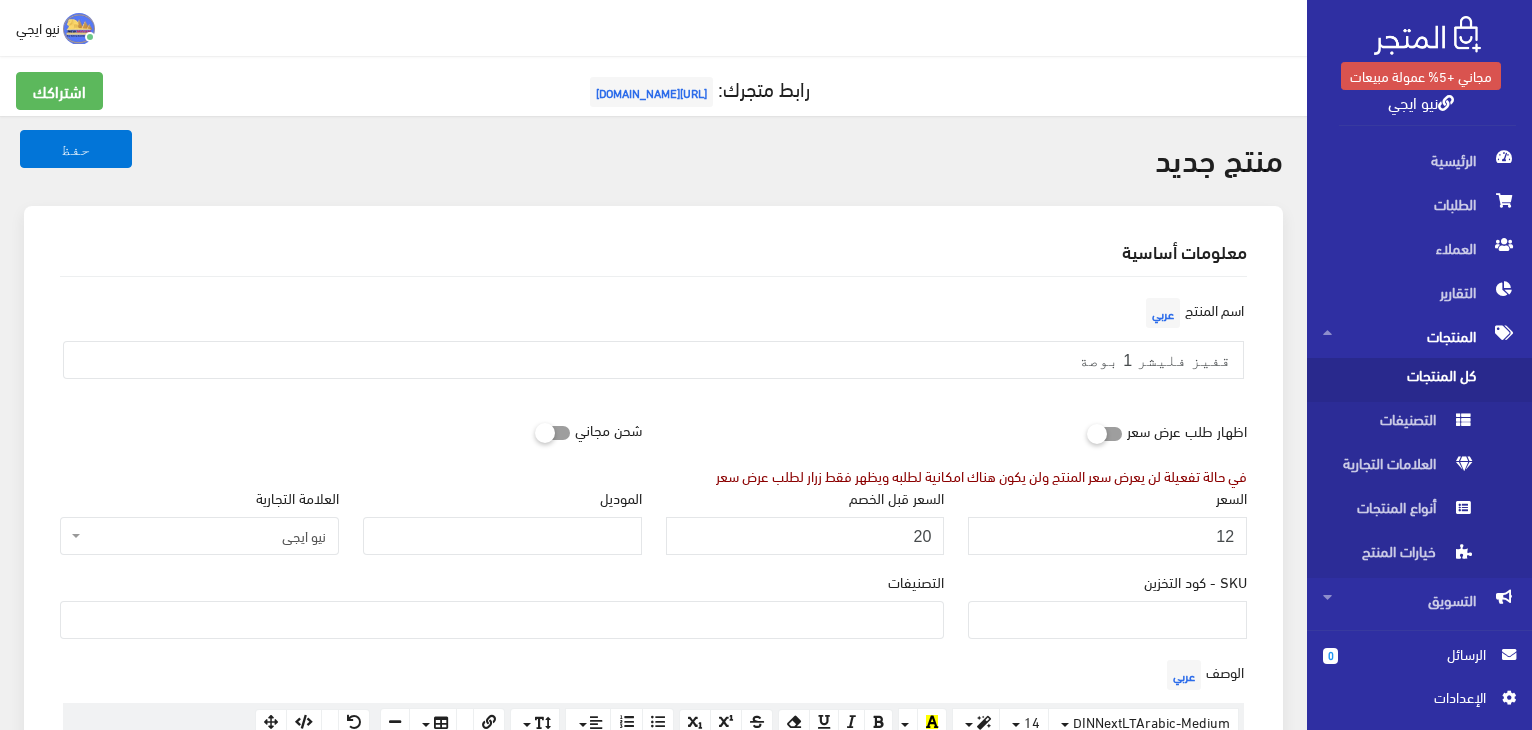 click on "معلومات أساسية
اسم المنتج  عربي
قفيز فليشر 1 بوصة
اظهار طلب عرض سعر
في حالة تفعيلة لن يعرض سعر المنتج ولن يكون هناك امكانية لطلبه ويظهر فقط زرار لطلب عرض سعر" at bounding box center [653, 965] 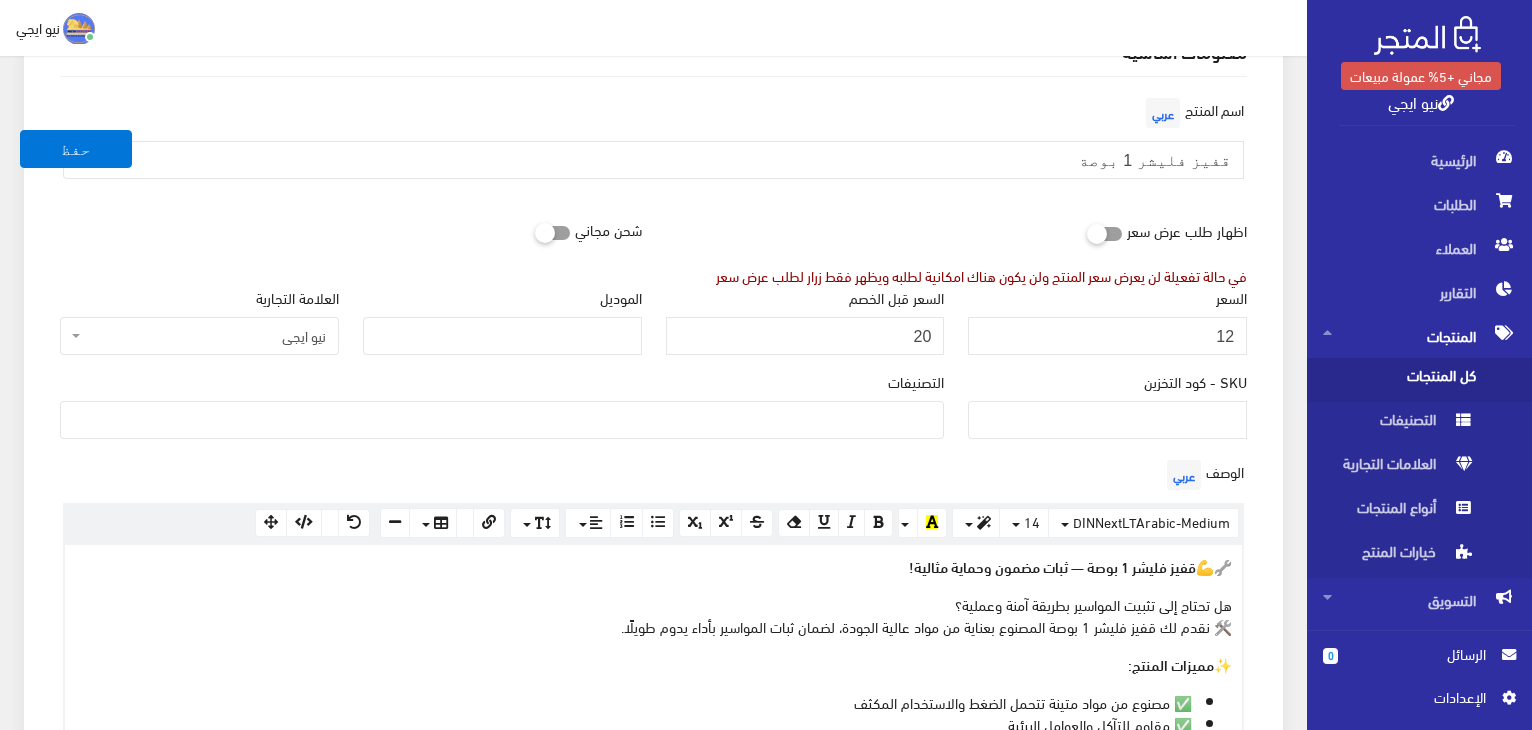 scroll, scrollTop: 240, scrollLeft: 0, axis: vertical 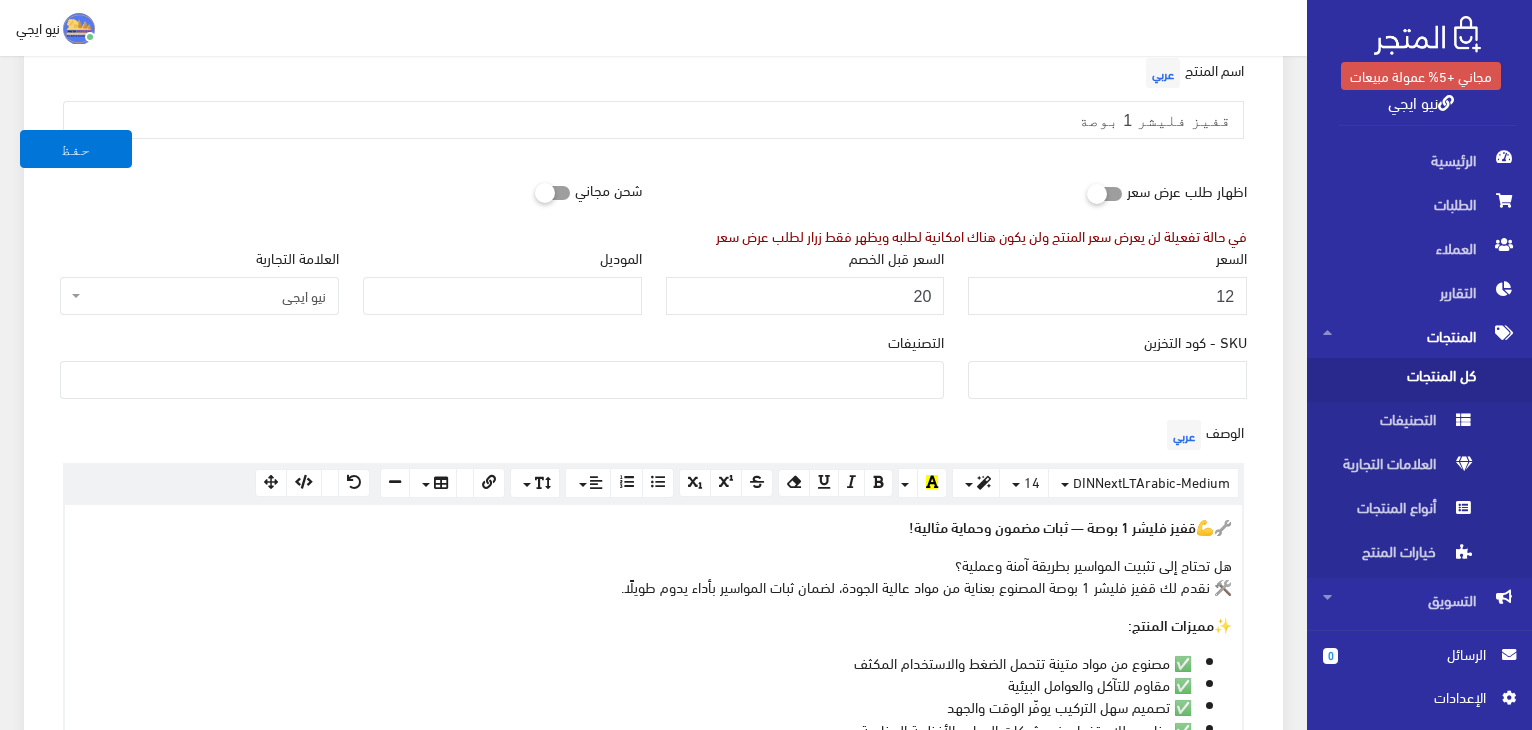 click at bounding box center (502, 378) 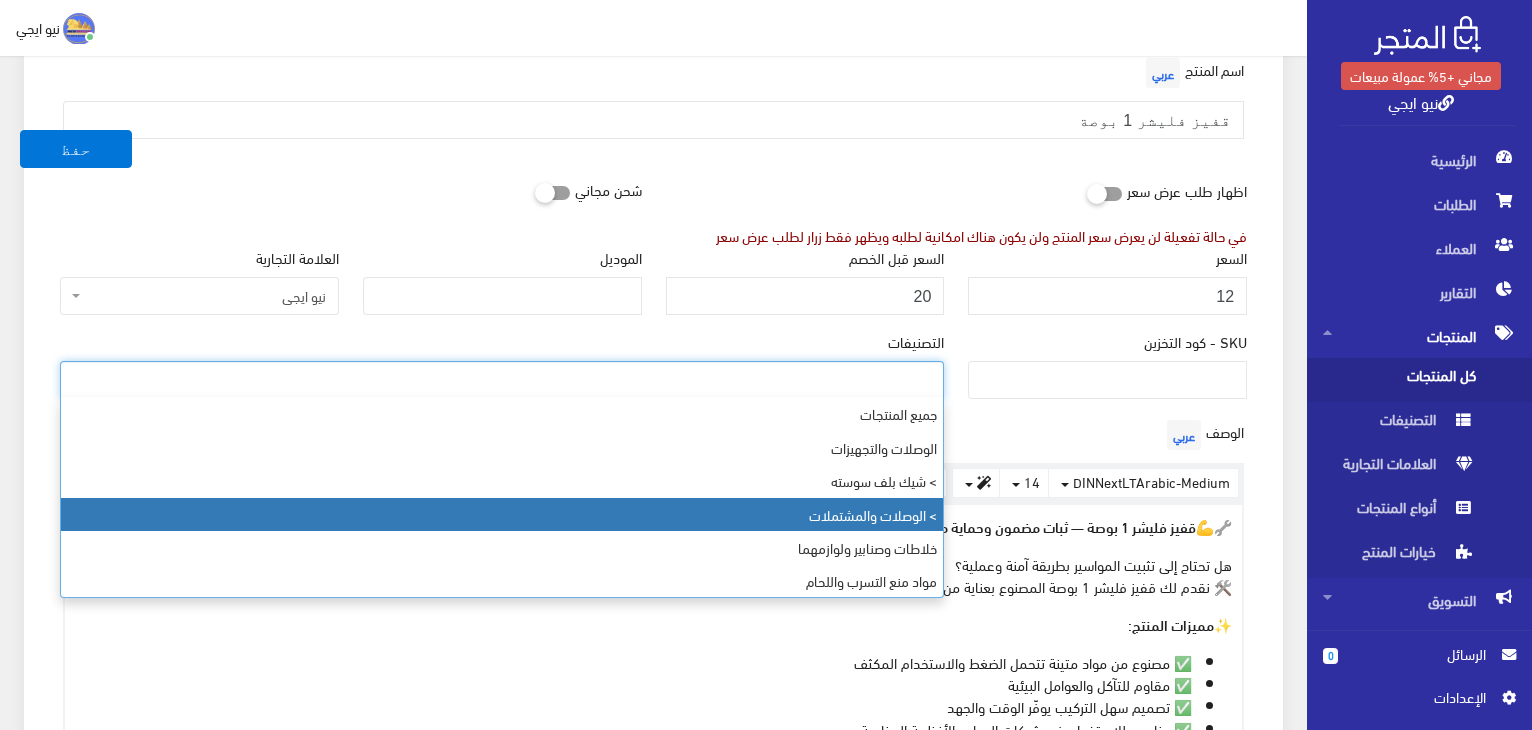 select on "10" 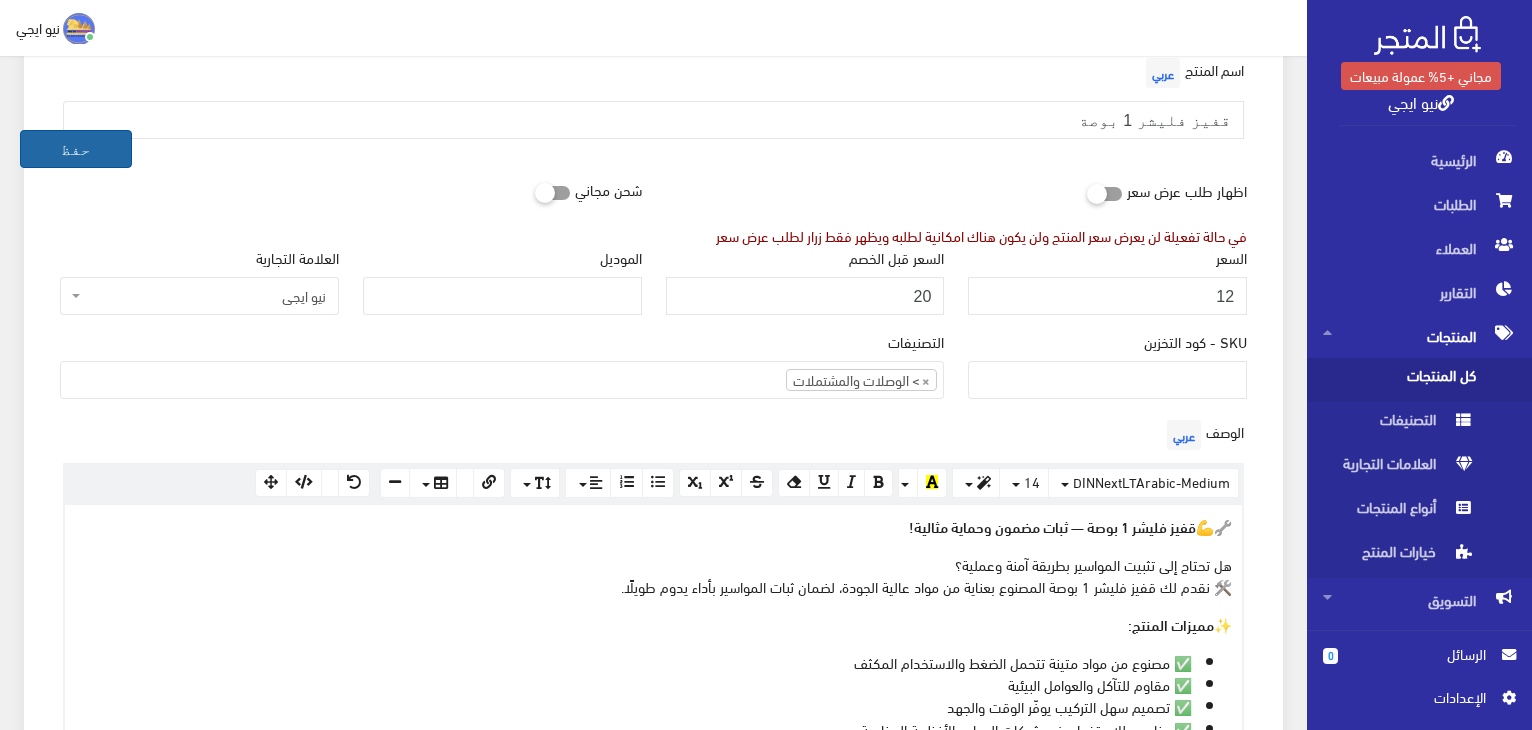 click on "حفظ" at bounding box center [76, 149] 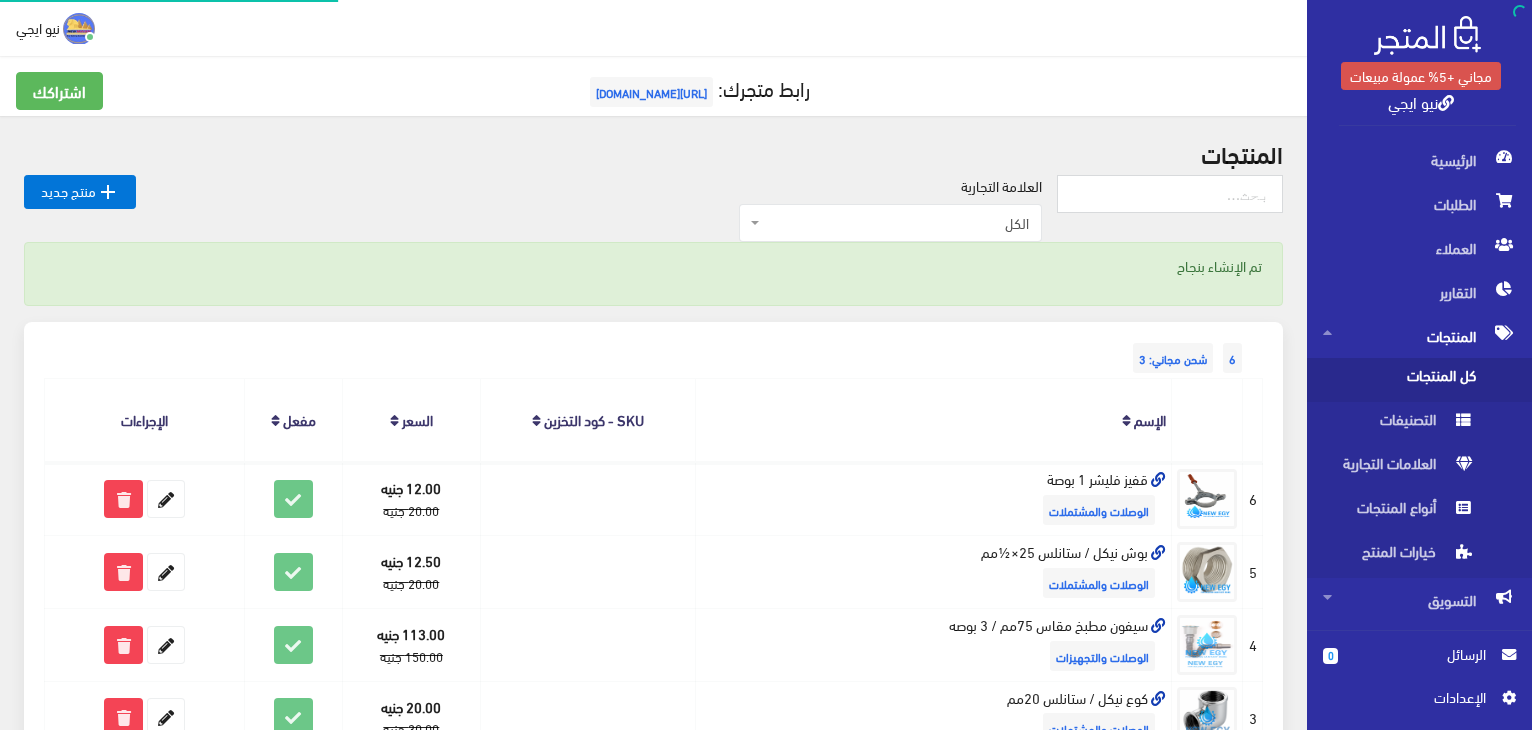 scroll, scrollTop: 0, scrollLeft: 0, axis: both 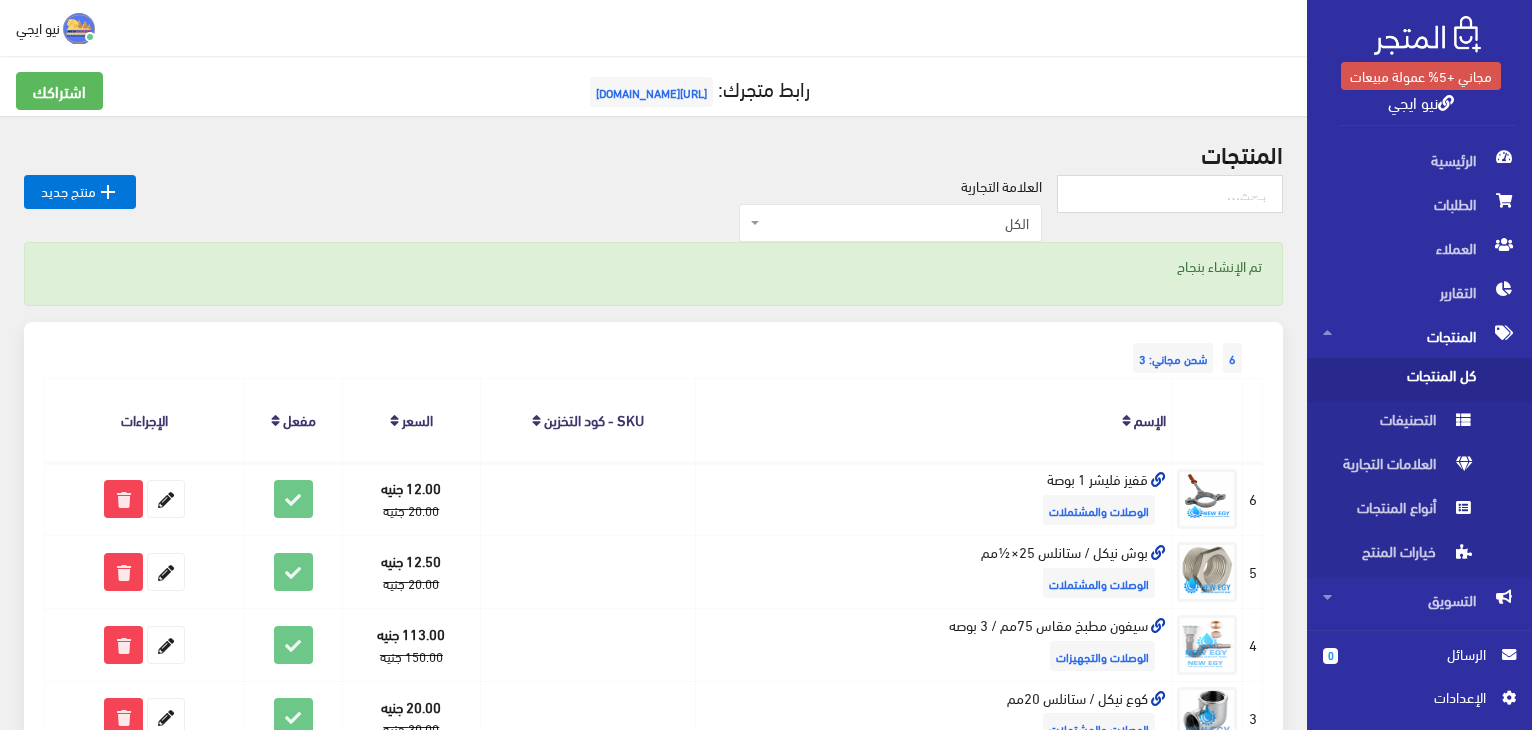 click on "نيو ايجي" at bounding box center [38, 27] 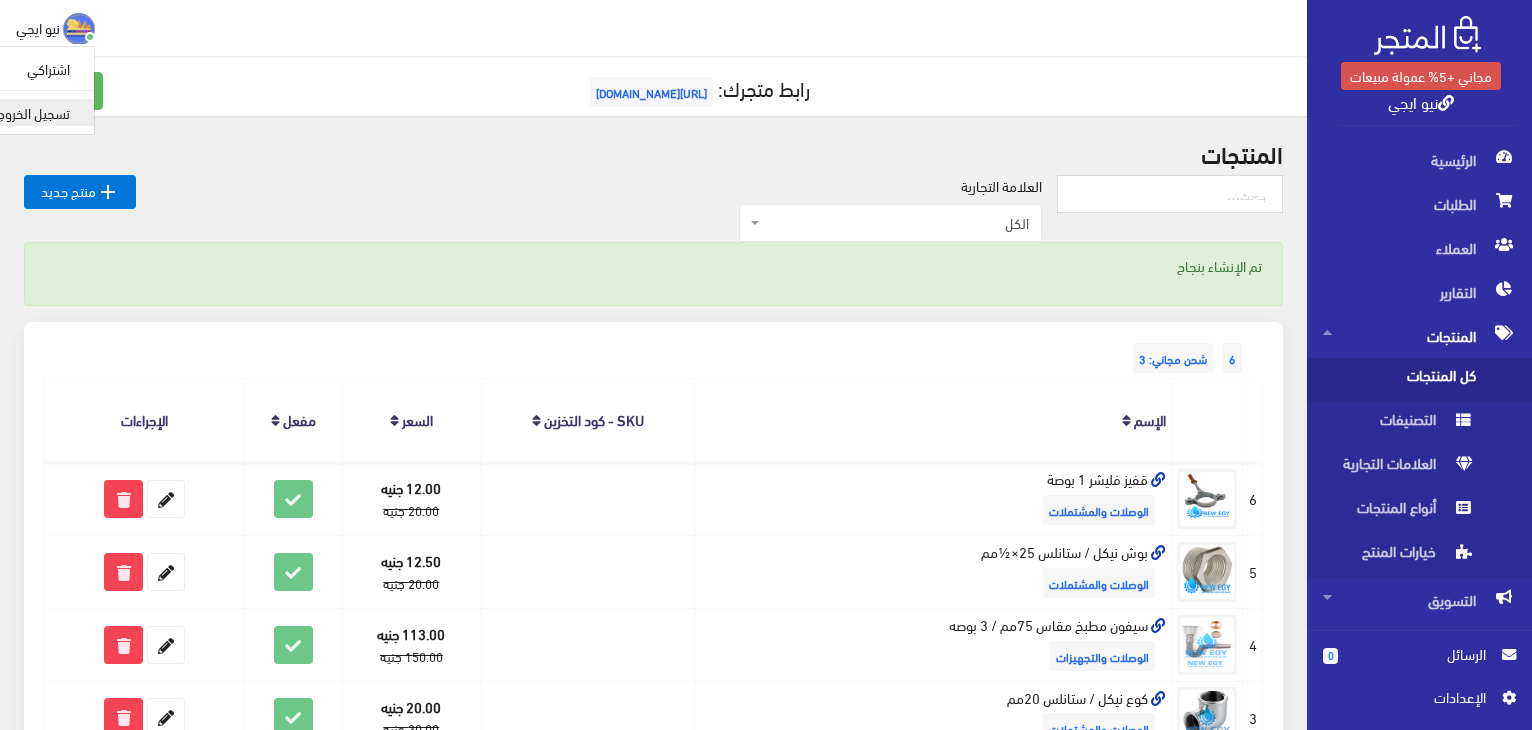click on "تسجيل الخروج" at bounding box center (15, 112) 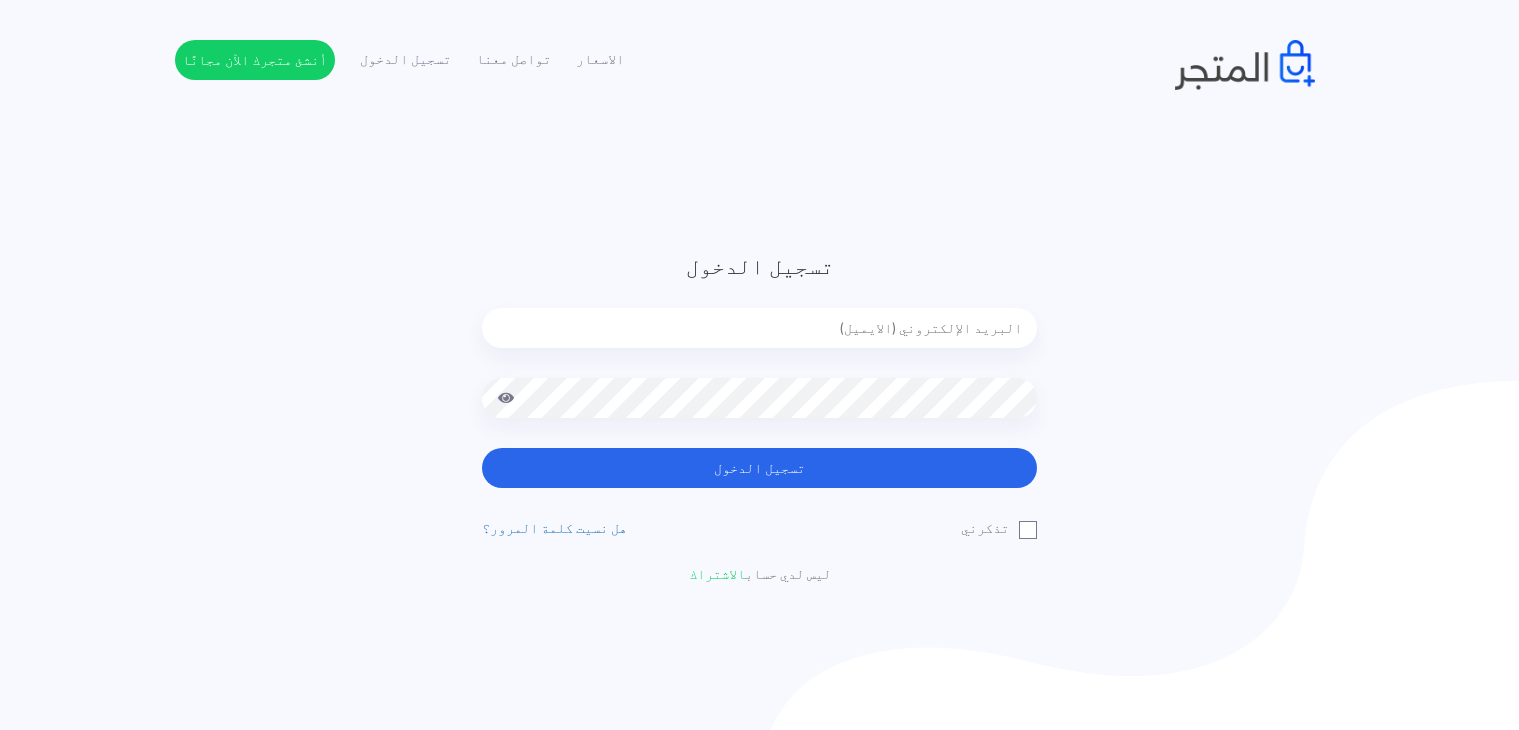 scroll, scrollTop: 0, scrollLeft: 0, axis: both 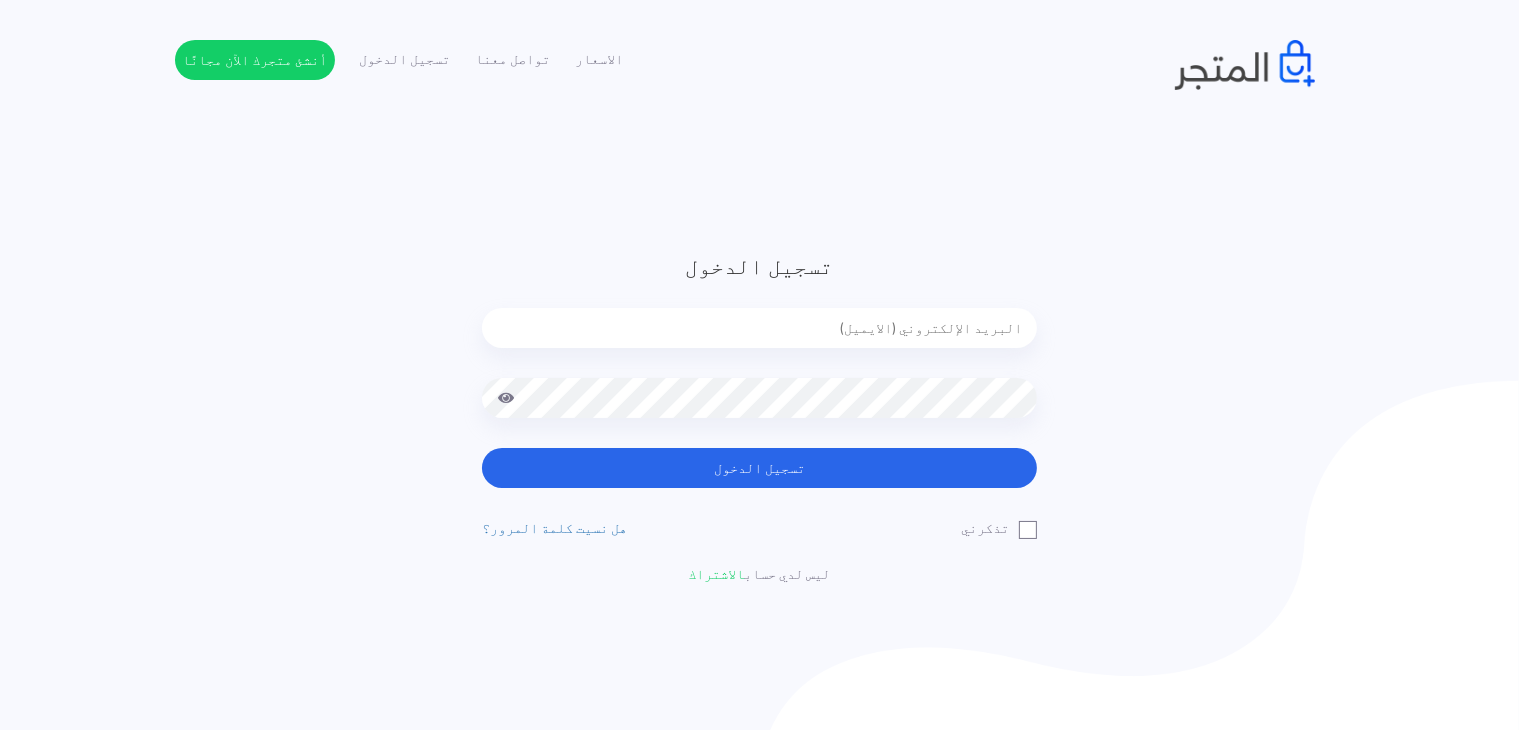 click at bounding box center (759, 328) 